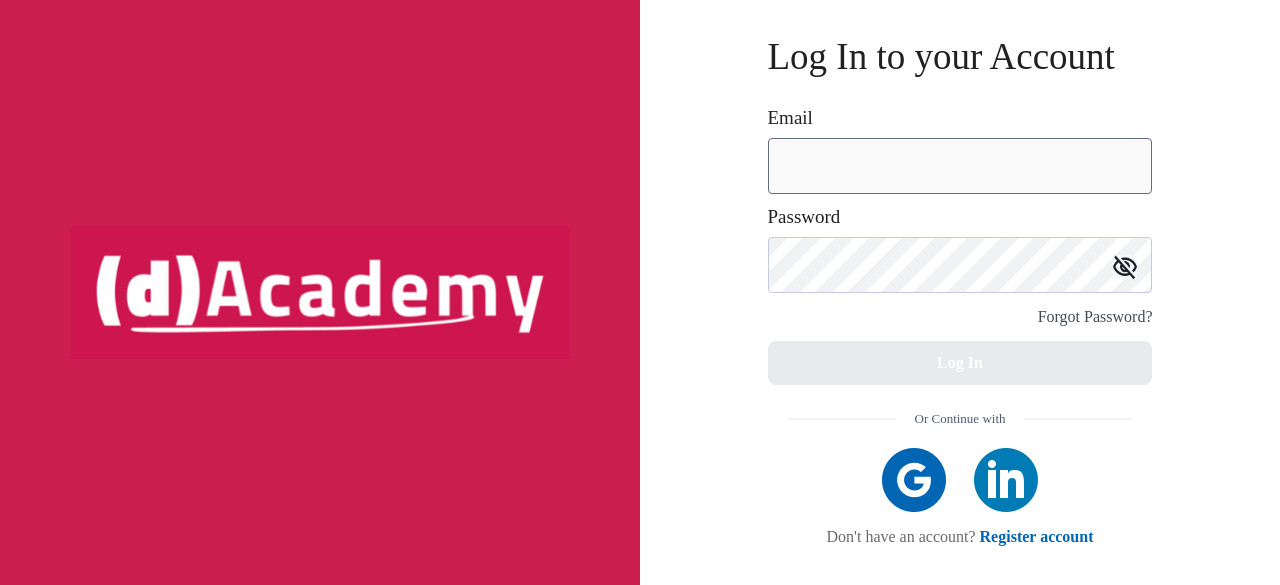 scroll, scrollTop: 0, scrollLeft: 0, axis: both 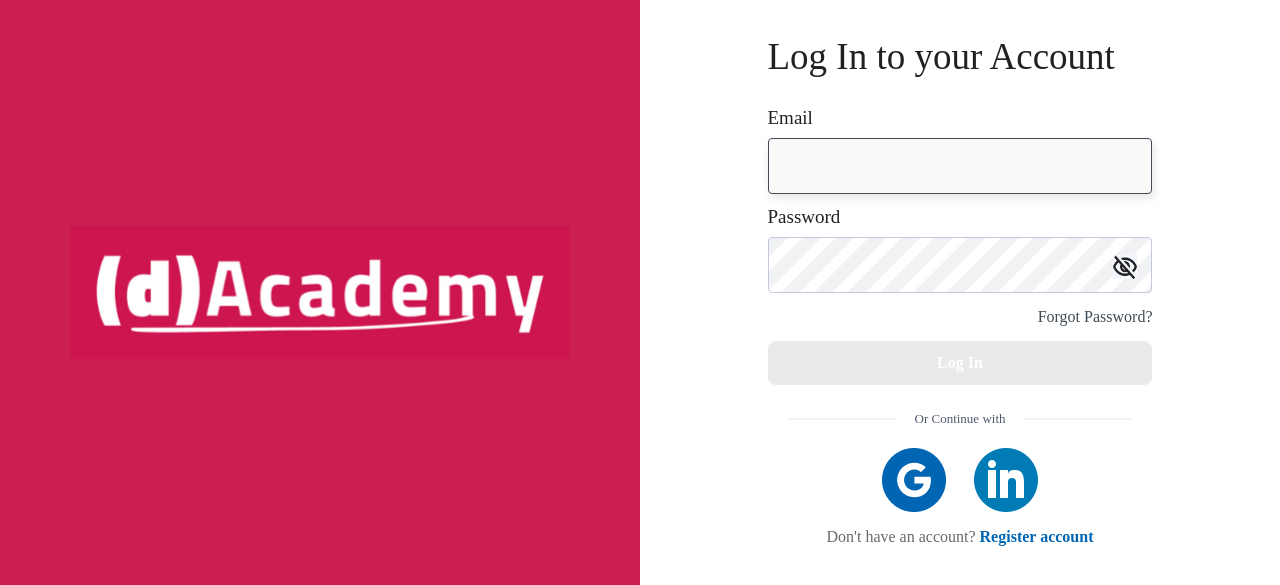 click at bounding box center [960, 166] 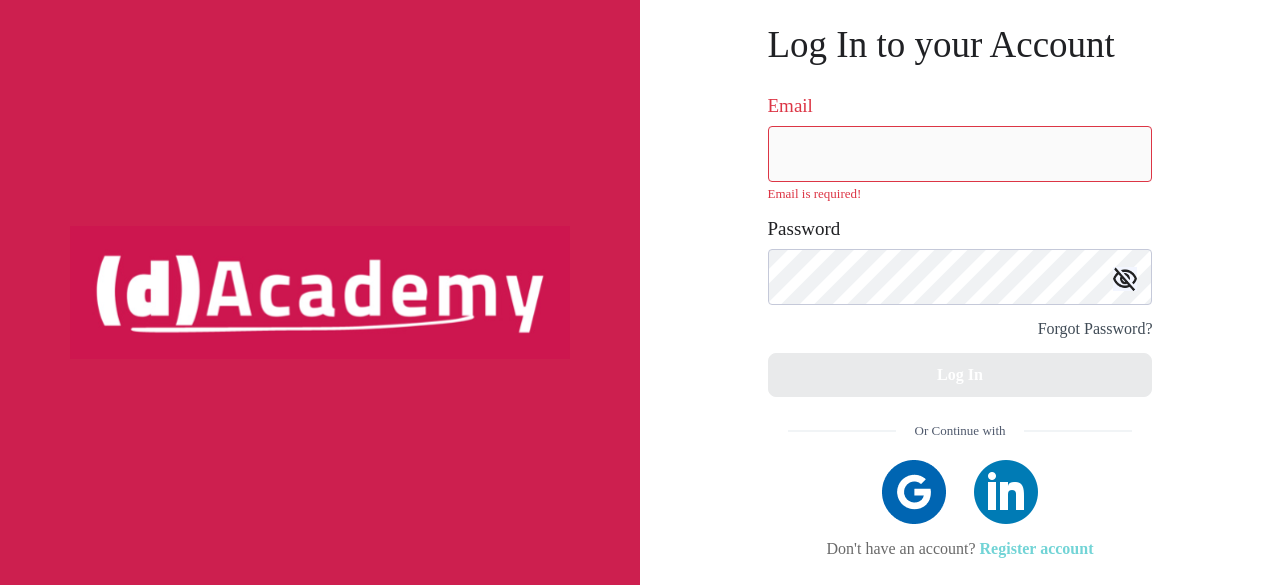 click on "Or Continue with Don't have an account?   Register account" at bounding box center (960, 487) 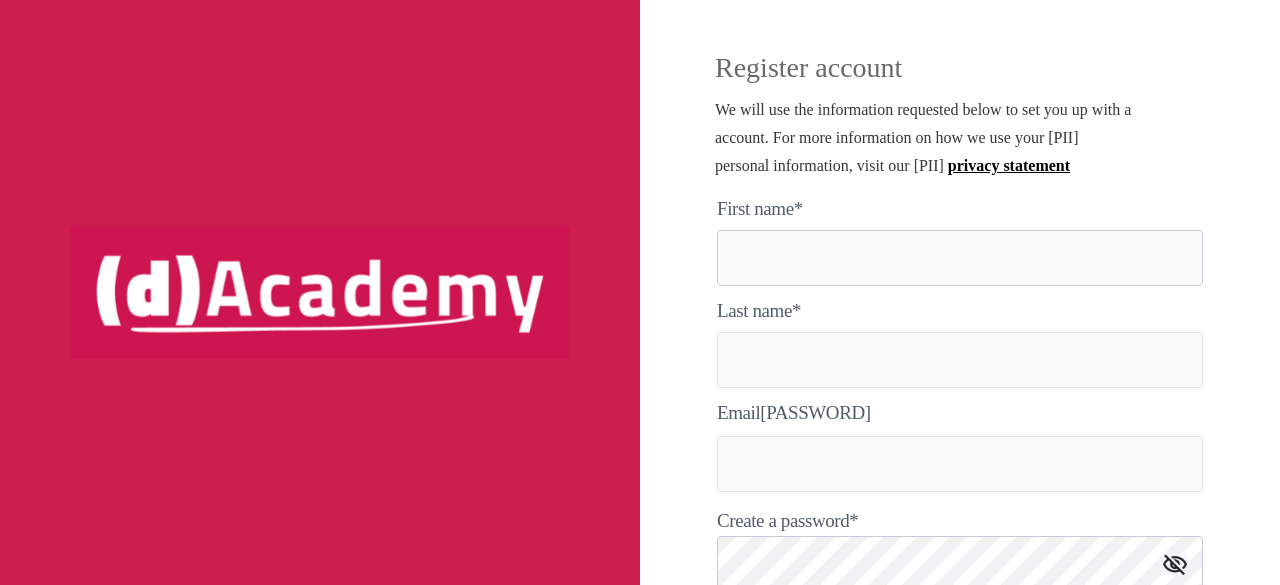 click at bounding box center [960, 258] 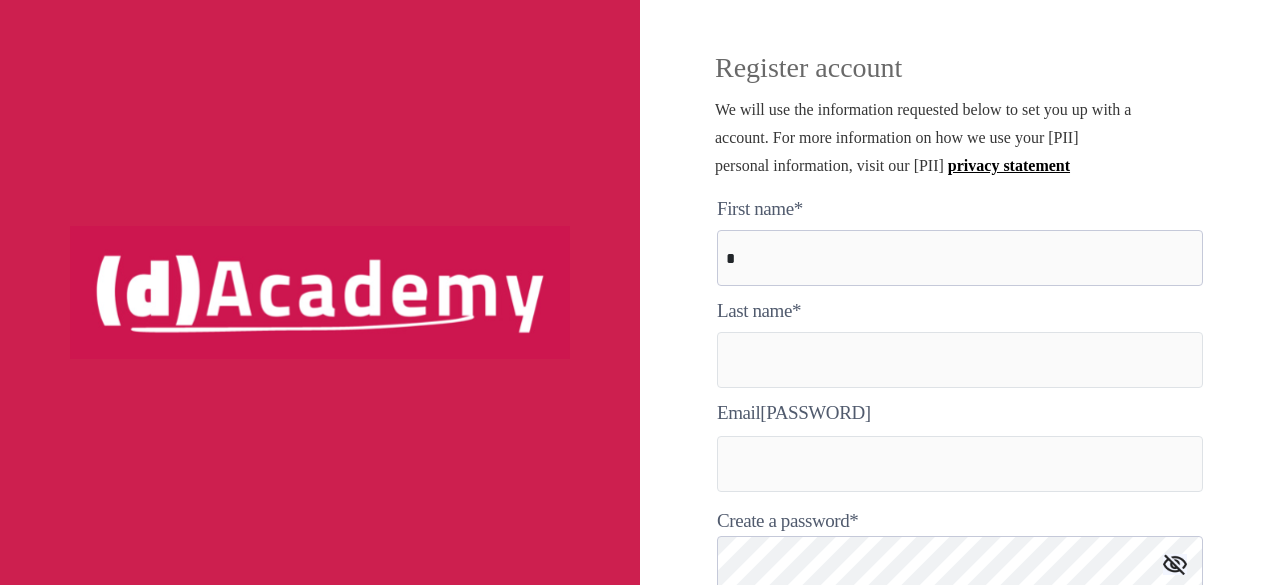 type on "***" 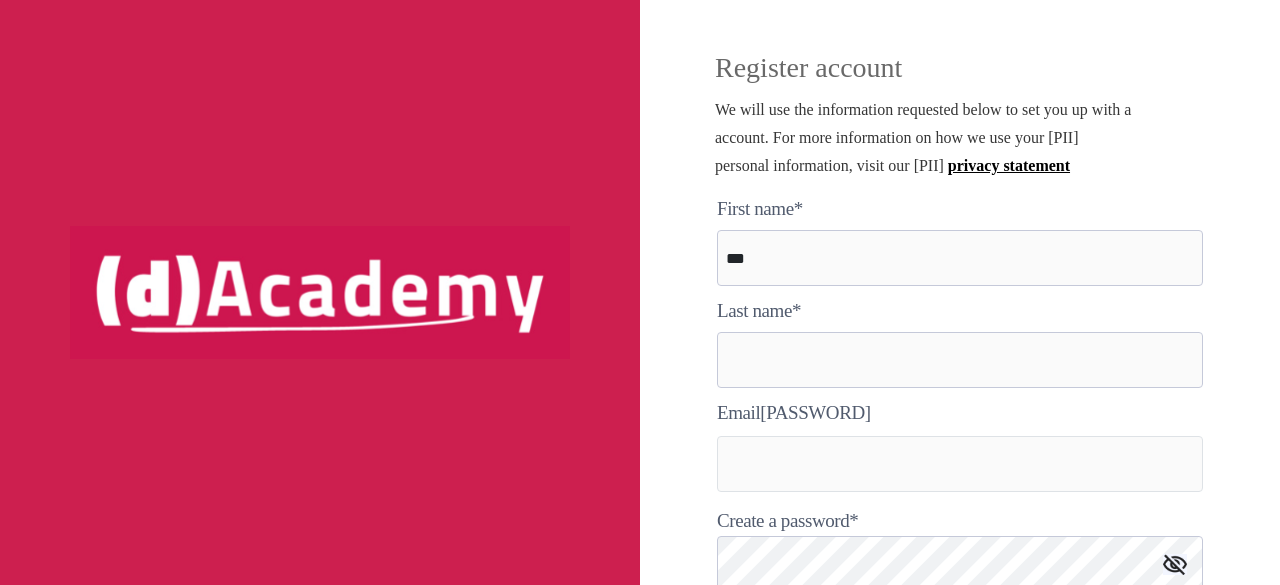 type on "*****" 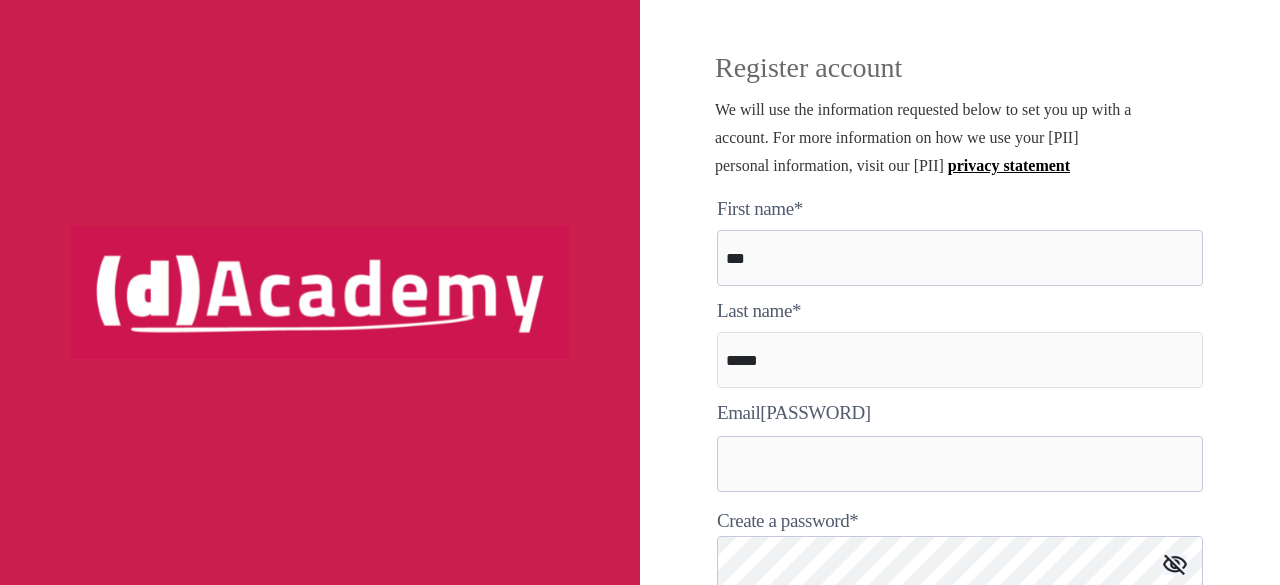 type on "**********" 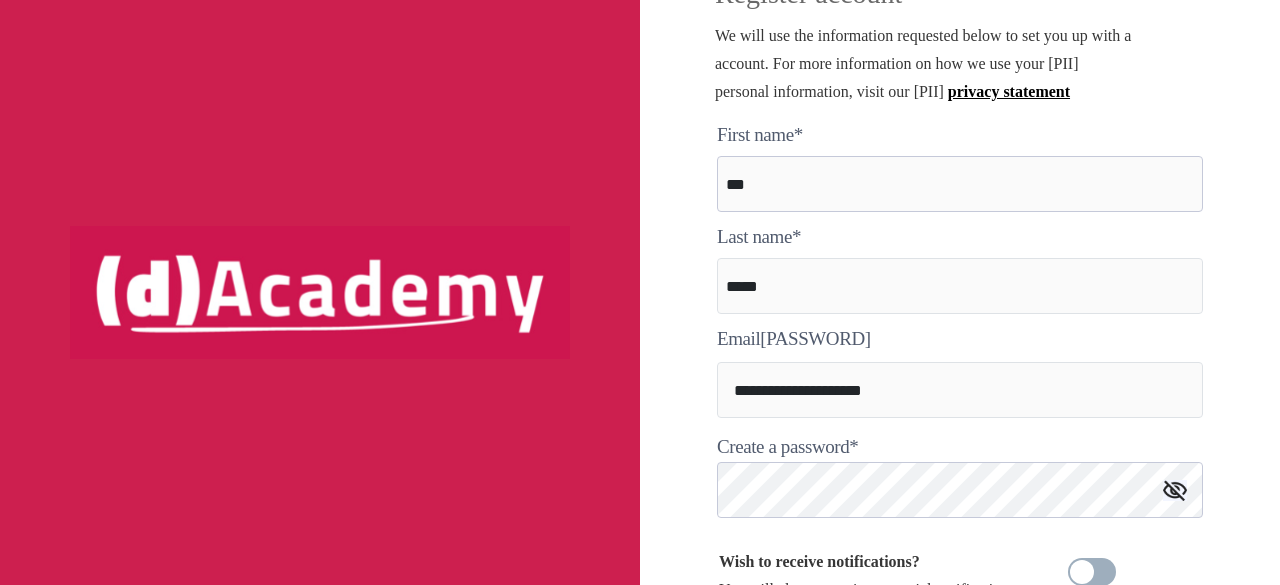 scroll, scrollTop: 76, scrollLeft: 0, axis: vertical 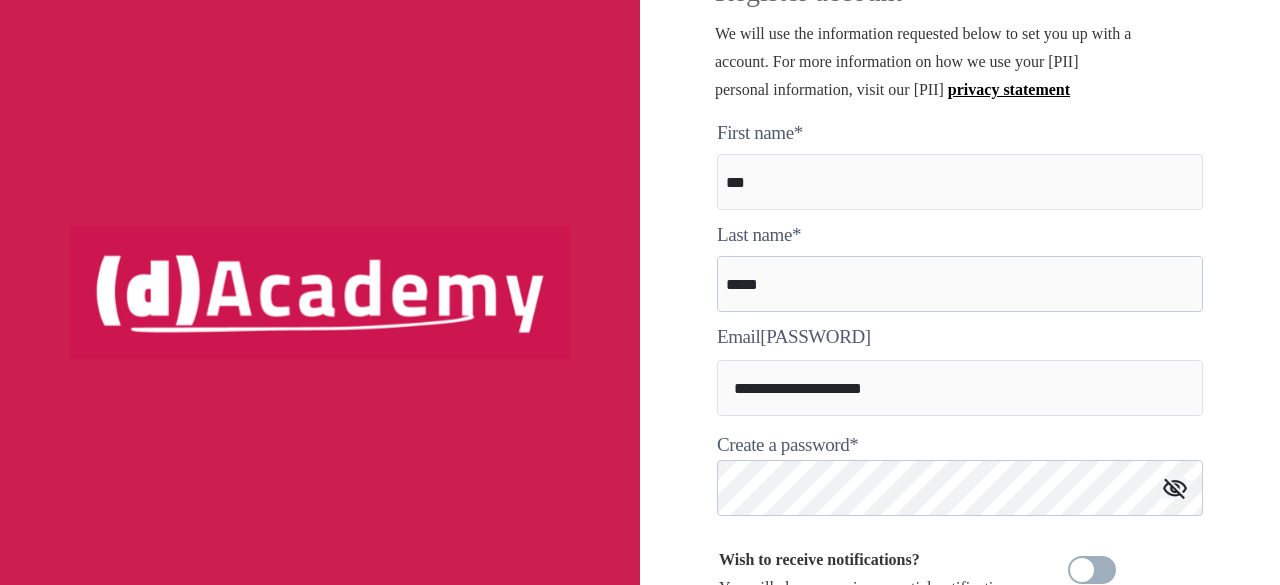click on "*****" at bounding box center (960, 284) 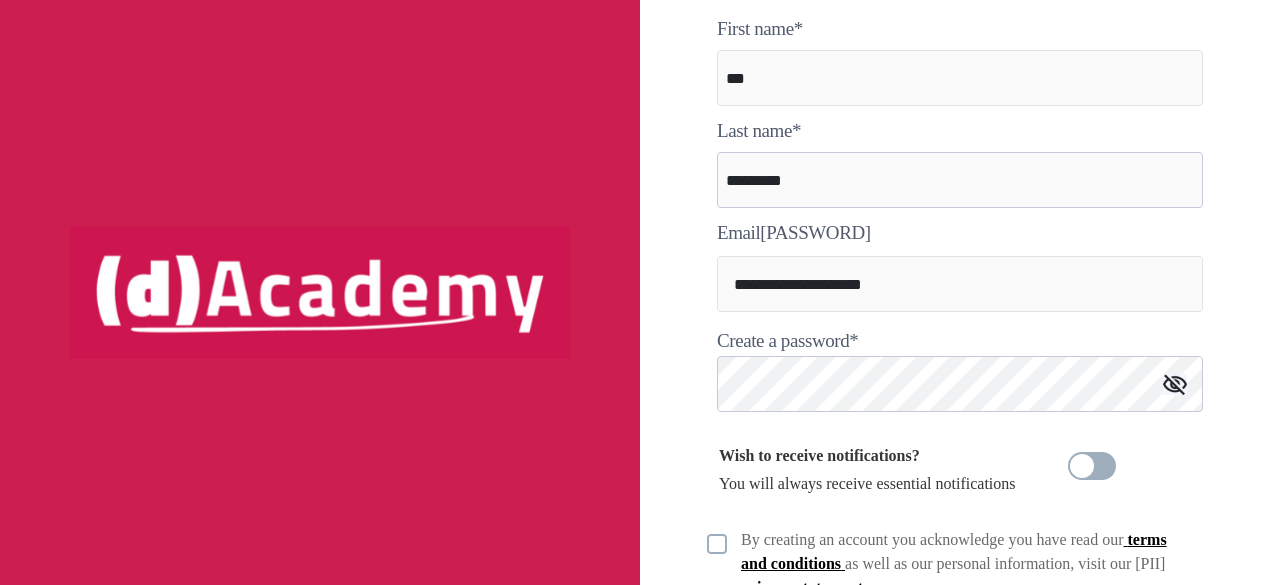 scroll, scrollTop: 181, scrollLeft: 0, axis: vertical 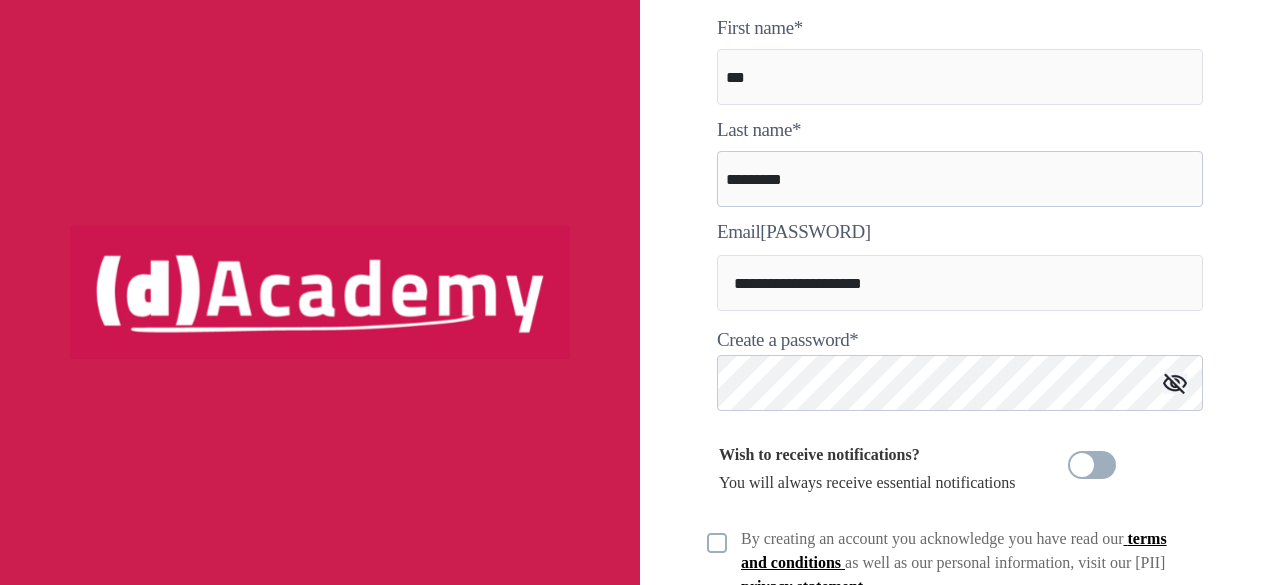 type on "*********" 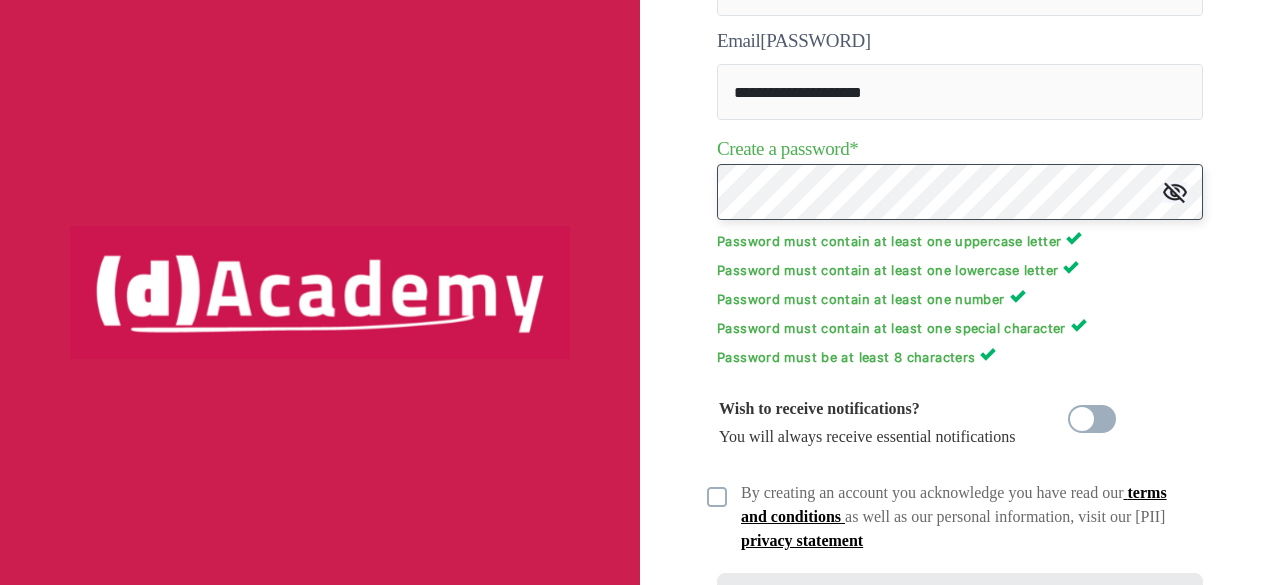 scroll, scrollTop: 470, scrollLeft: 0, axis: vertical 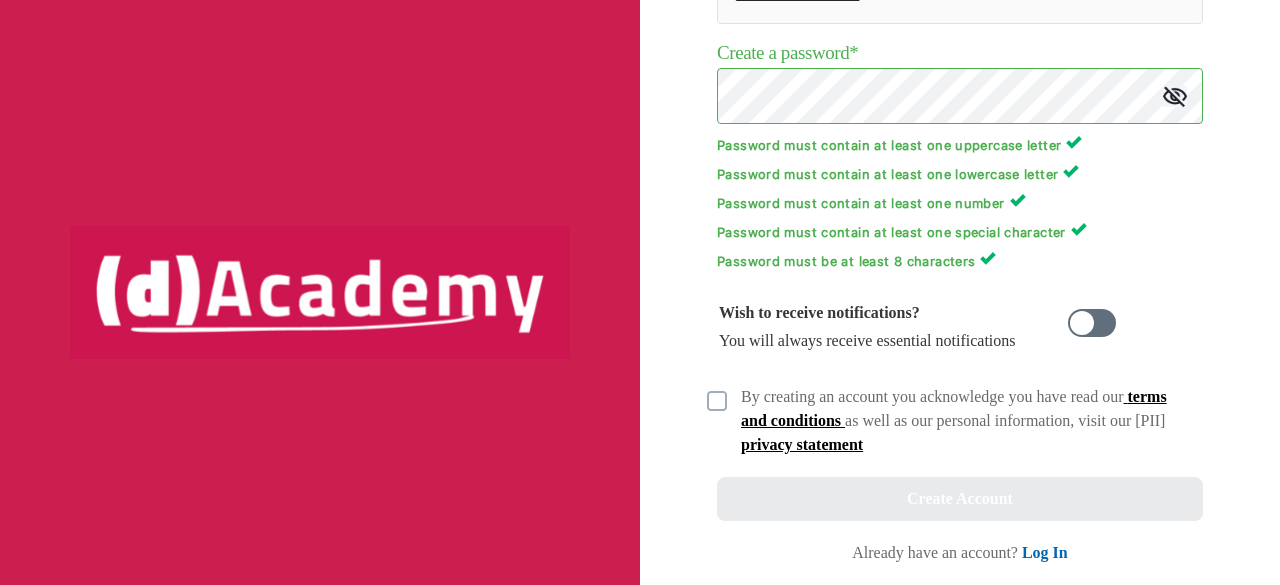 click at bounding box center (1092, 323) 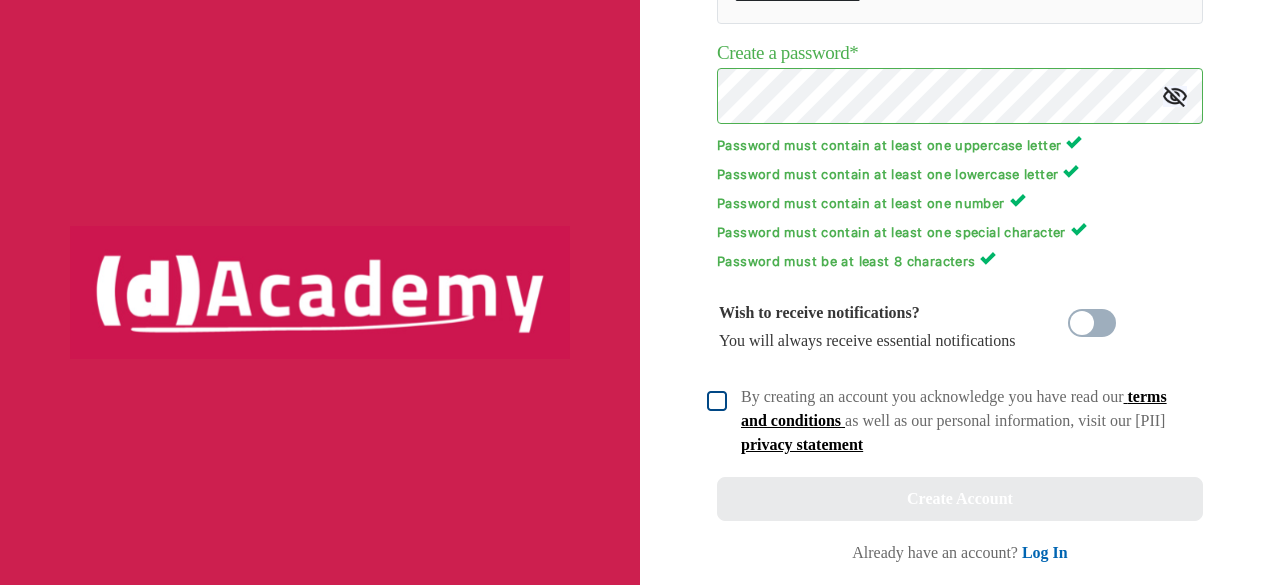 click at bounding box center [717, 401] 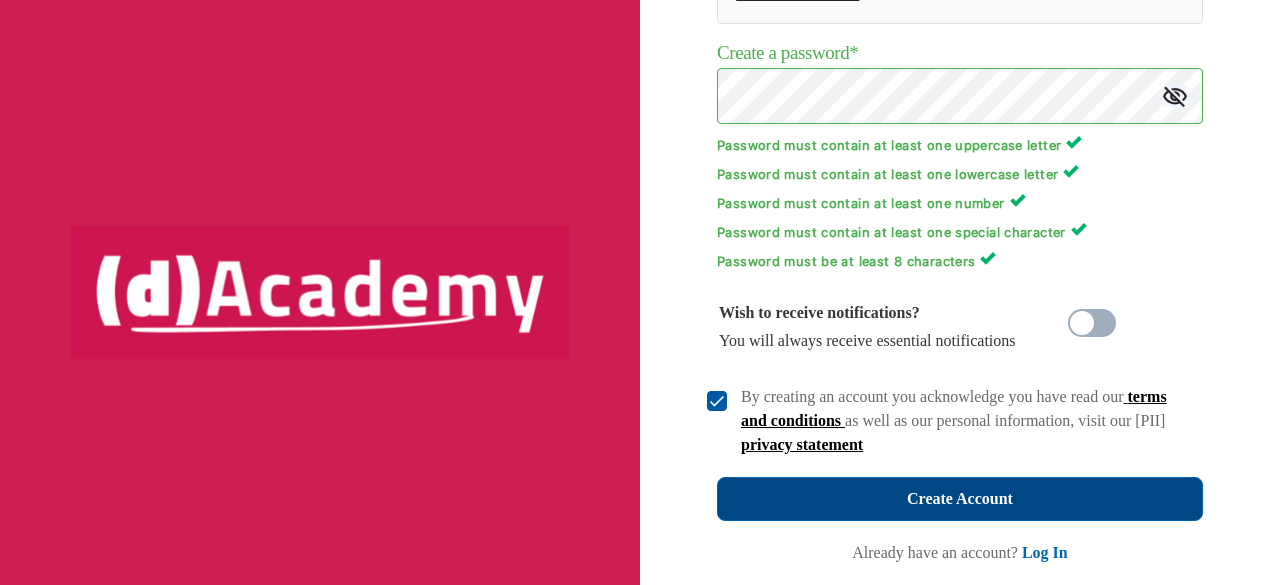 click on "Create Account" at bounding box center (960, 499) 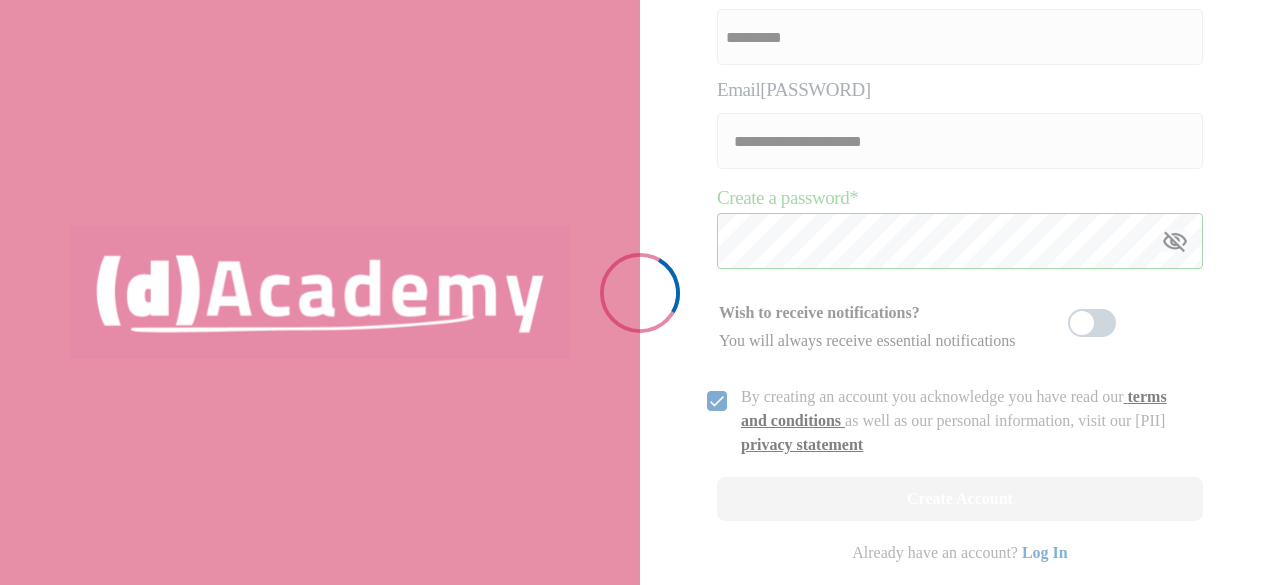 scroll, scrollTop: 323, scrollLeft: 0, axis: vertical 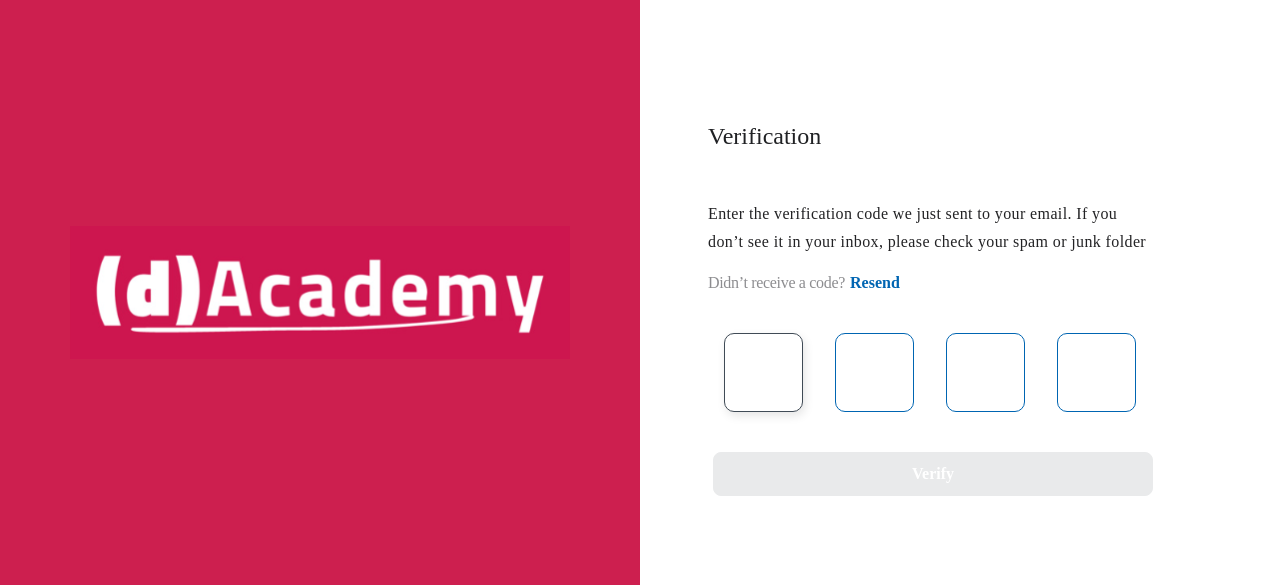 click at bounding box center (763, 372) 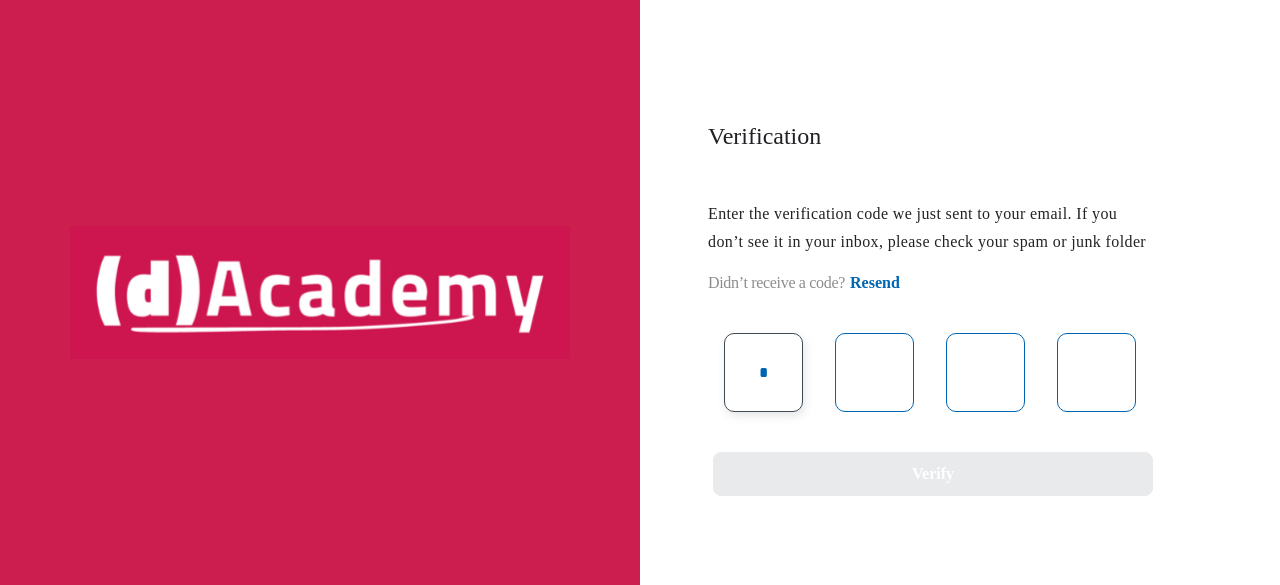 type on "*" 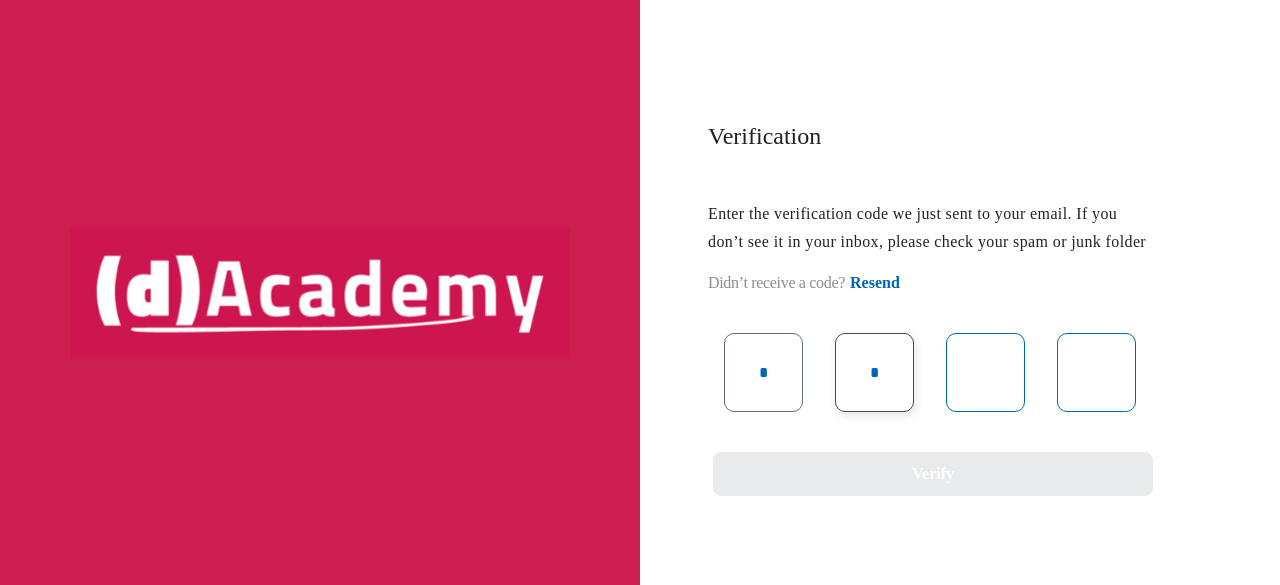 type on "*" 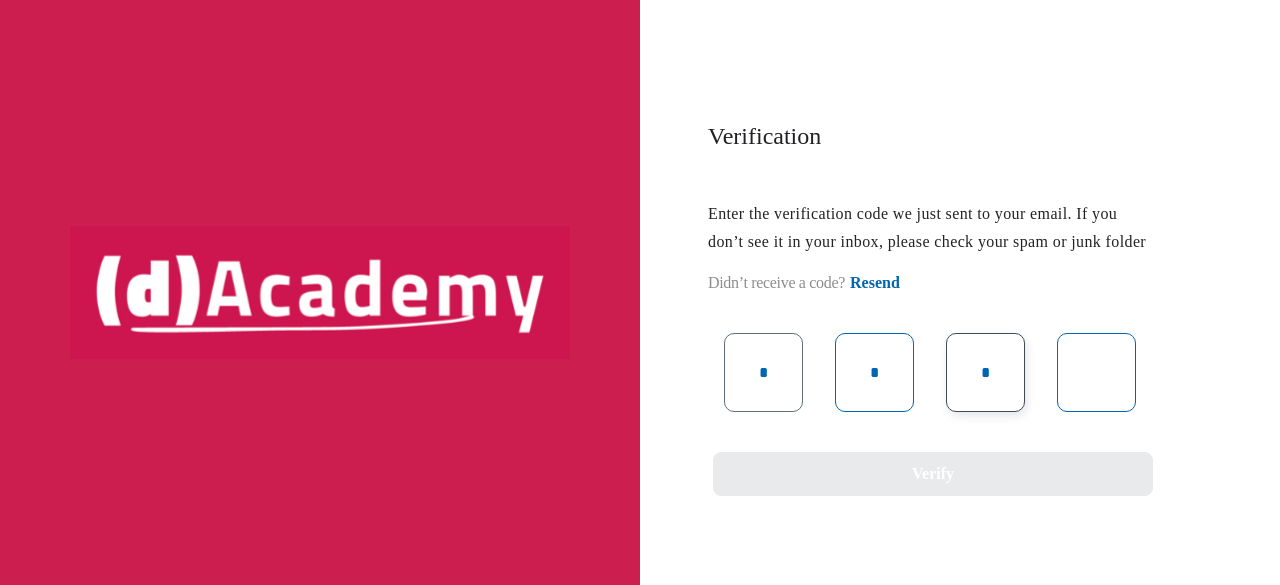 type on "*" 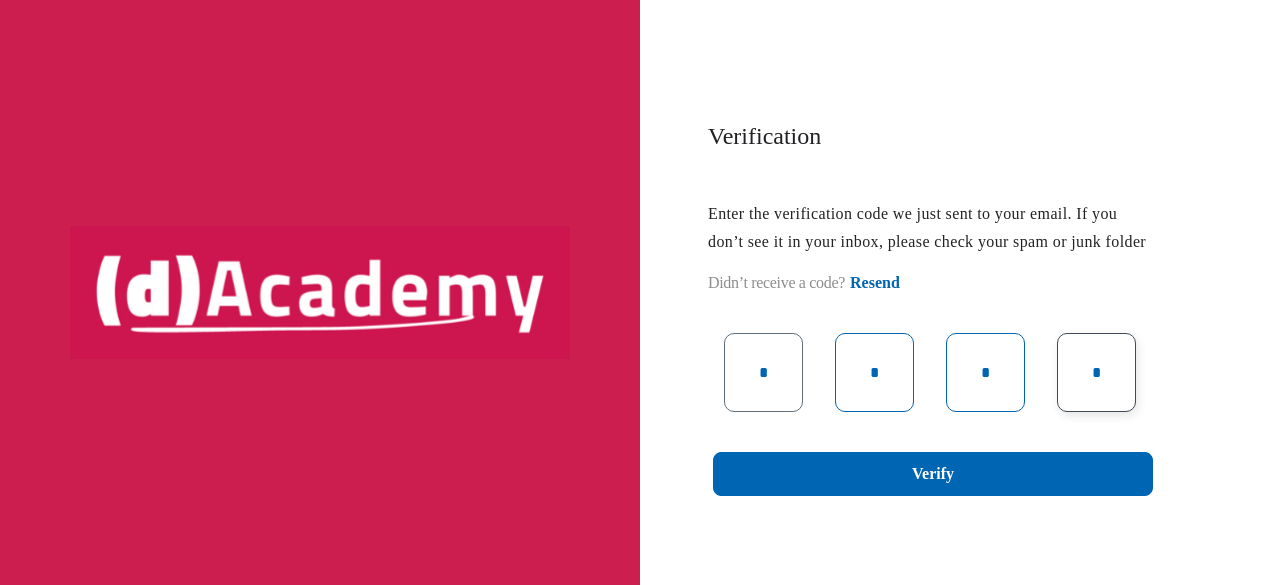 type on "*" 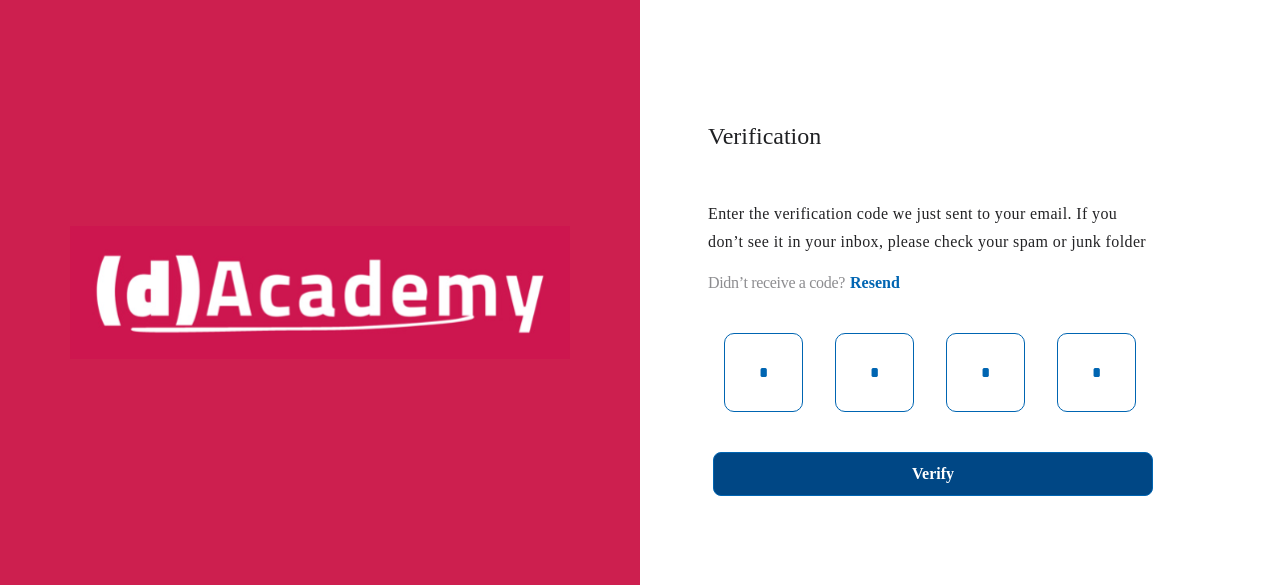 click on "Verify" at bounding box center [933, 474] 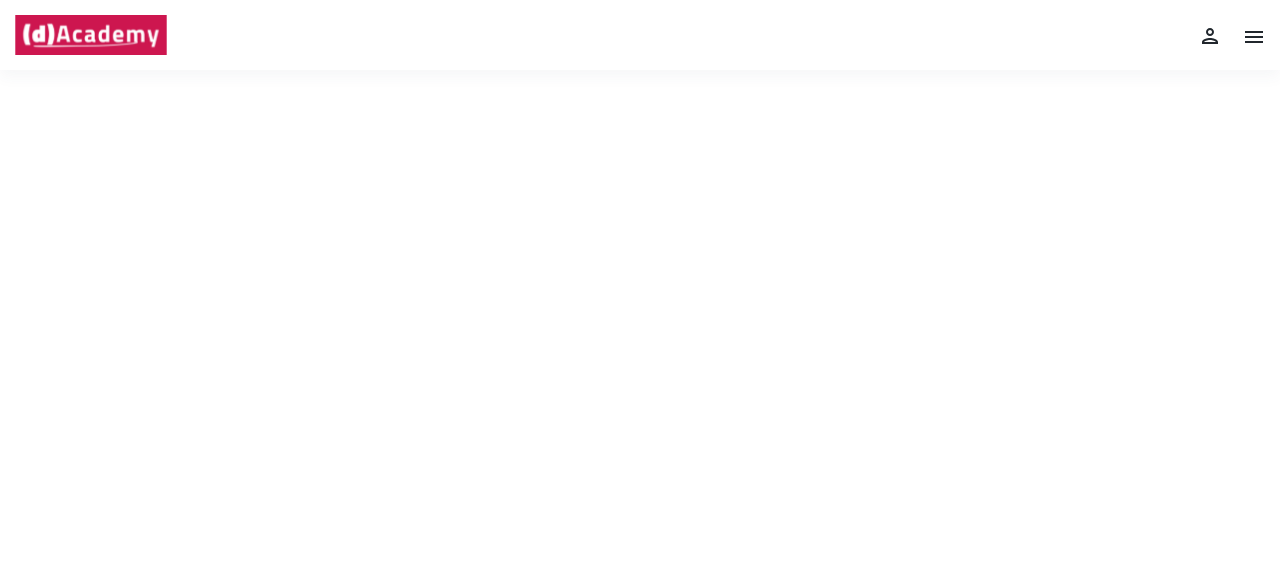 scroll, scrollTop: 0, scrollLeft: 0, axis: both 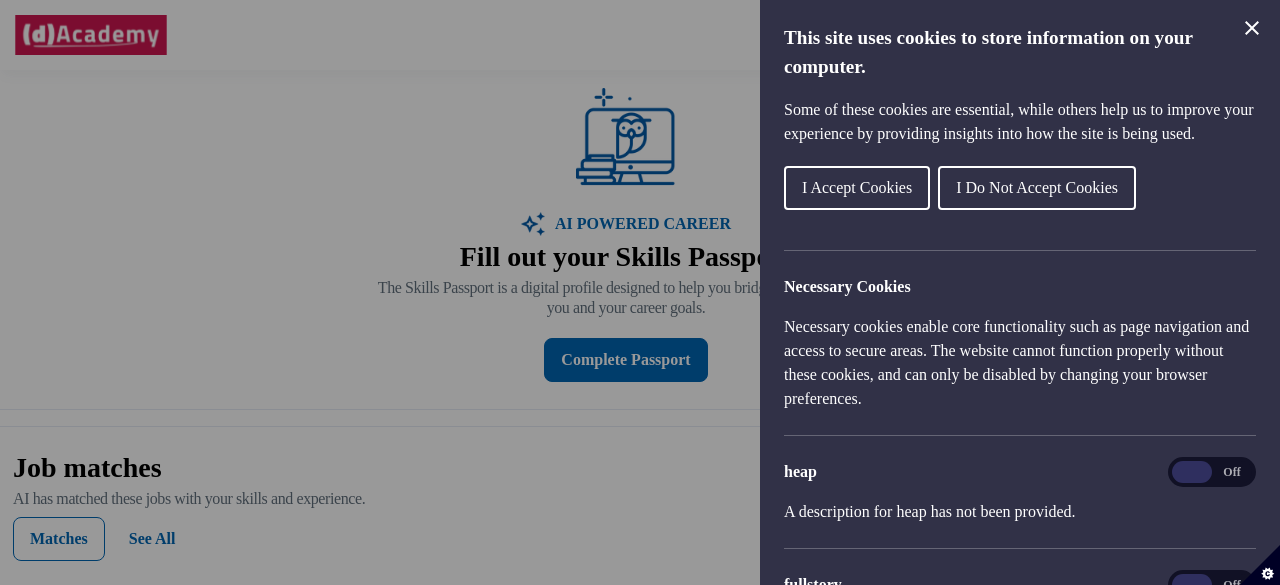 click on "I Accept Cookies" at bounding box center [857, 187] 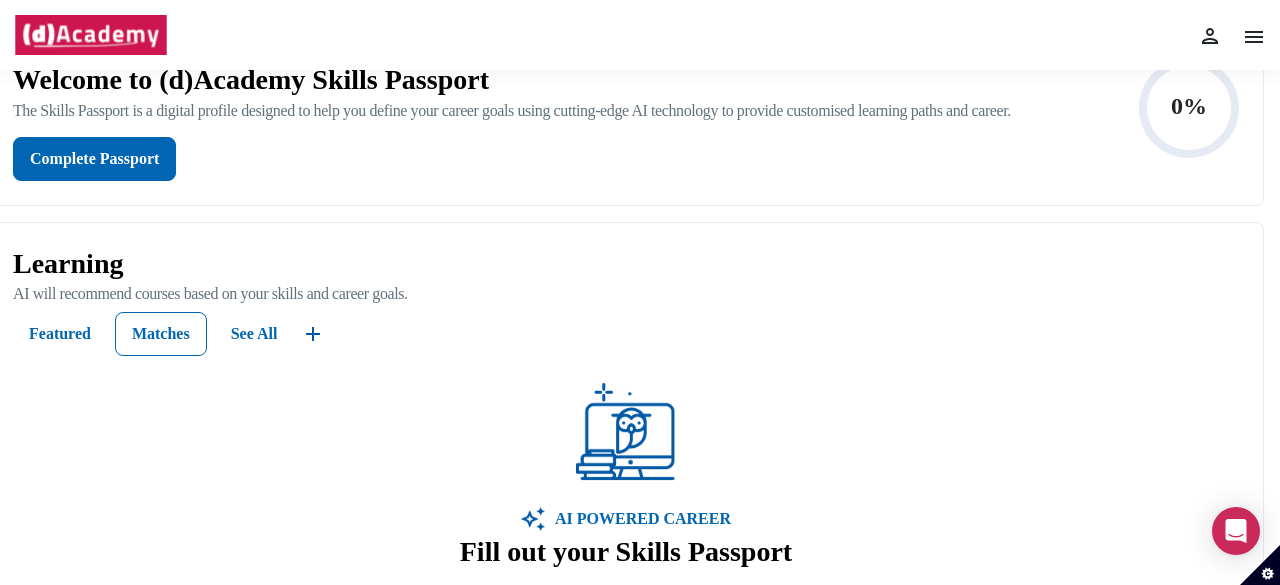 scroll, scrollTop: 0, scrollLeft: 0, axis: both 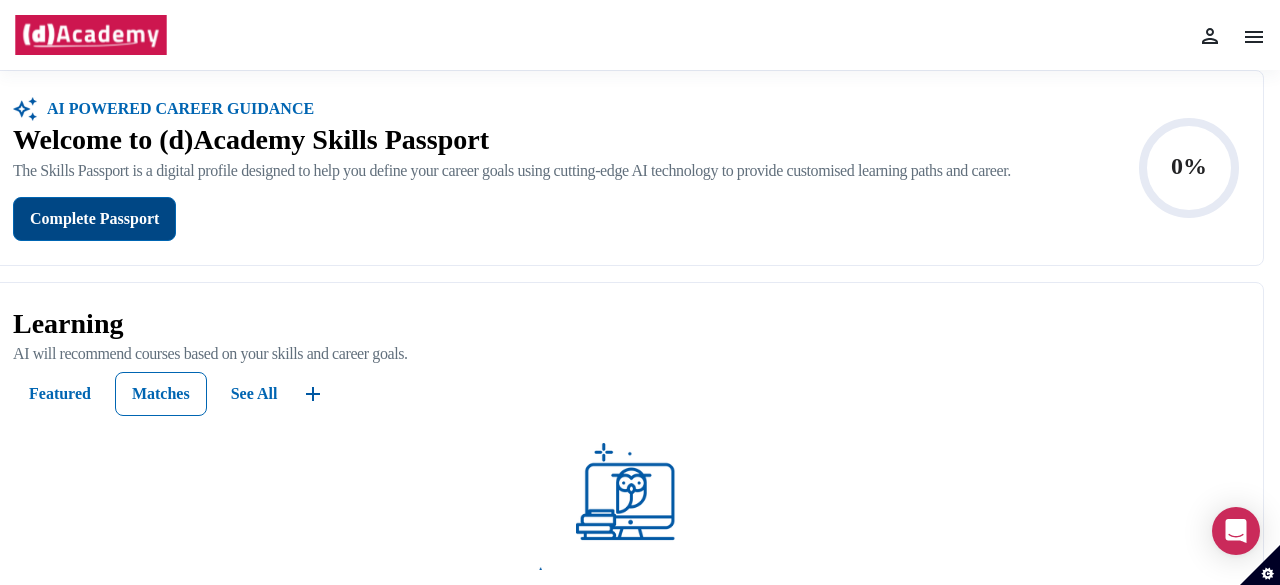 click on "Complete Passport" at bounding box center [94, 219] 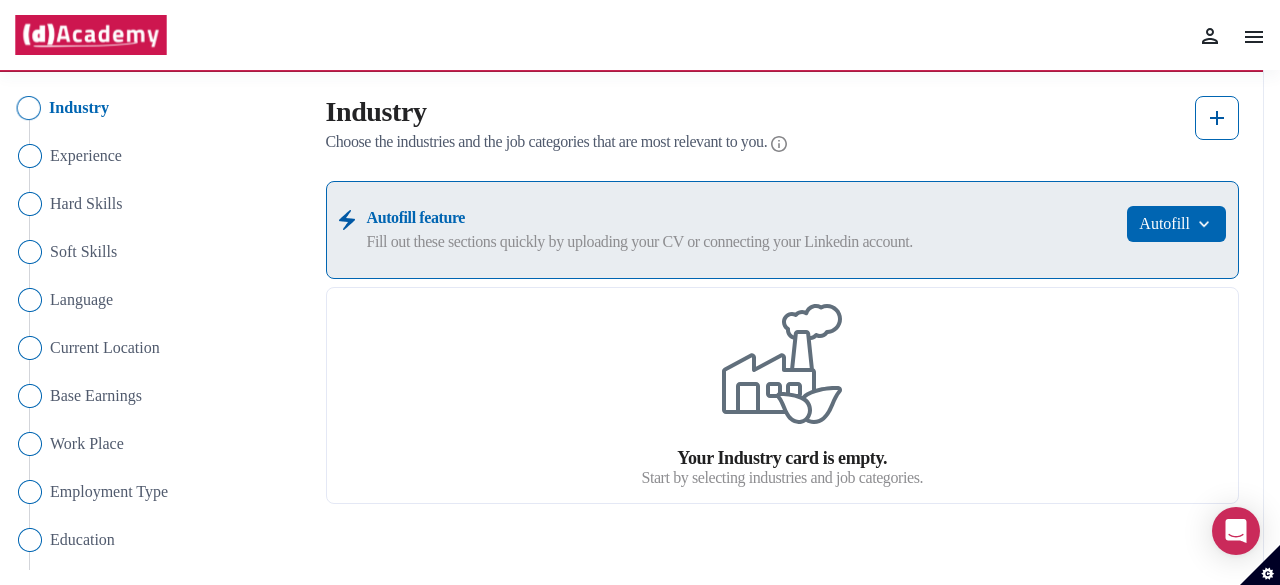 scroll, scrollTop: 143, scrollLeft: 0, axis: vertical 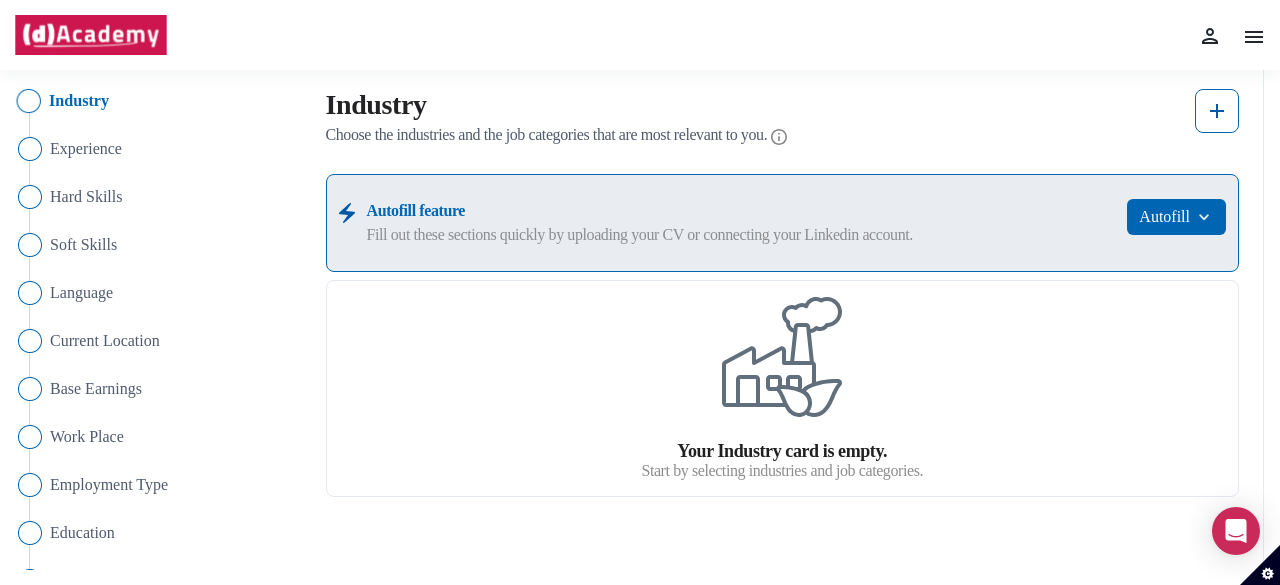 click on "What is this information used for? We use this information to help build your profile to better match you with an employer or course . See our privacy statement for more information." at bounding box center [640, 292] 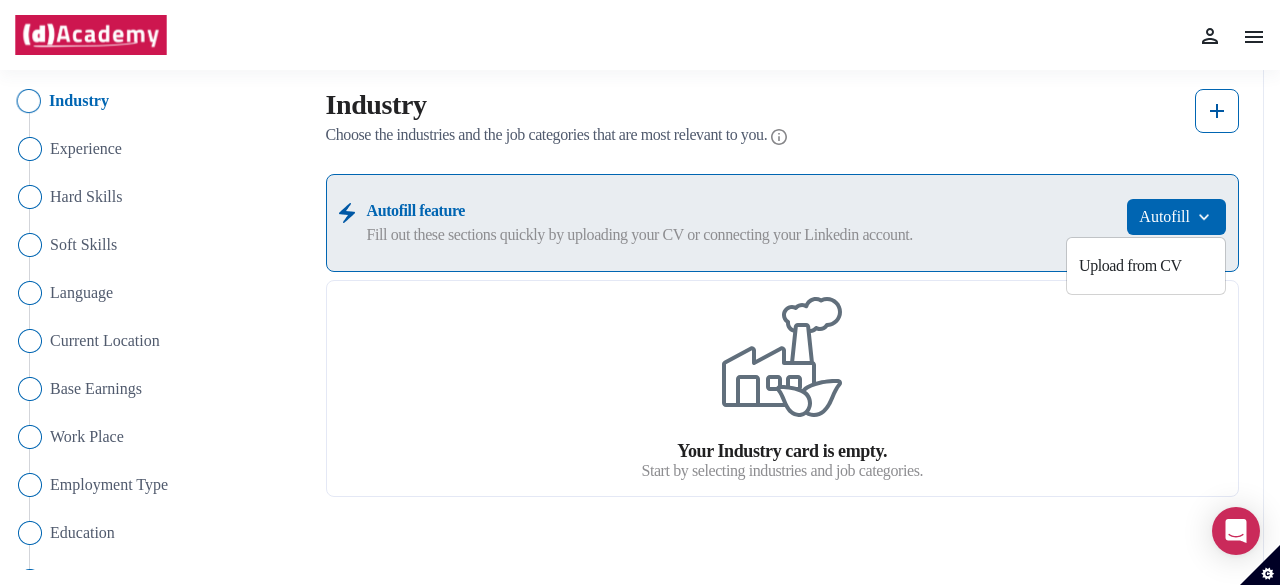 click on "Industry Choose the industries and the job categories that are most relevant to you." at bounding box center [783, 119] 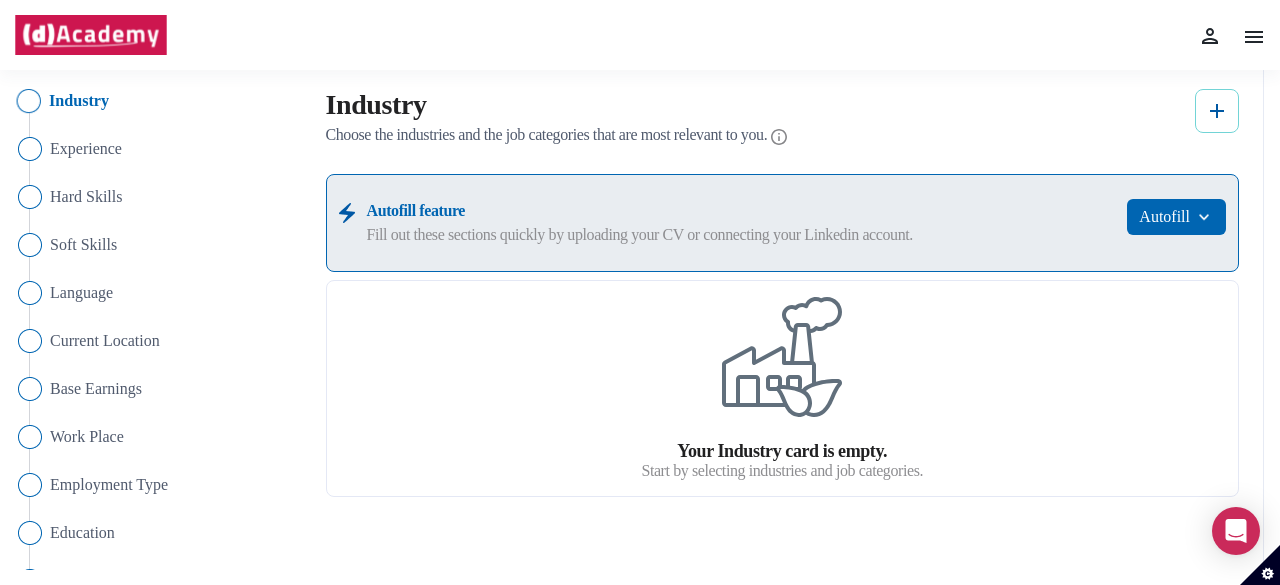 click at bounding box center [1217, 111] 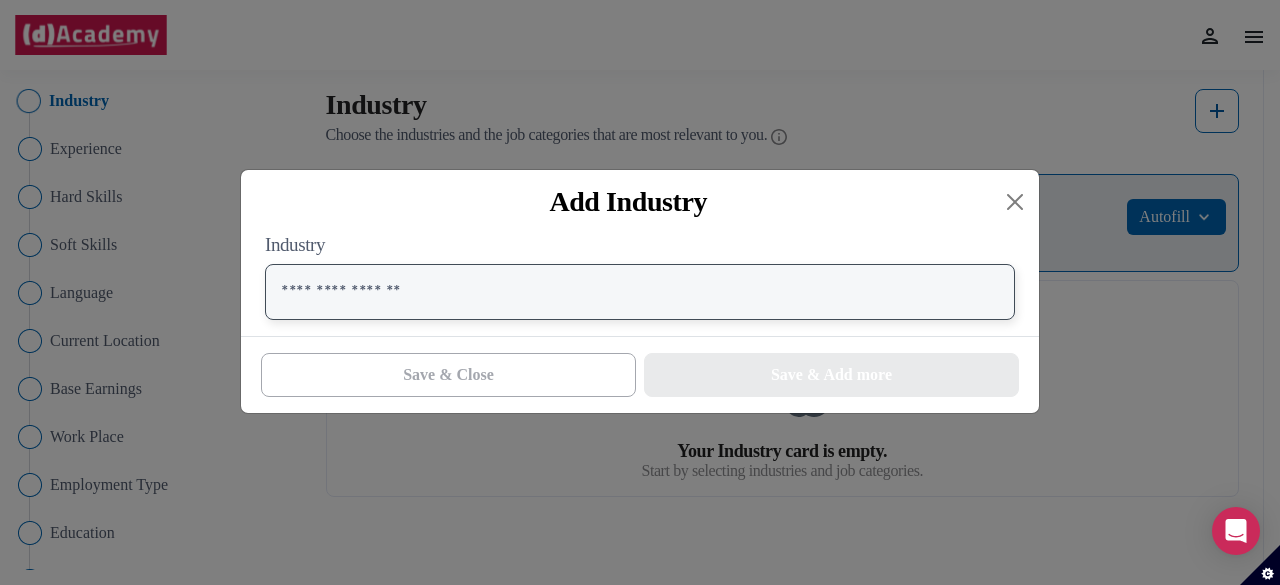 click at bounding box center (640, 292) 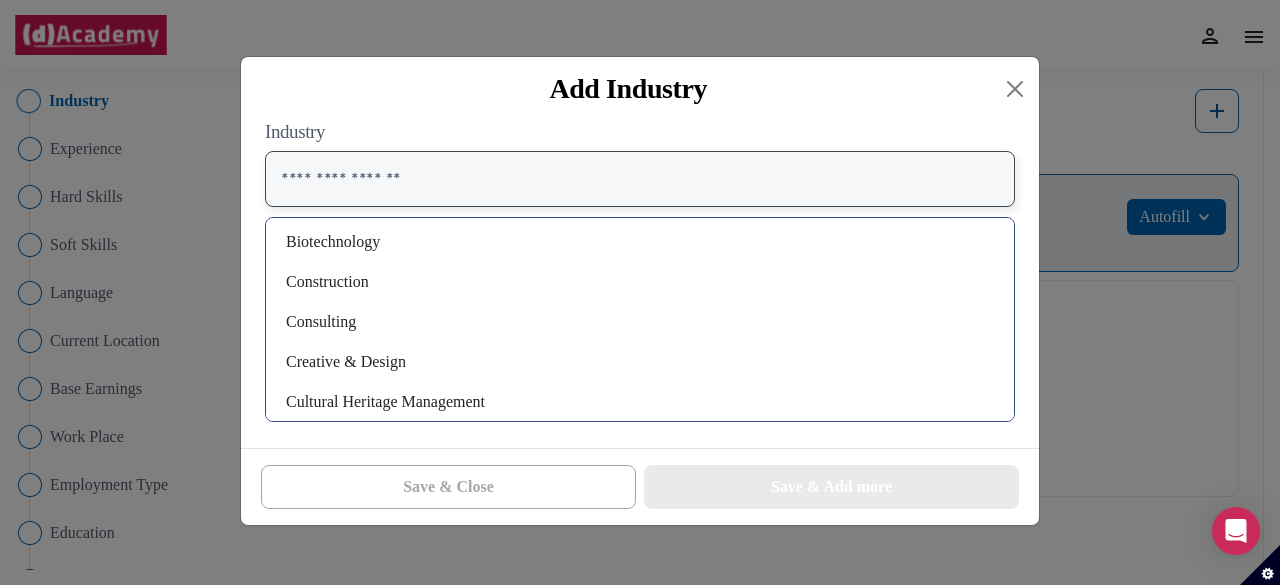 scroll, scrollTop: 239, scrollLeft: 0, axis: vertical 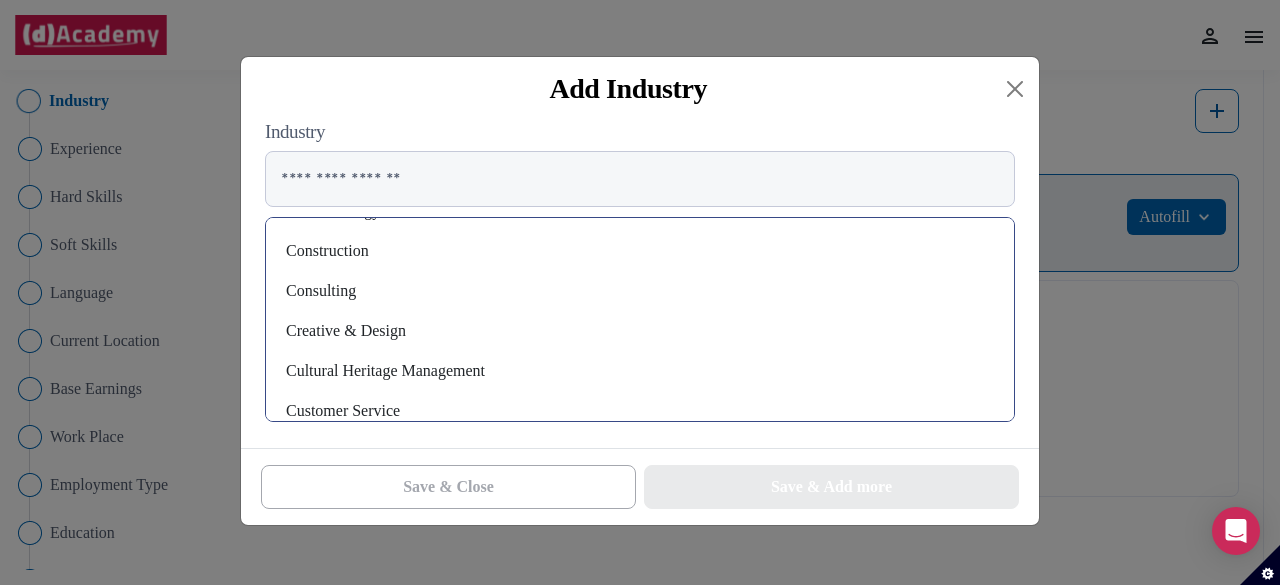 click on "Consulting" at bounding box center (640, 291) 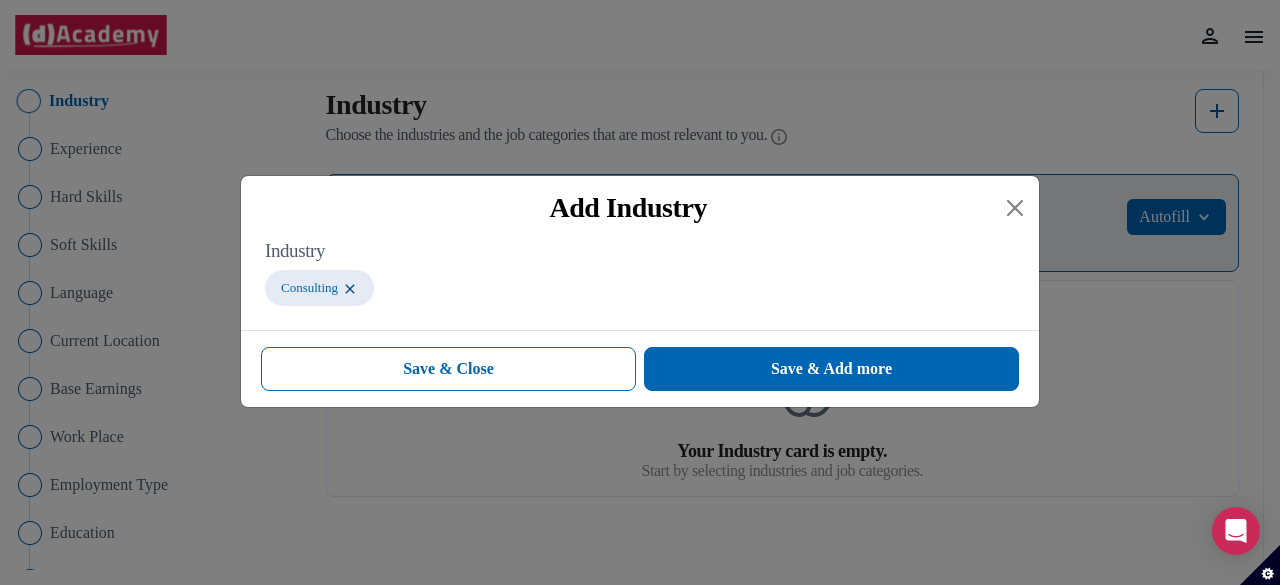 click on "Industry Consulting" at bounding box center (640, 277) 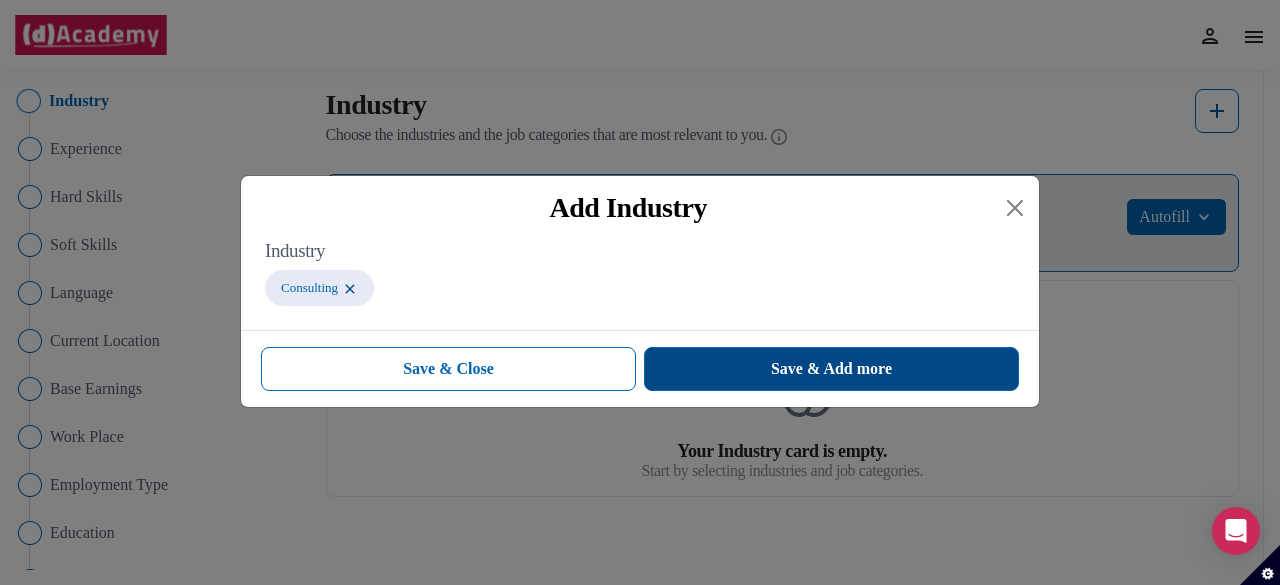 click on "Save & Add more" at bounding box center [831, 369] 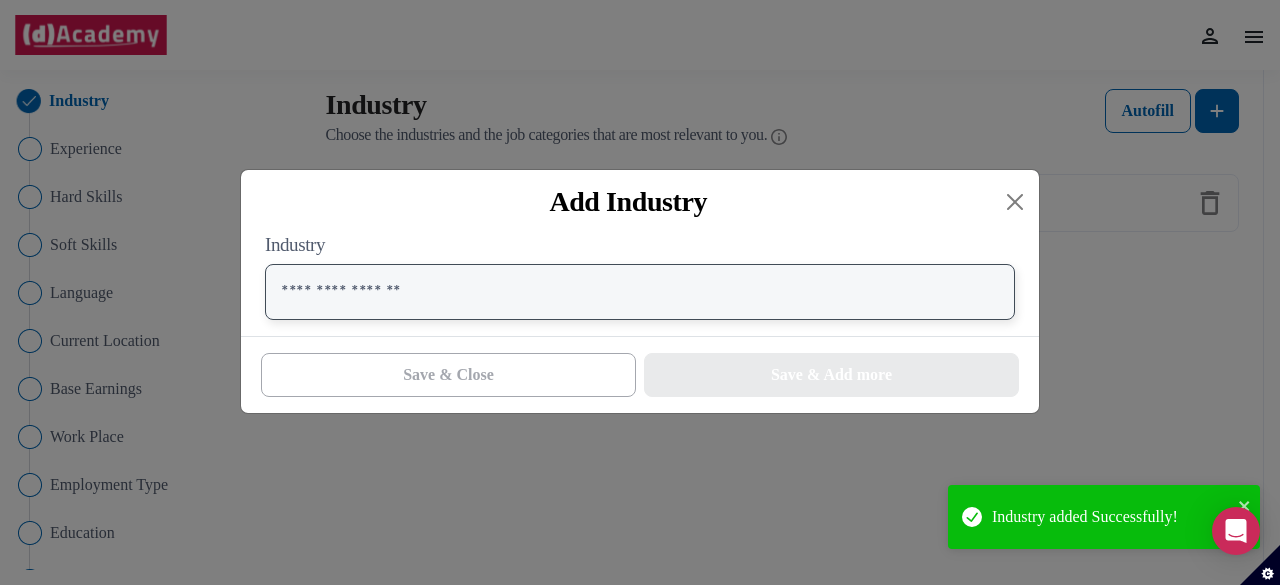 click at bounding box center (640, 292) 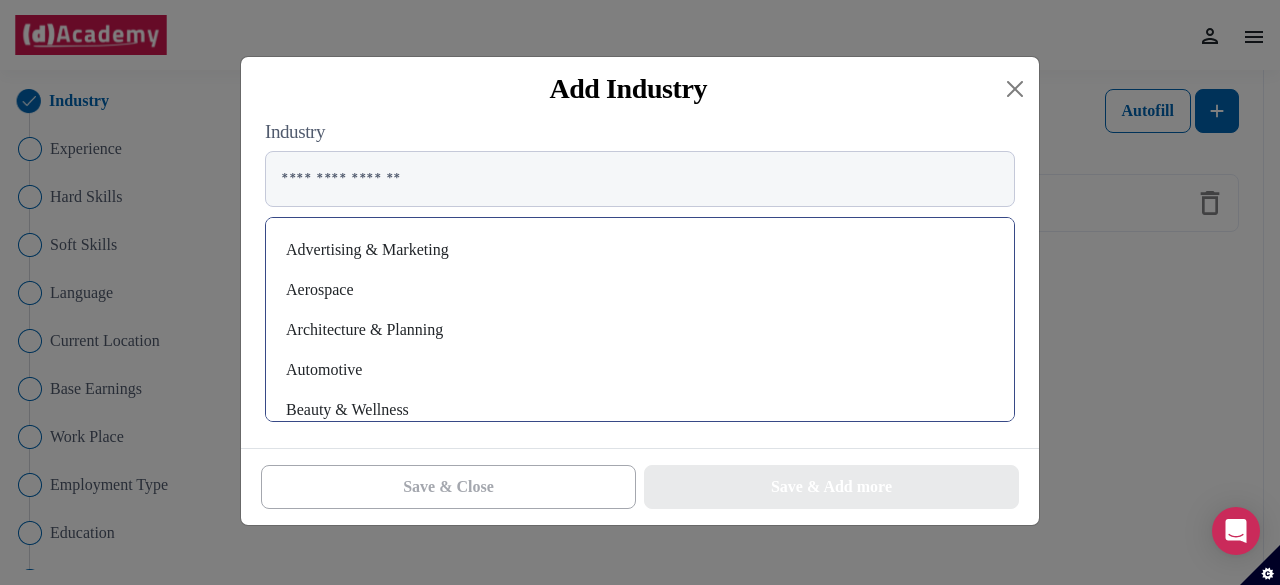 click on "Advertising & Marketing" at bounding box center [640, 250] 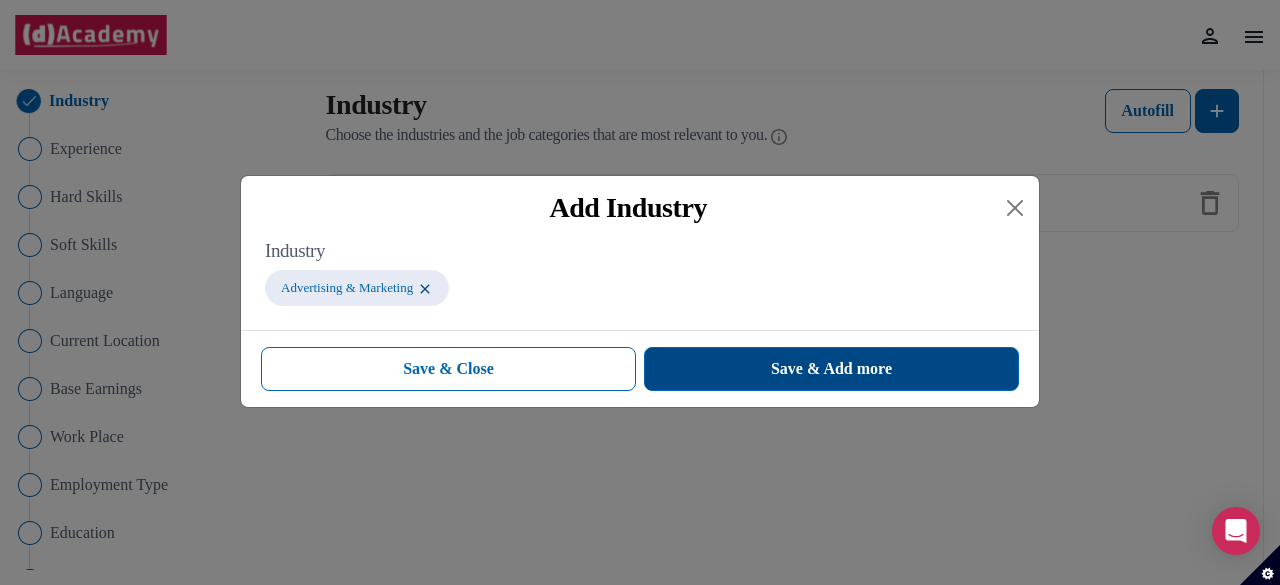 click on "Save & Add more" at bounding box center (831, 369) 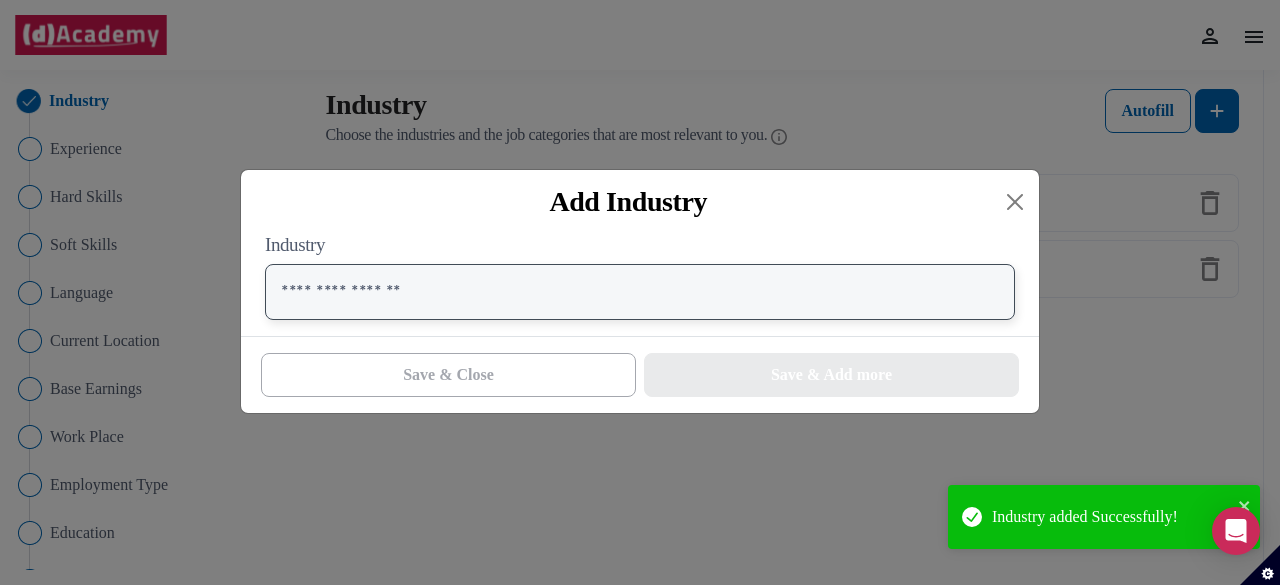 click at bounding box center (640, 292) 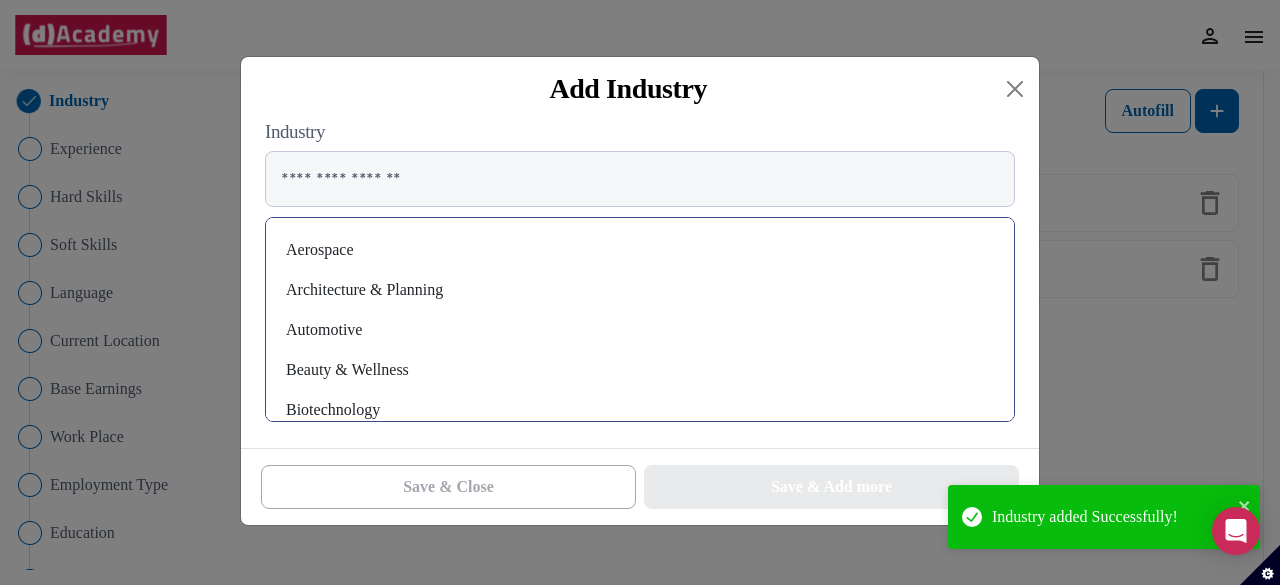 click on "Architecture & Planning" at bounding box center [640, 290] 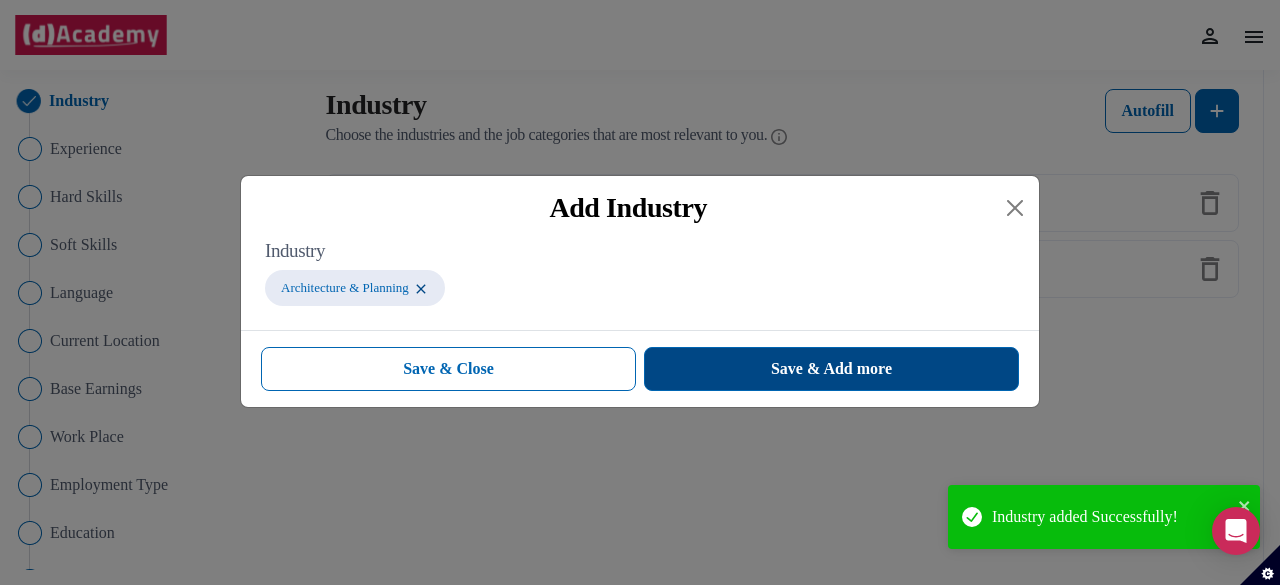 click on "Save & Add more" at bounding box center [831, 369] 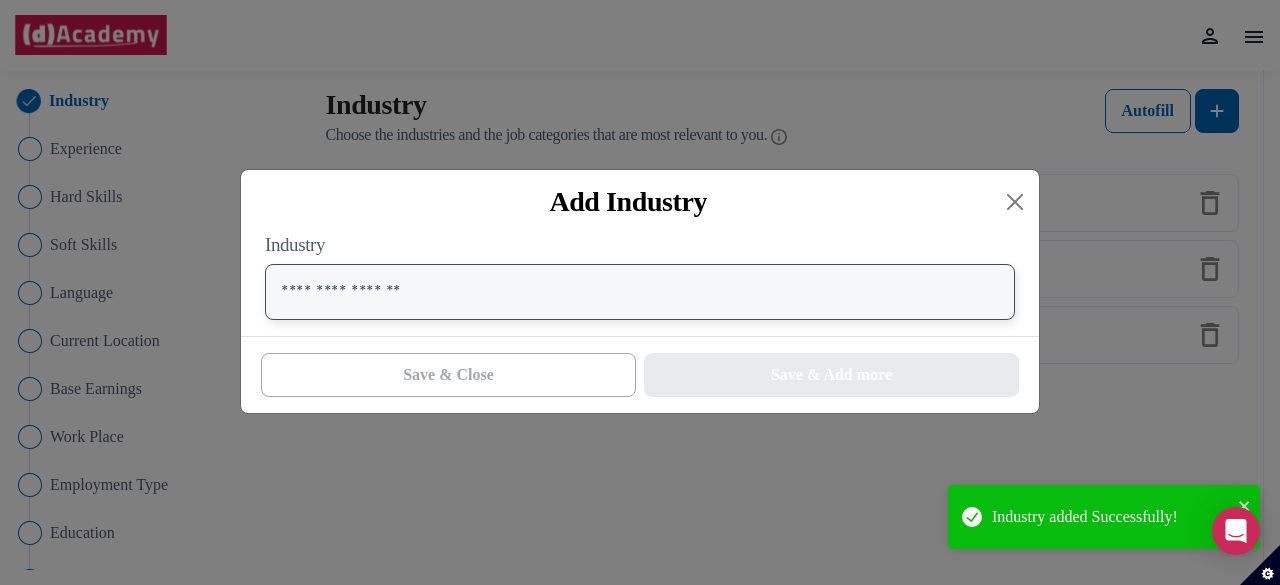 click at bounding box center (640, 292) 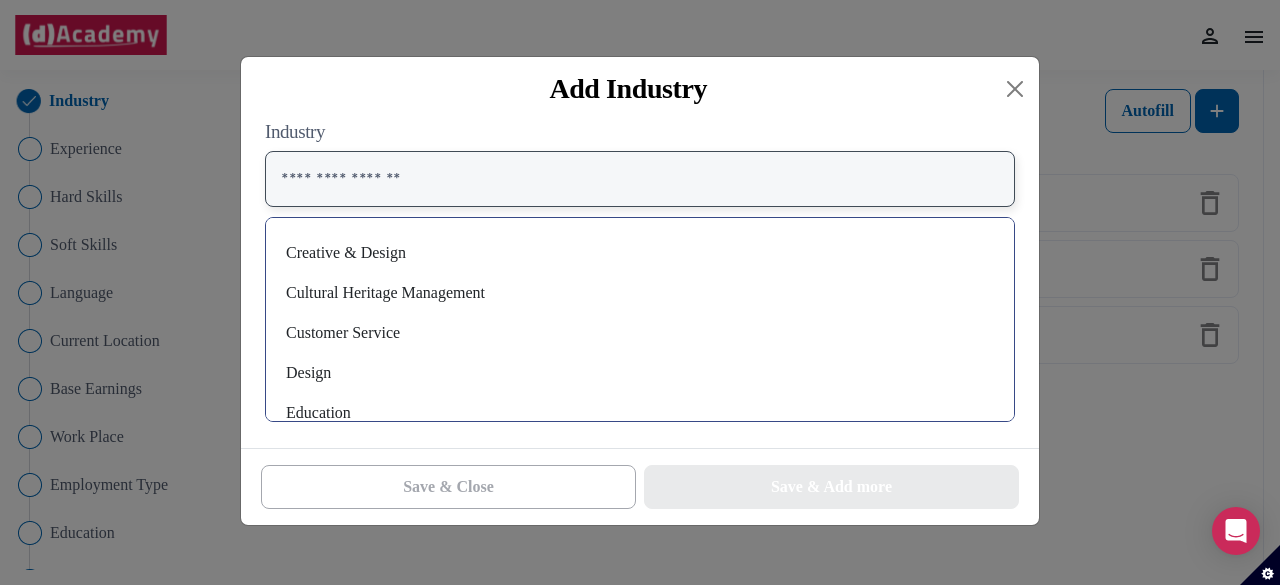 scroll, scrollTop: 199, scrollLeft: 0, axis: vertical 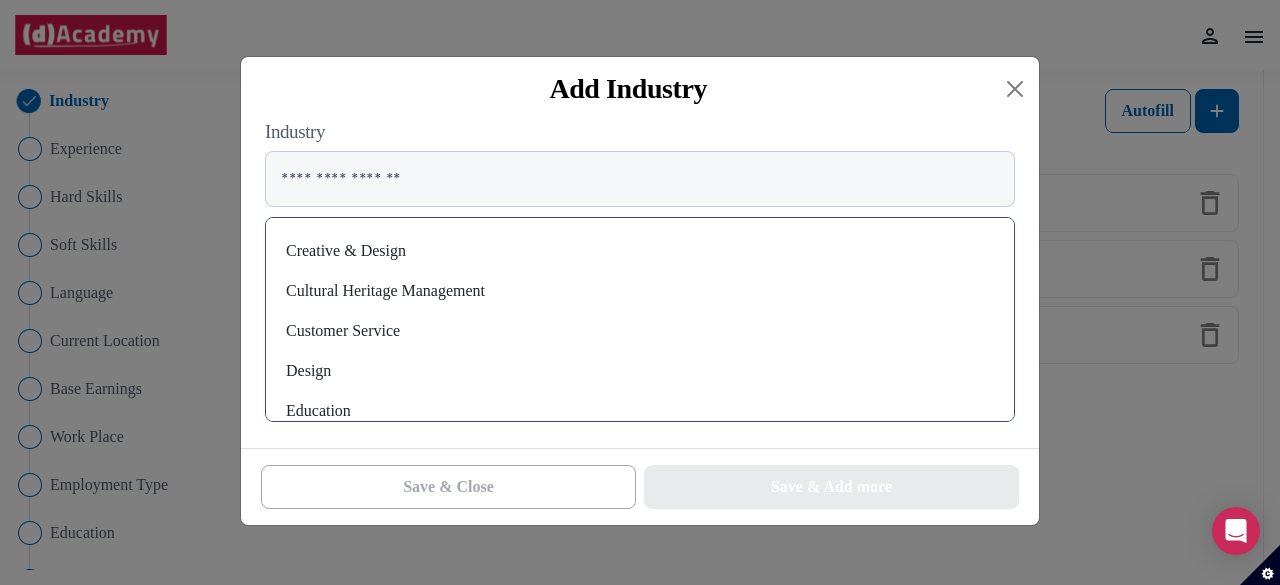 click on "Cultural Heritage Management" at bounding box center (640, 291) 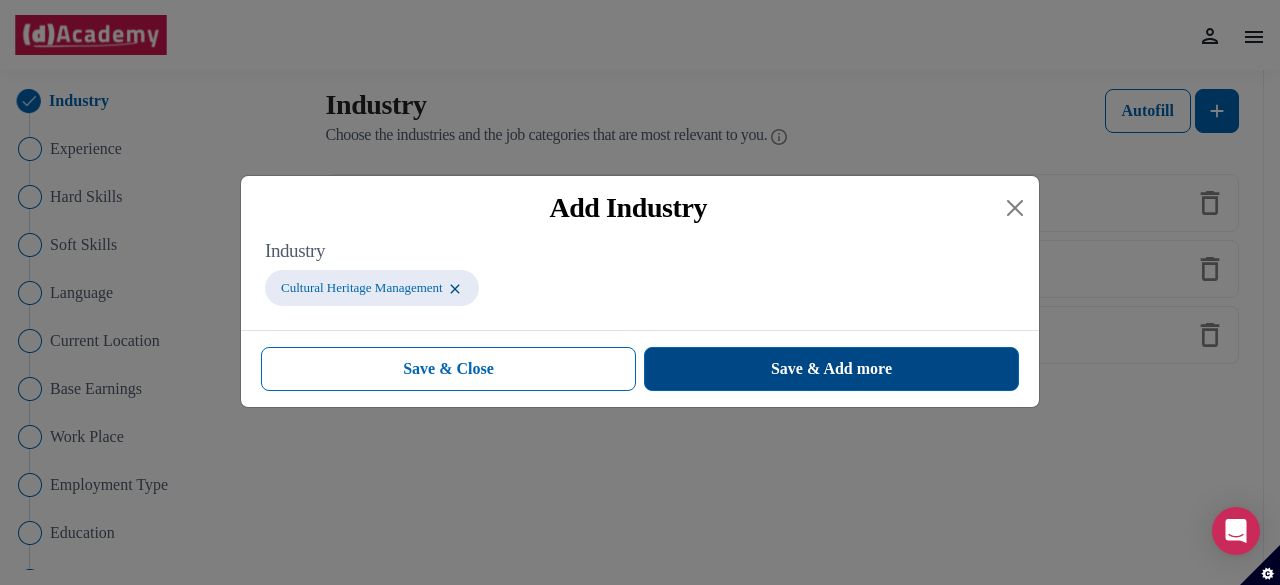 click on "Save & Add more" at bounding box center [831, 369] 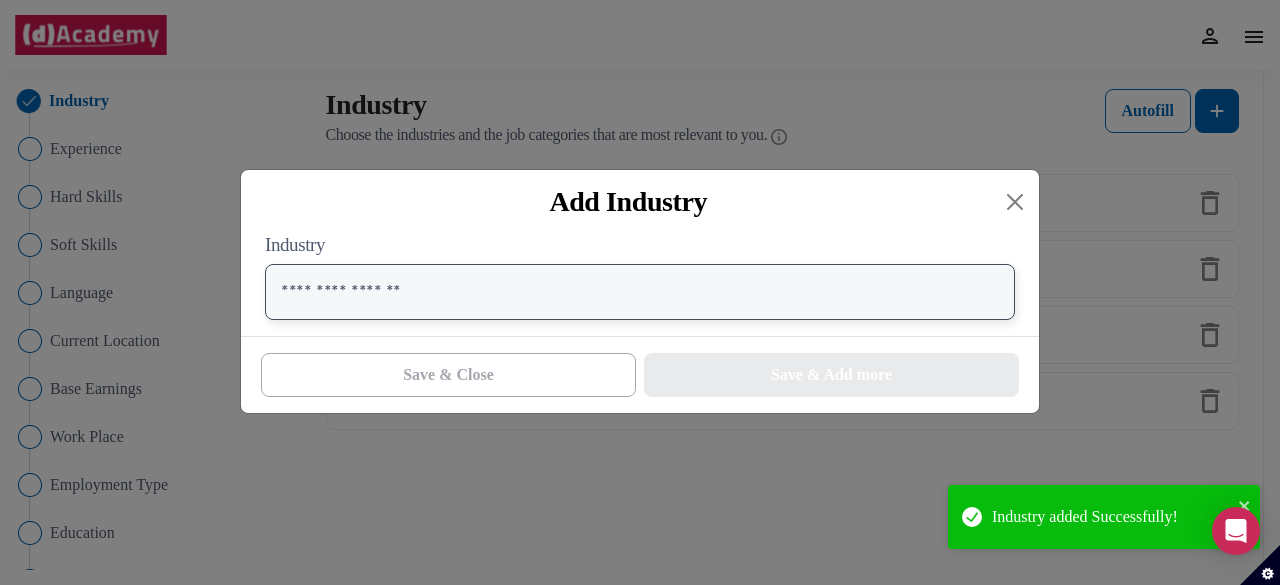 click at bounding box center [640, 292] 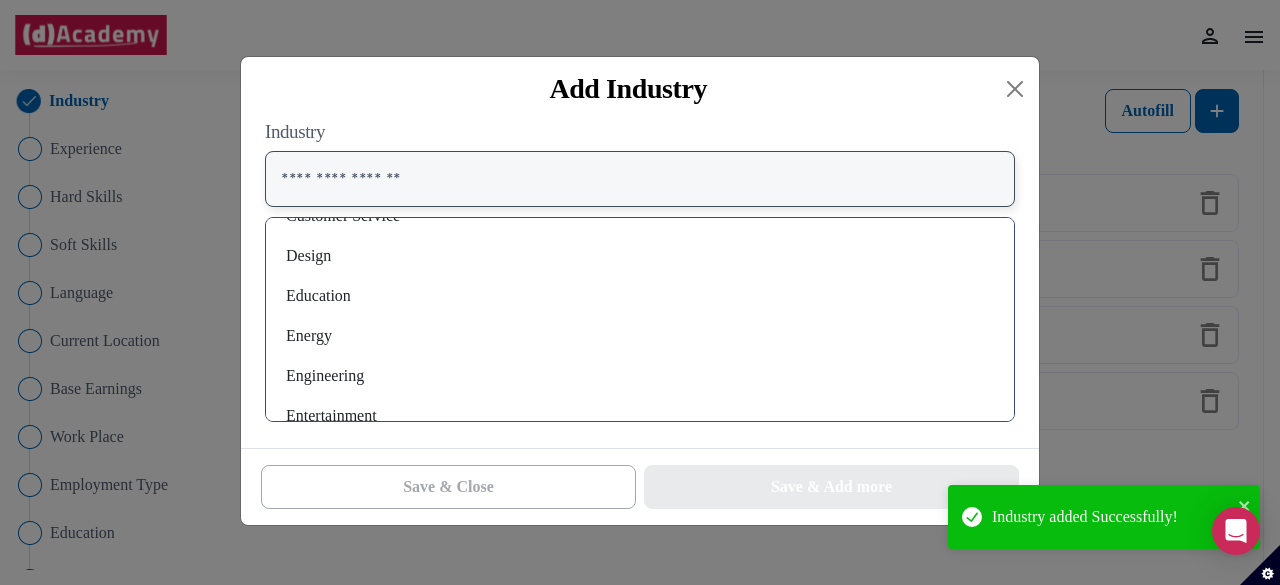 scroll, scrollTop: 276, scrollLeft: 0, axis: vertical 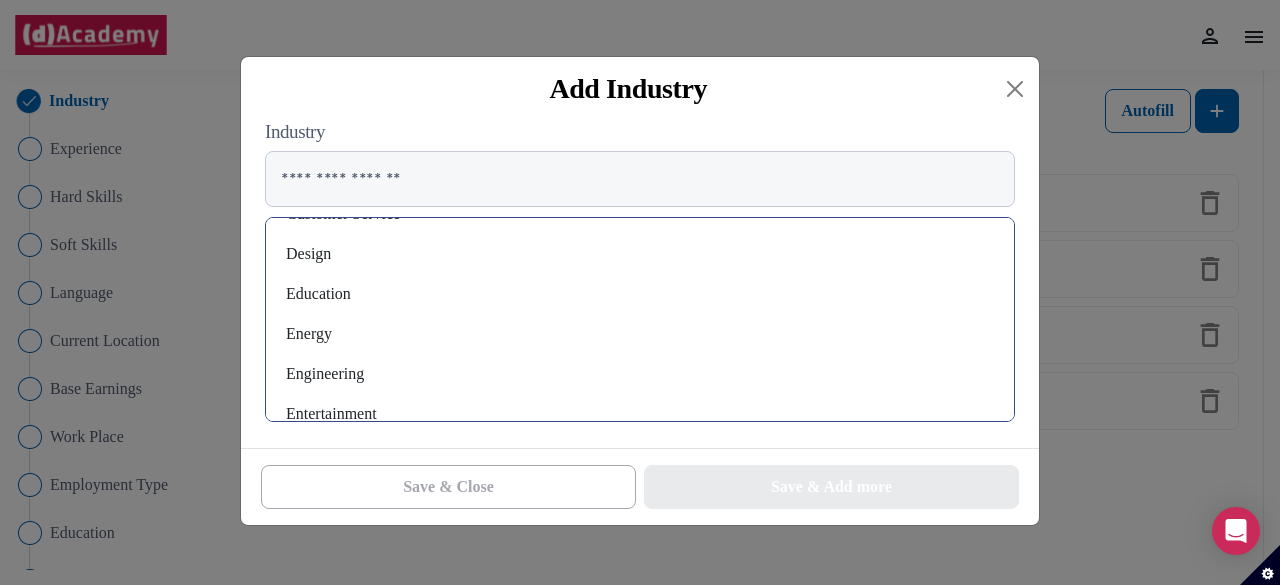 click on "Education" at bounding box center [640, 294] 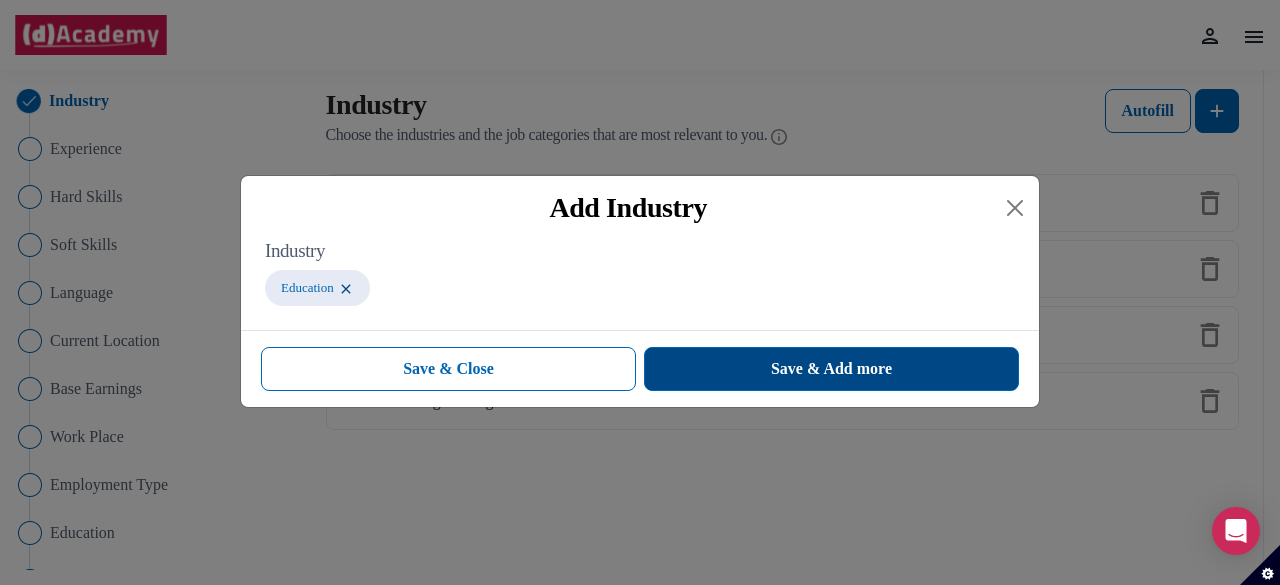 click on "Save & Add more" at bounding box center [831, 369] 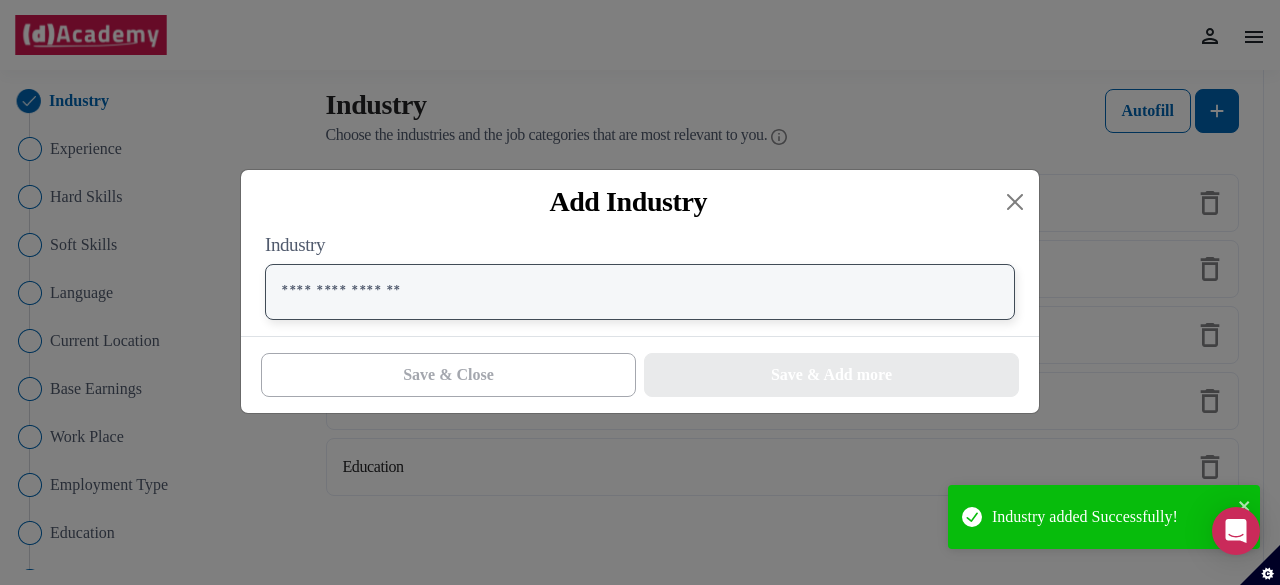 click at bounding box center (640, 292) 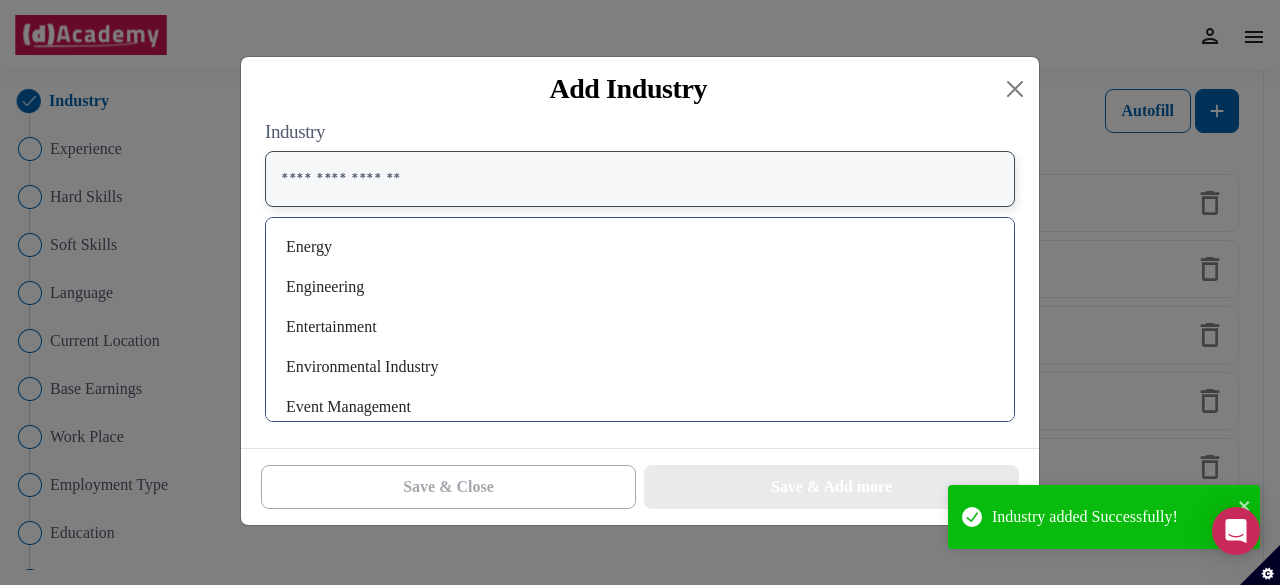 scroll, scrollTop: 328, scrollLeft: 0, axis: vertical 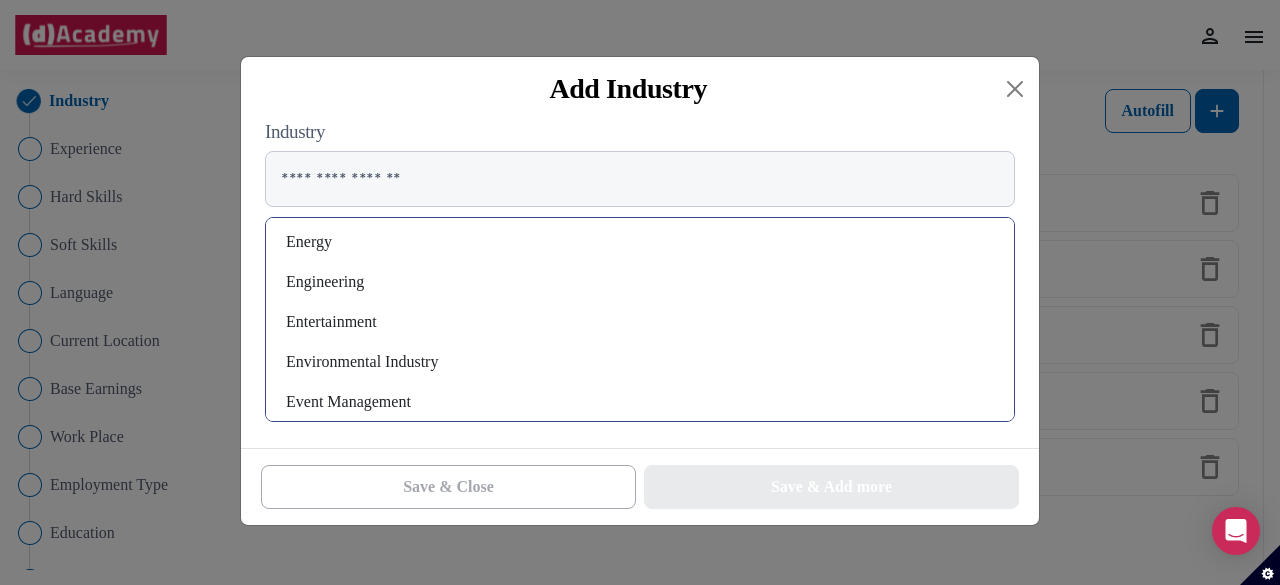 click on "Event Management" at bounding box center [640, 402] 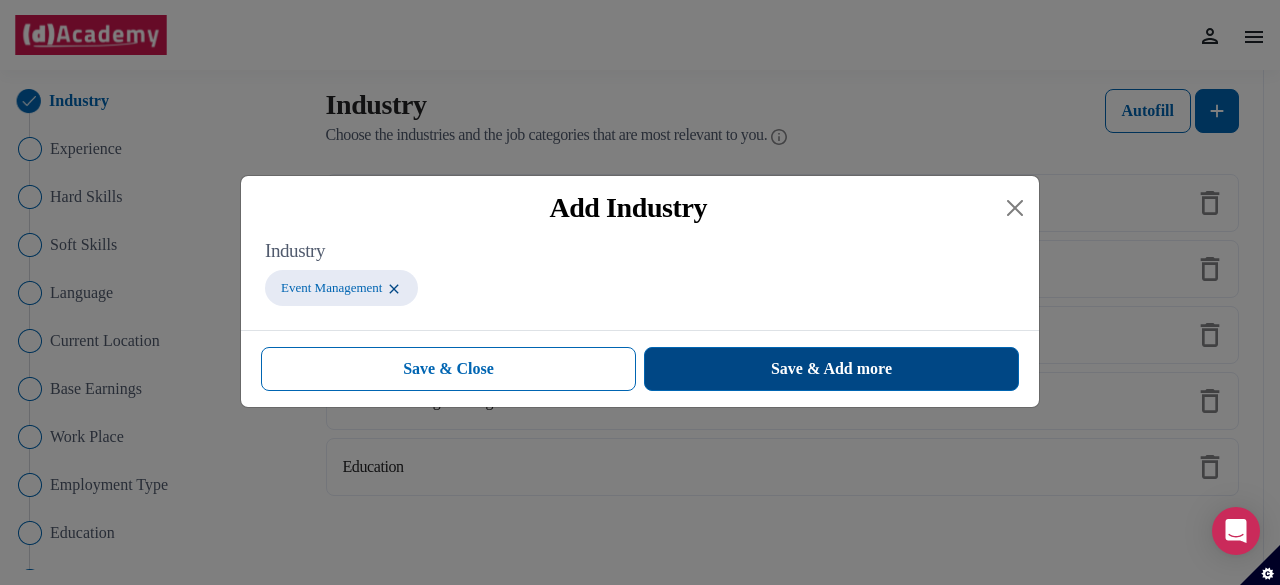 click on "Save & Add more" at bounding box center [831, 369] 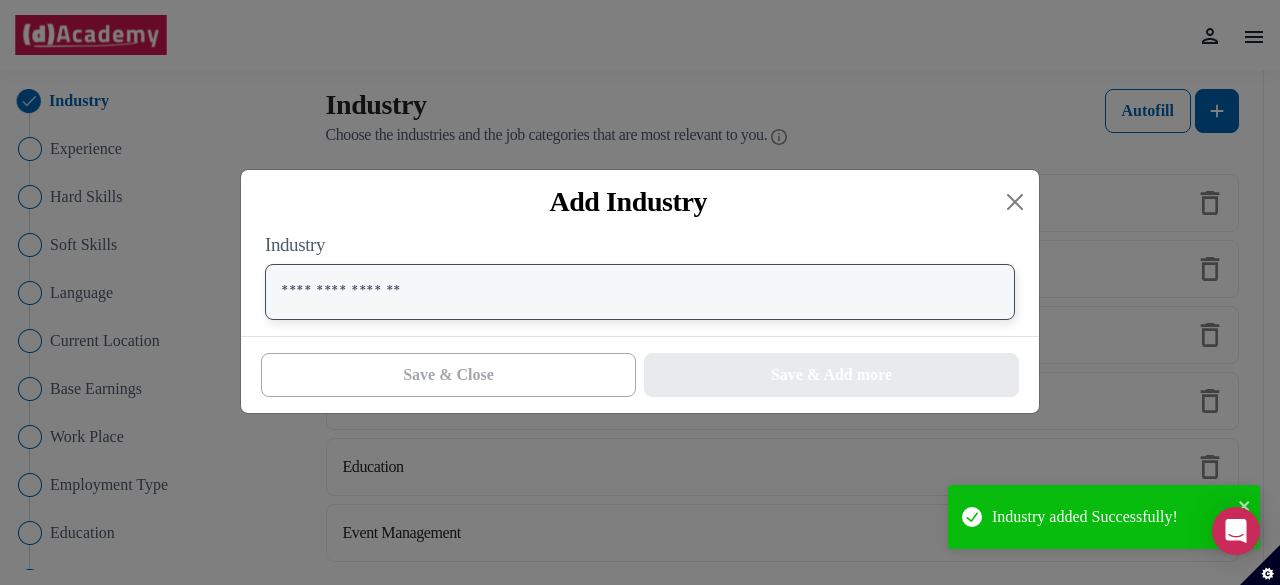drag, startPoint x: 662, startPoint y: 272, endPoint x: 589, endPoint y: 291, distance: 75.43209 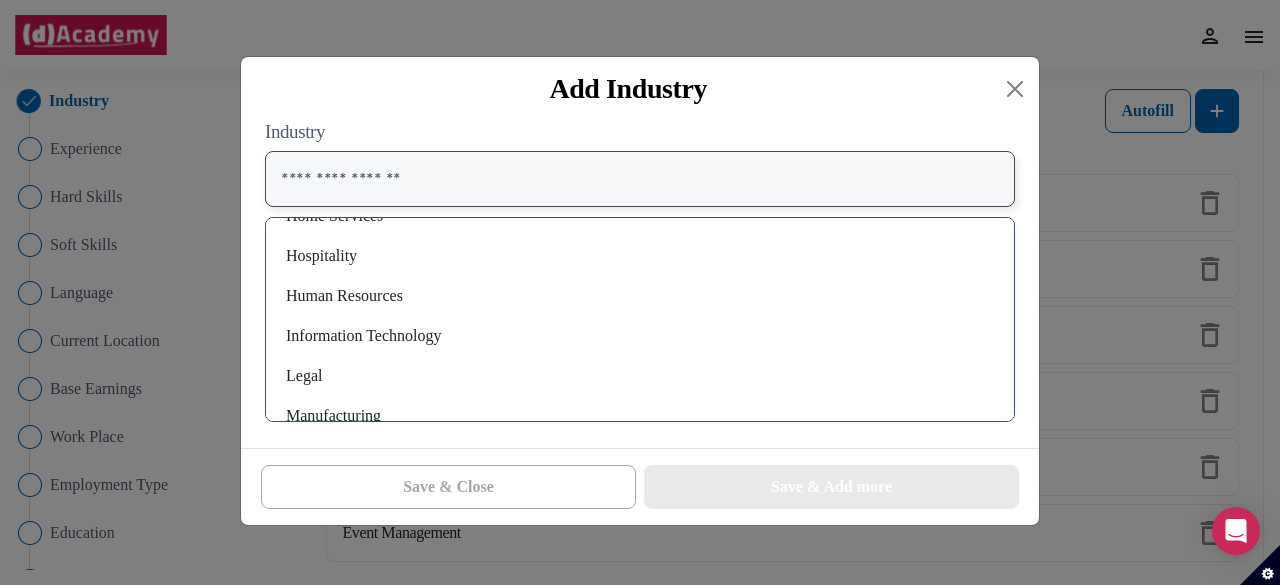 scroll, scrollTop: 808, scrollLeft: 0, axis: vertical 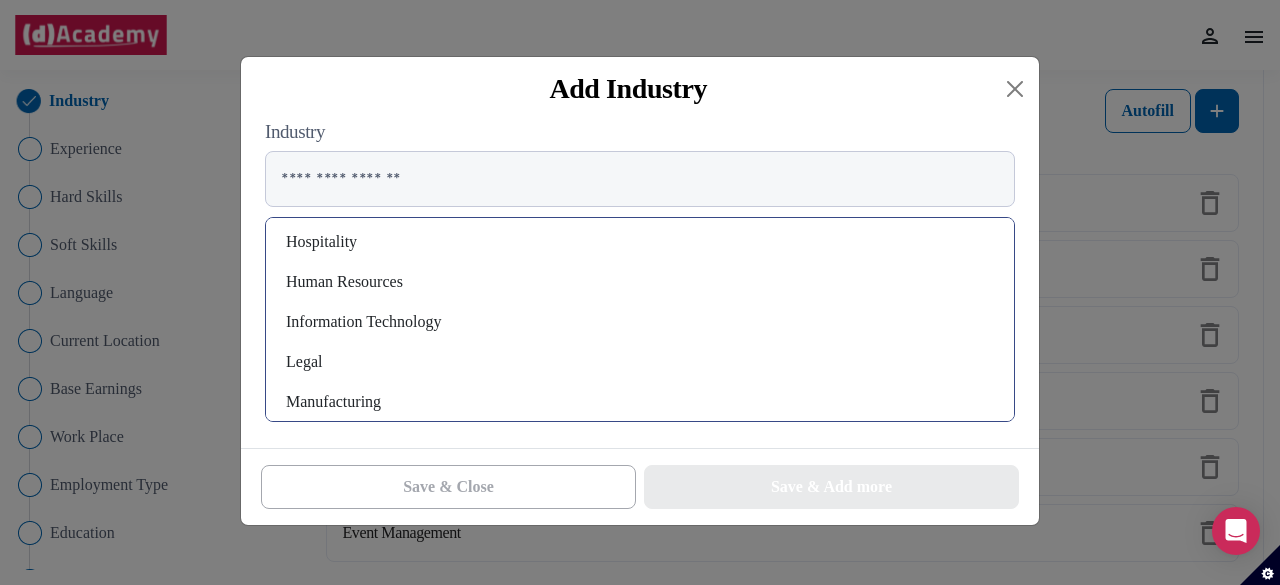 click on "Information Technology" at bounding box center (640, 322) 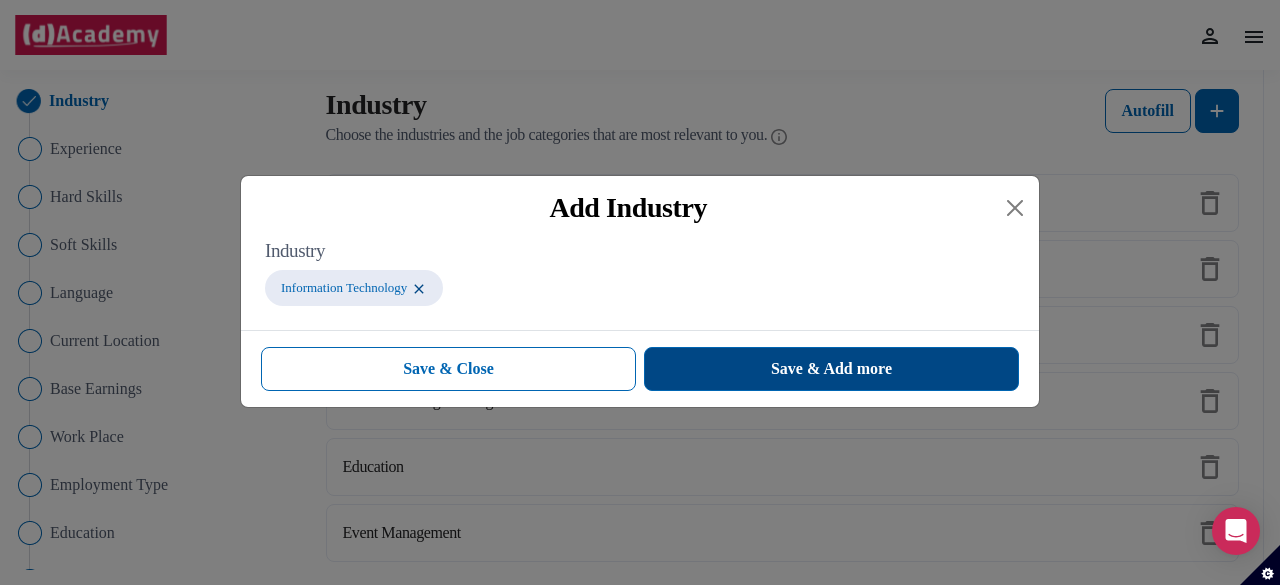 click on "Save & Add more" at bounding box center [831, 369] 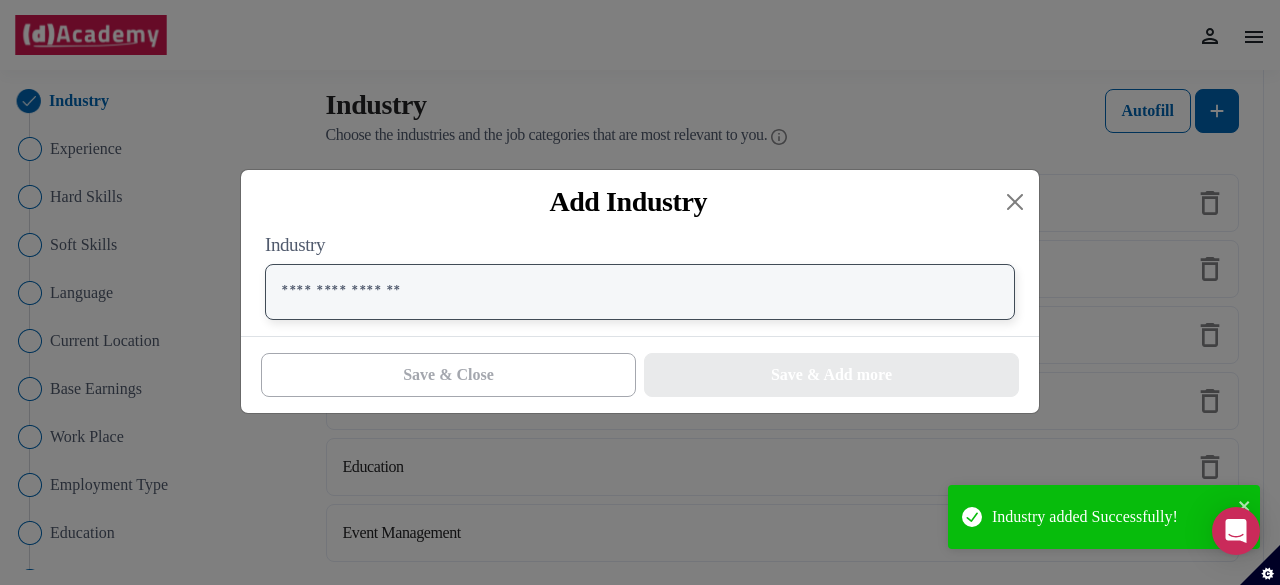 click at bounding box center [640, 292] 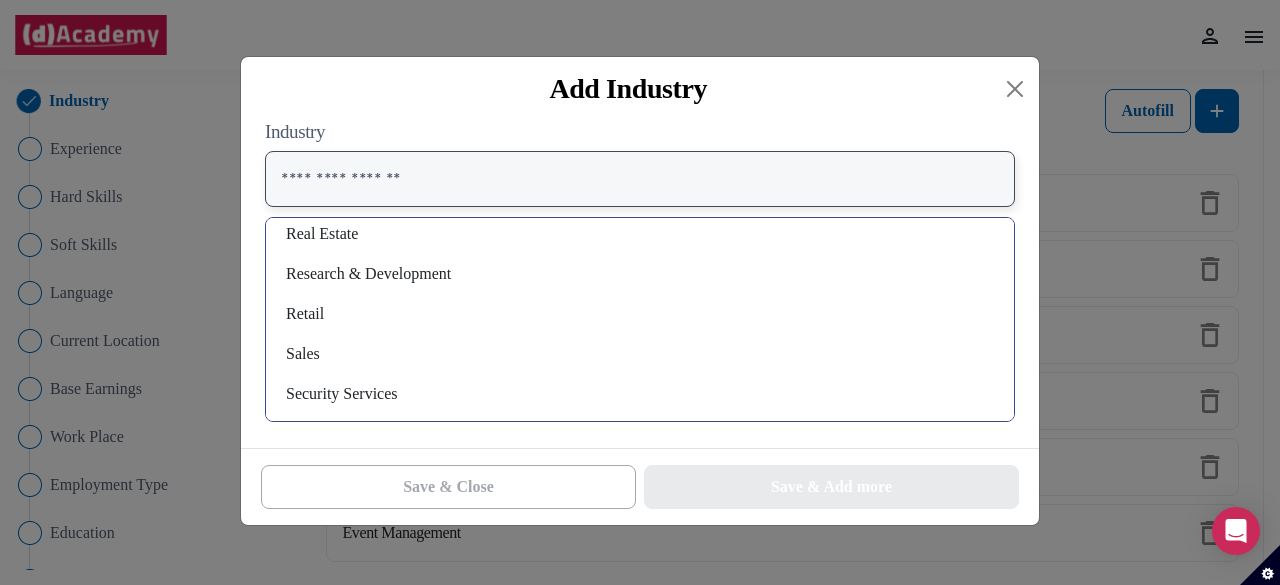 scroll, scrollTop: 1172, scrollLeft: 0, axis: vertical 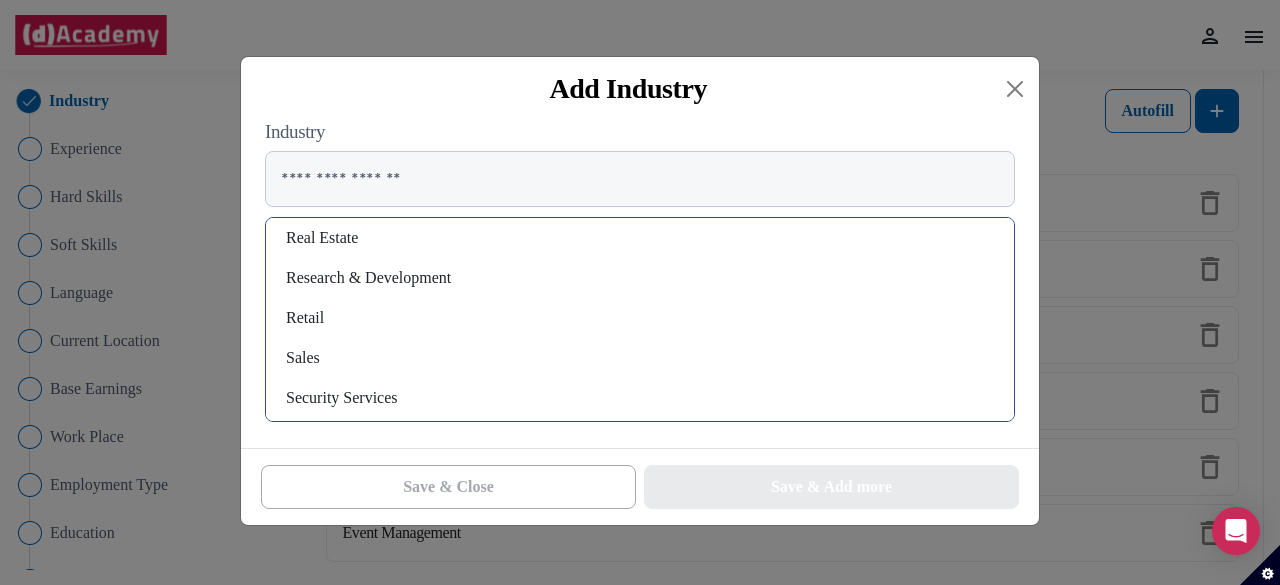 click on "Research & Development" at bounding box center (640, 278) 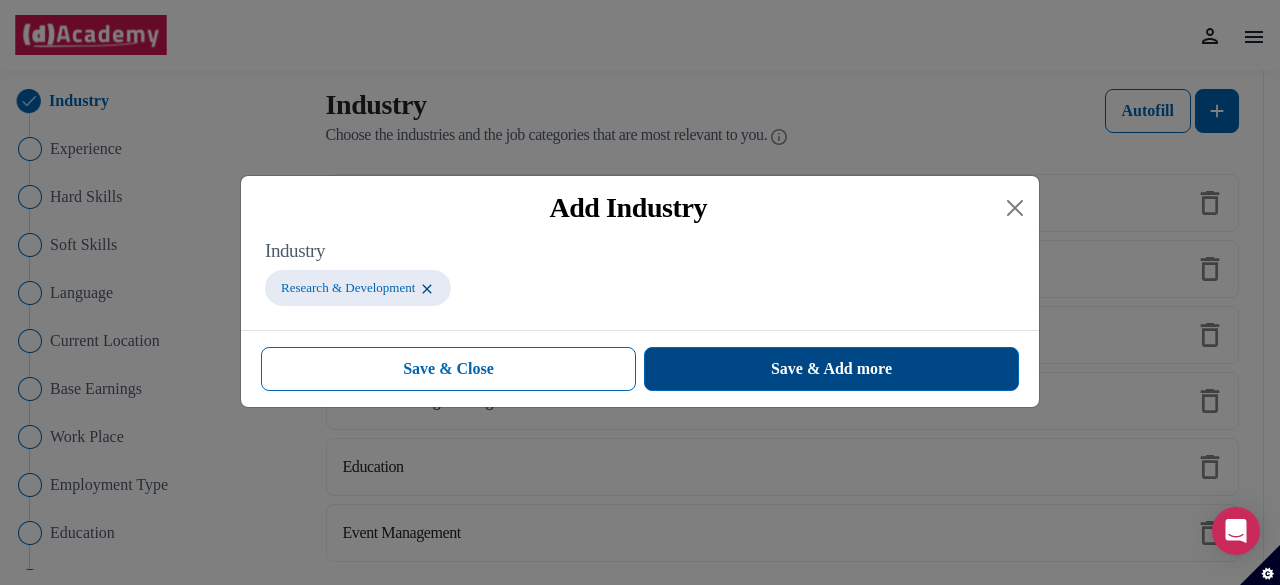 click on "Save & Add more" at bounding box center [831, 369] 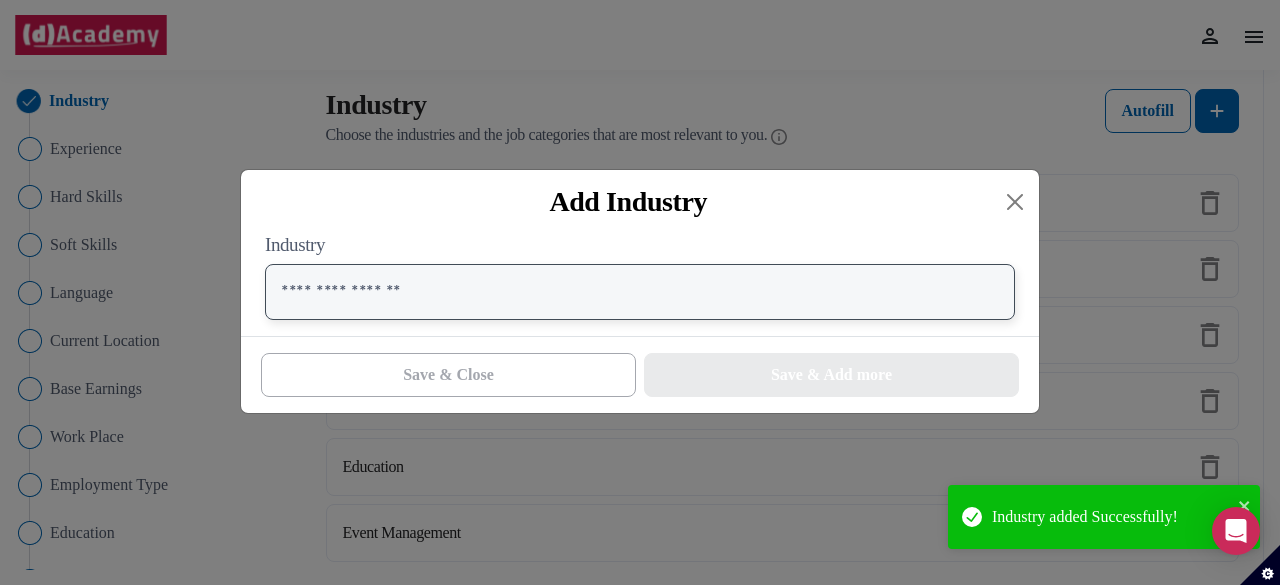 click at bounding box center [640, 292] 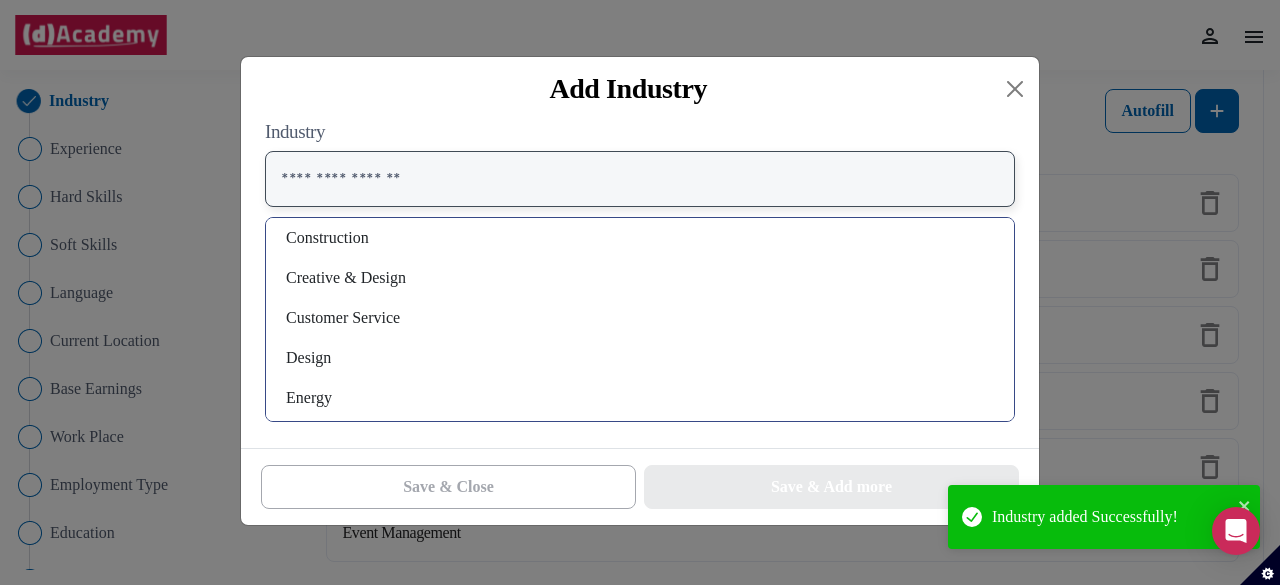 scroll, scrollTop: 191, scrollLeft: 0, axis: vertical 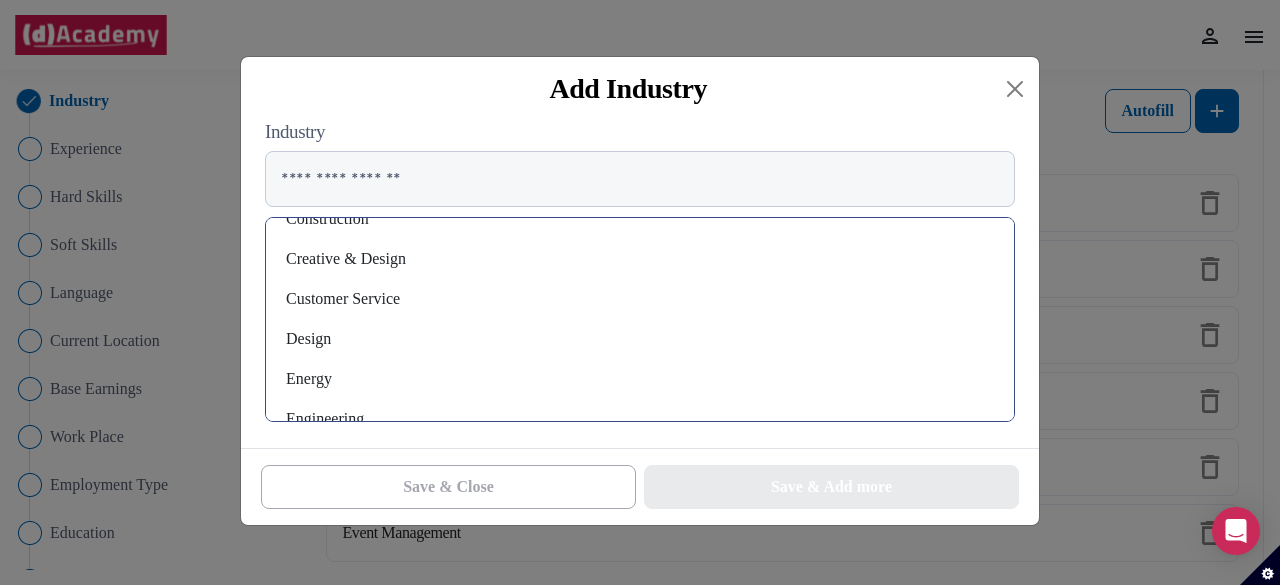 click on "Creative & Design" at bounding box center (640, 259) 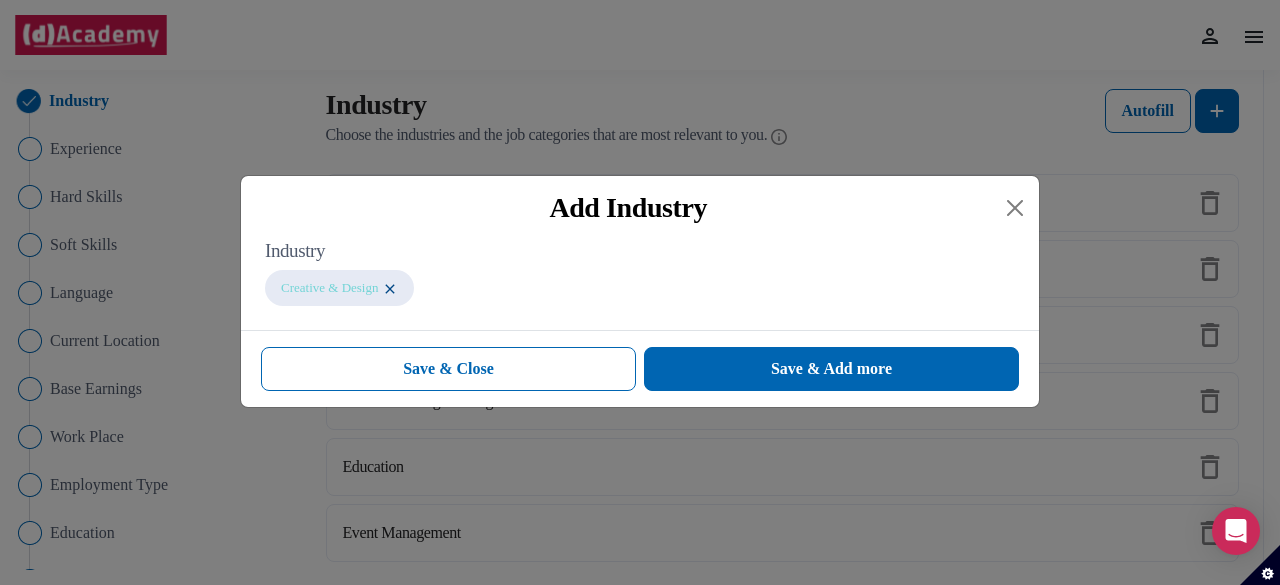 click at bounding box center [390, 288] 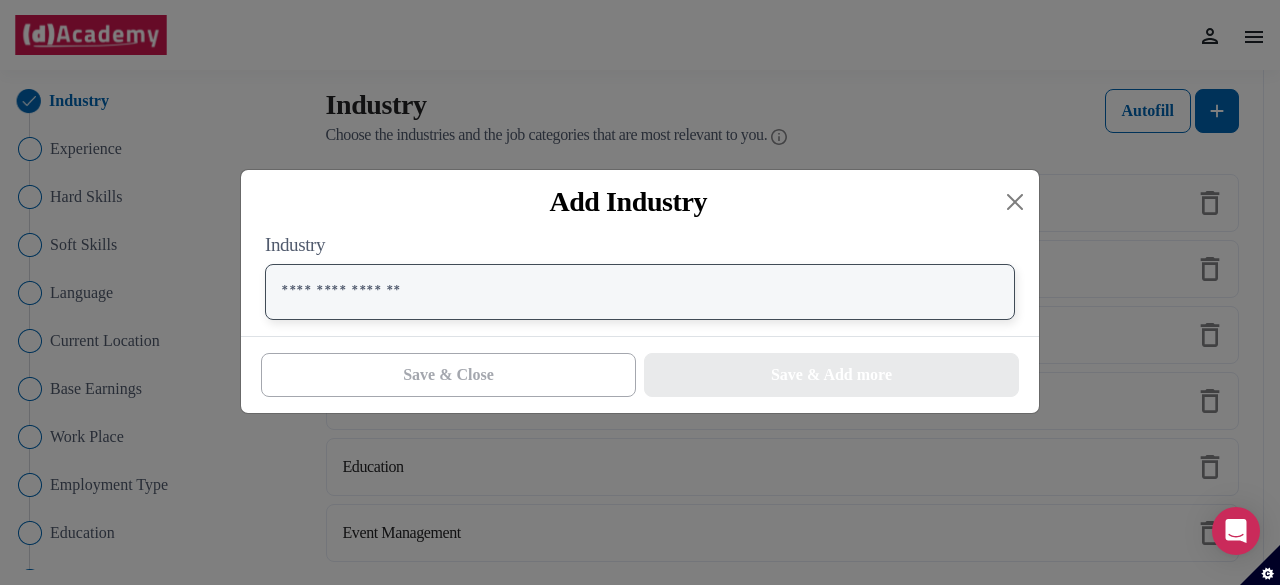 click at bounding box center [640, 292] 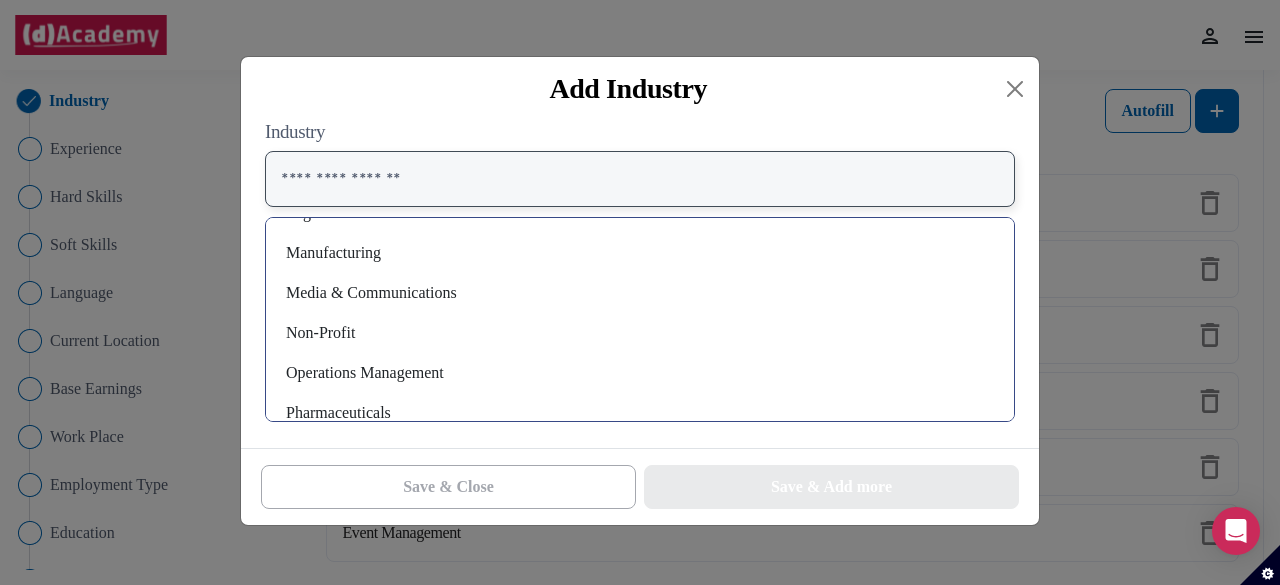 scroll, scrollTop: 920, scrollLeft: 0, axis: vertical 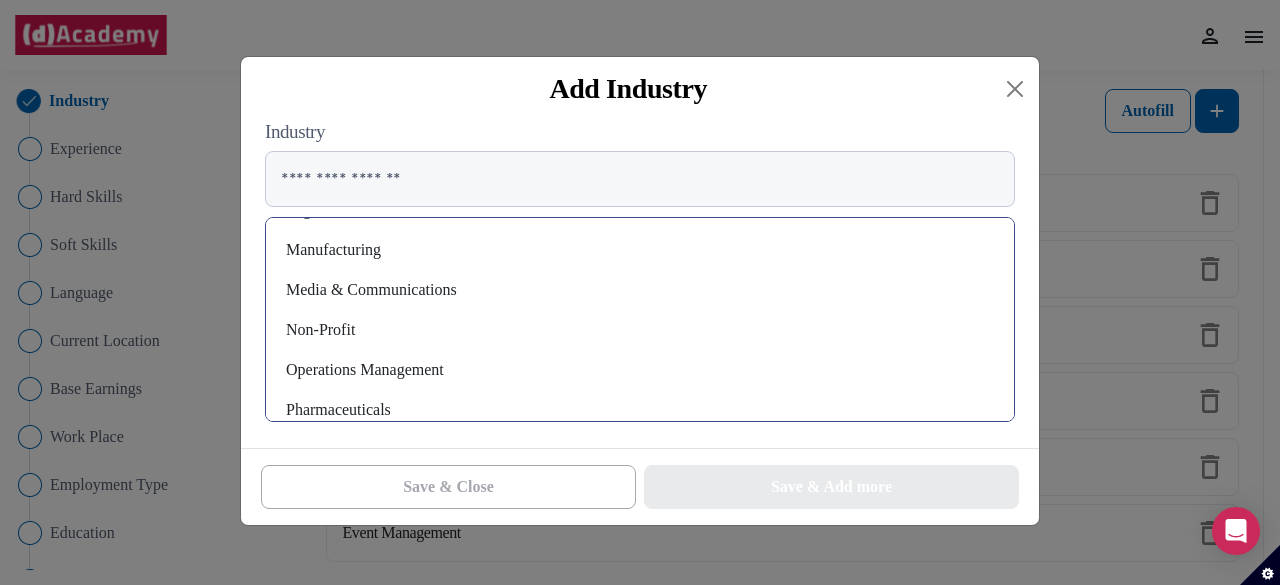 click on "Media & Communications" at bounding box center (640, 290) 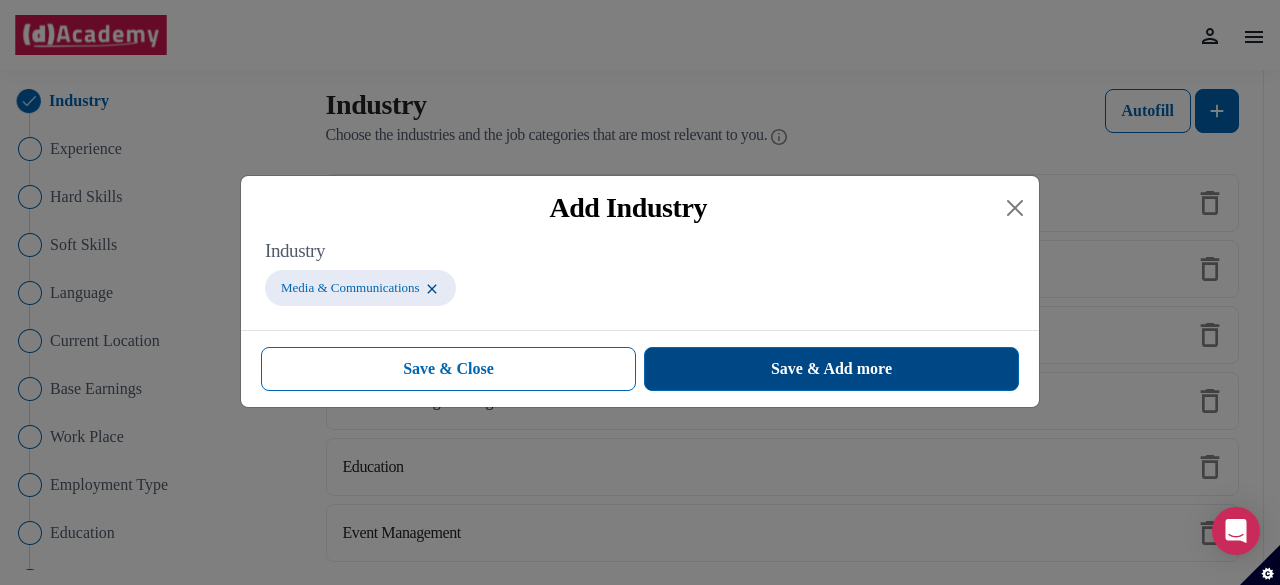 click on "Save & Add more" at bounding box center (831, 369) 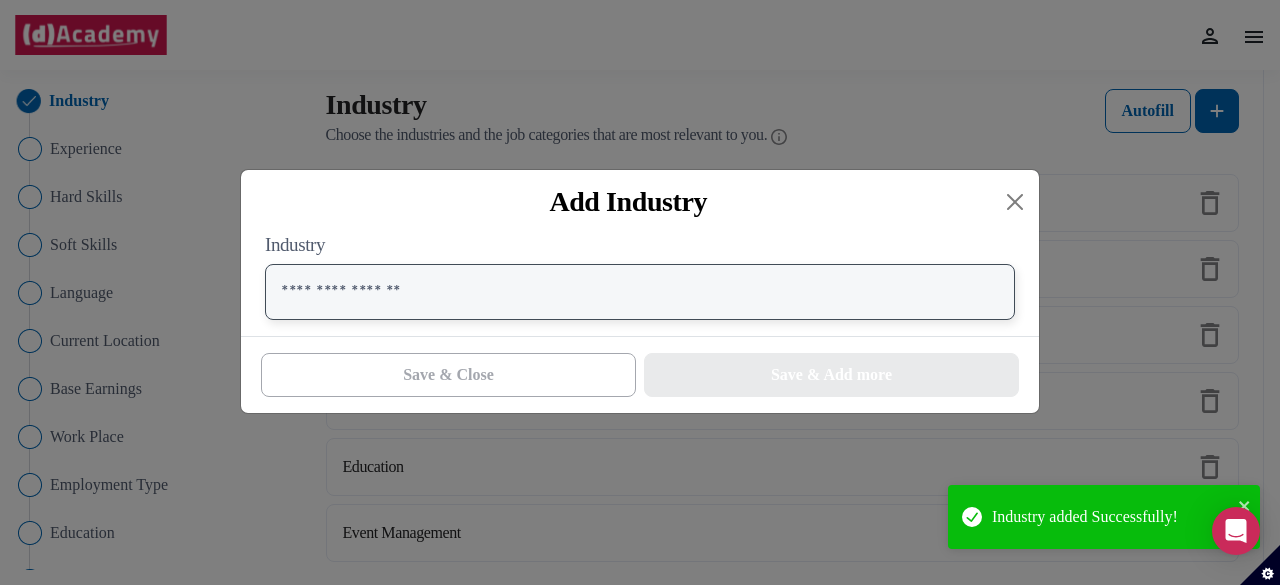 click at bounding box center [640, 292] 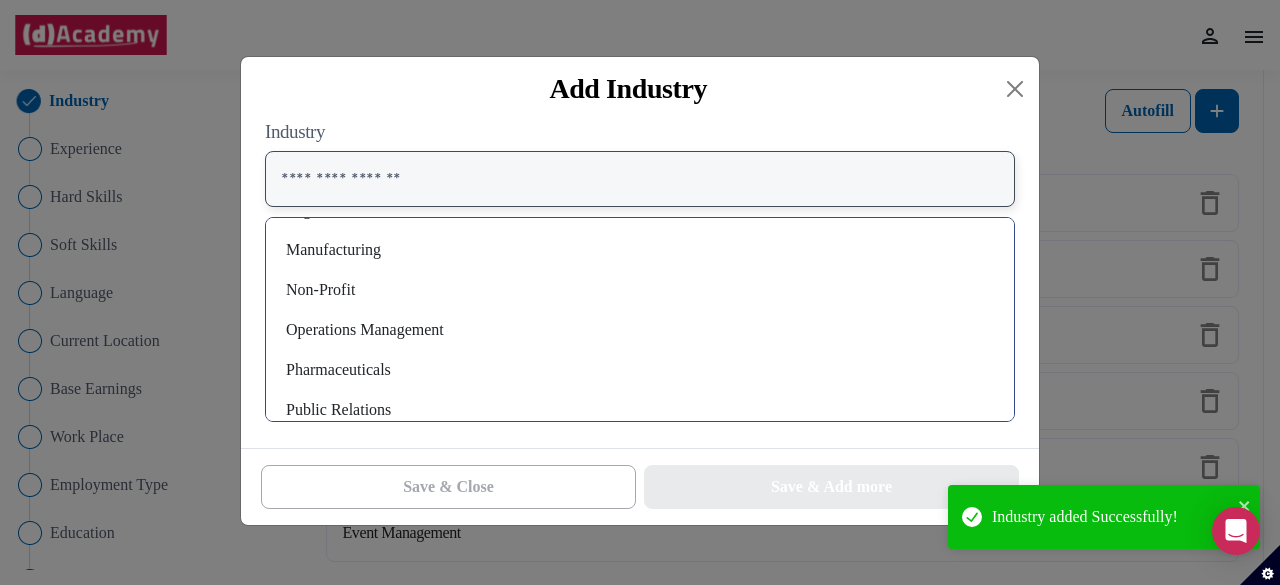 scroll, scrollTop: 925, scrollLeft: 0, axis: vertical 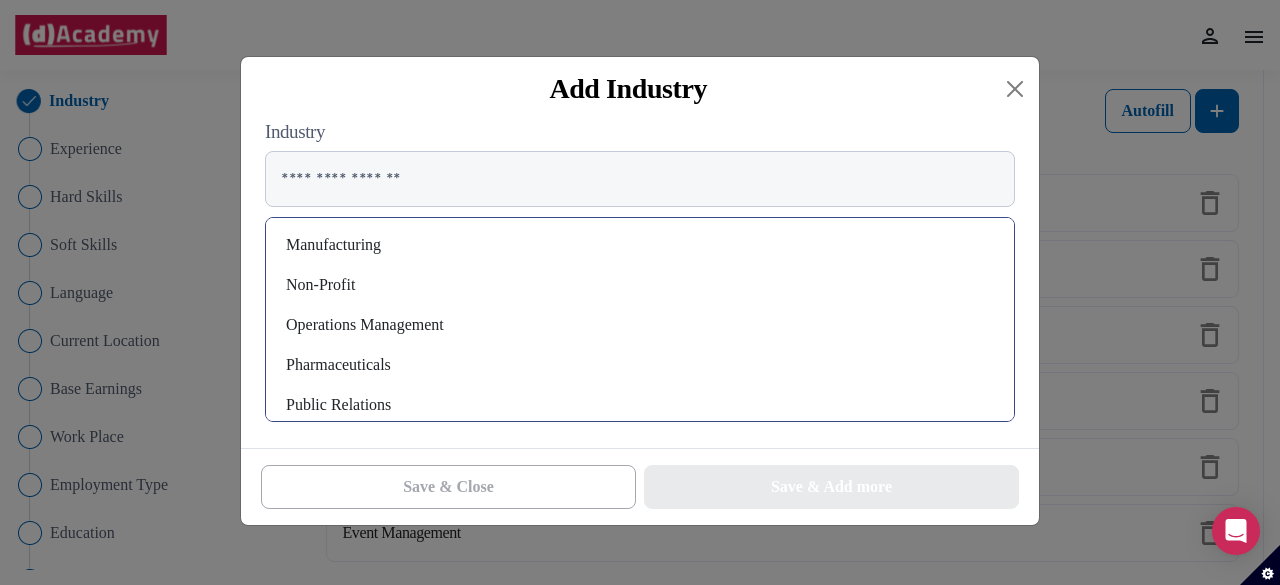 click on "Non-Profit" at bounding box center [640, 285] 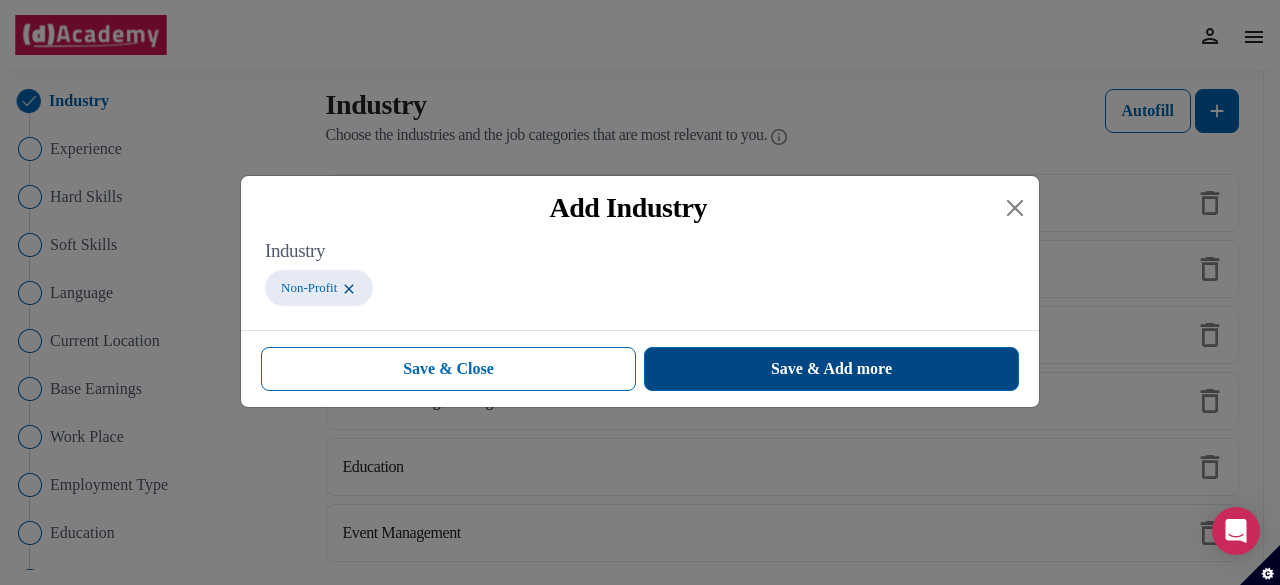 click on "Save & Add more" at bounding box center [831, 369] 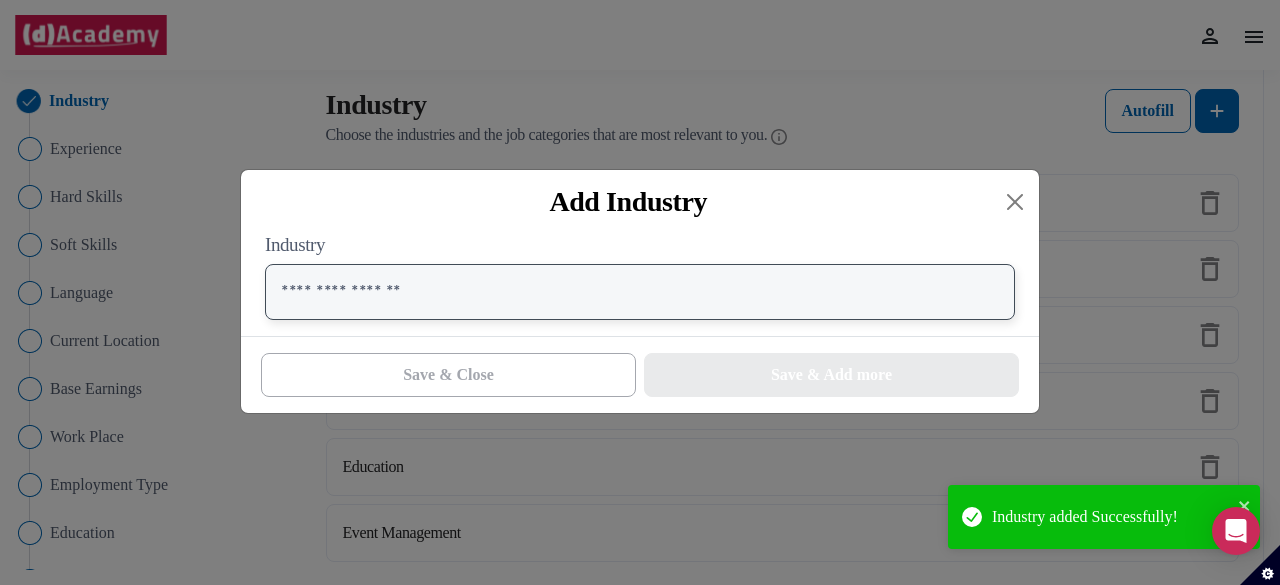 click at bounding box center [640, 292] 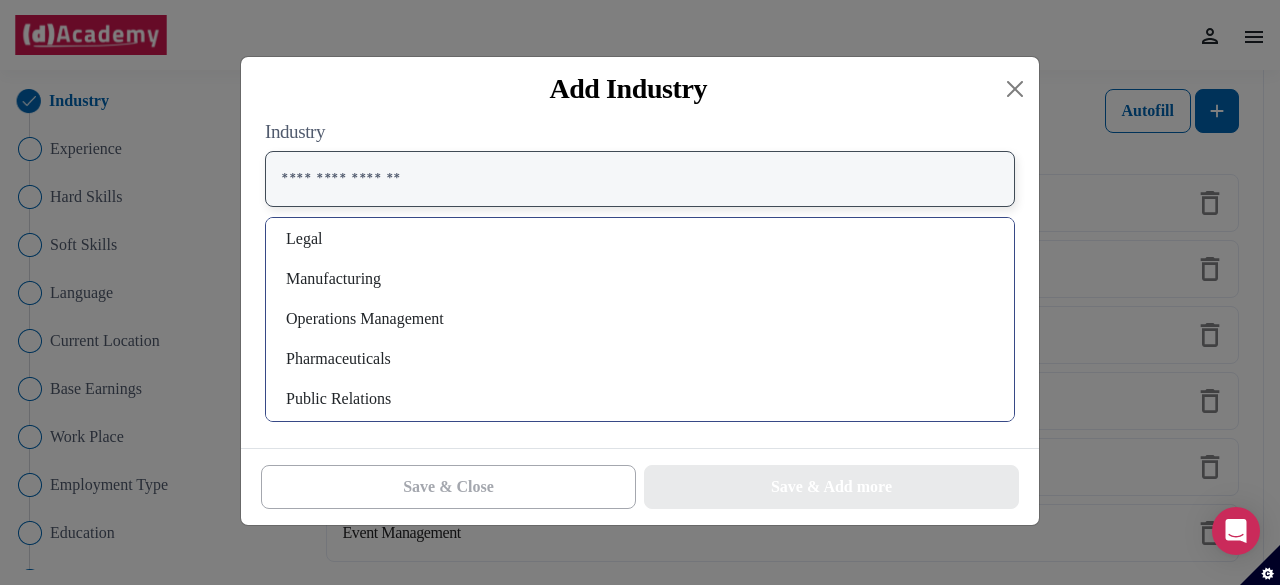 scroll, scrollTop: 878, scrollLeft: 0, axis: vertical 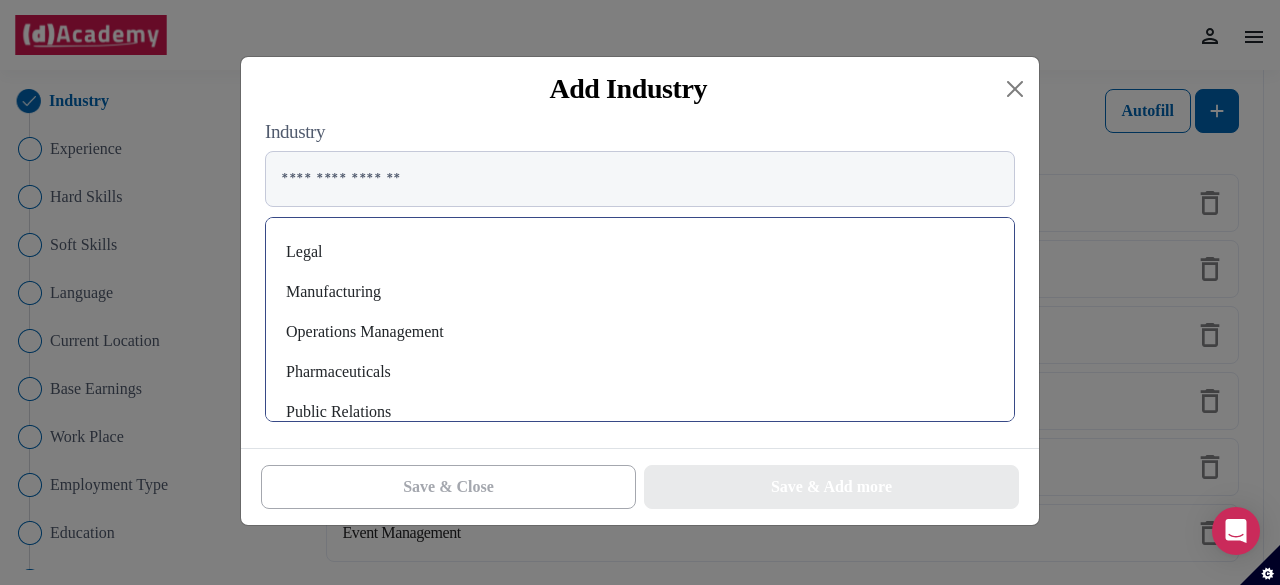 click on "Operations Management" at bounding box center (640, 332) 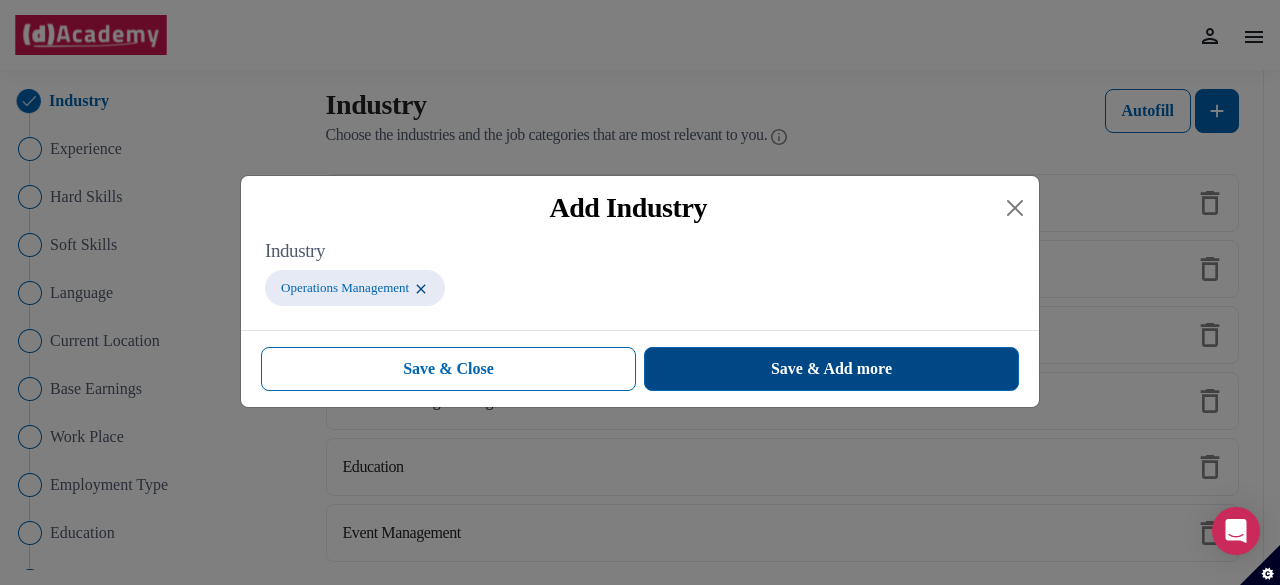 click on "Save & Add more" at bounding box center [831, 369] 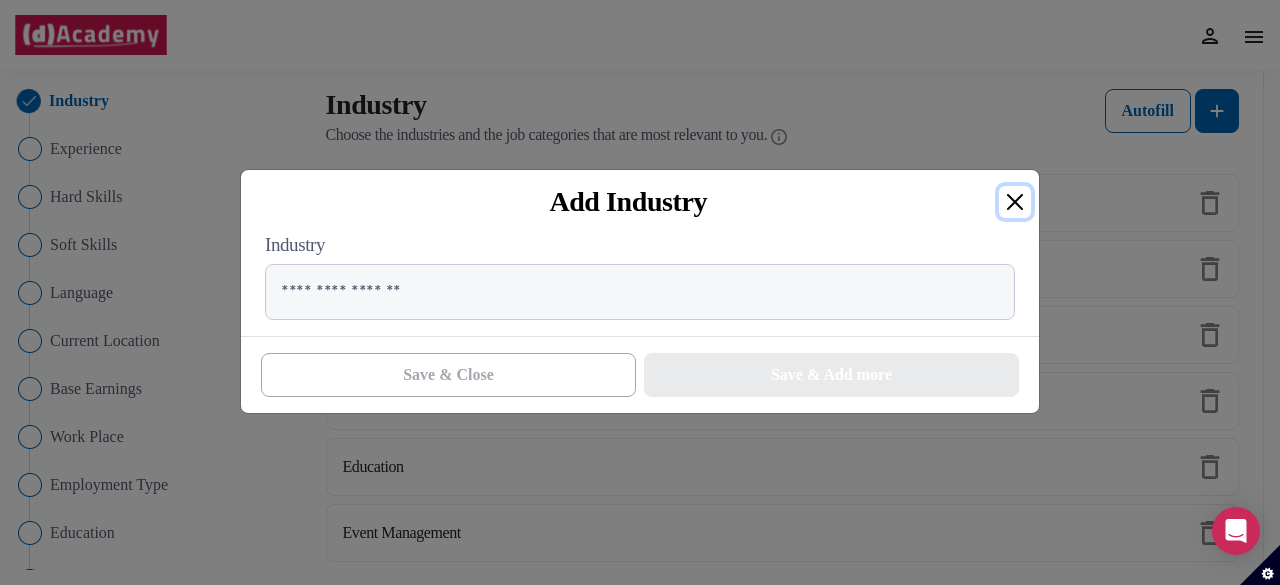 click at bounding box center [1015, 202] 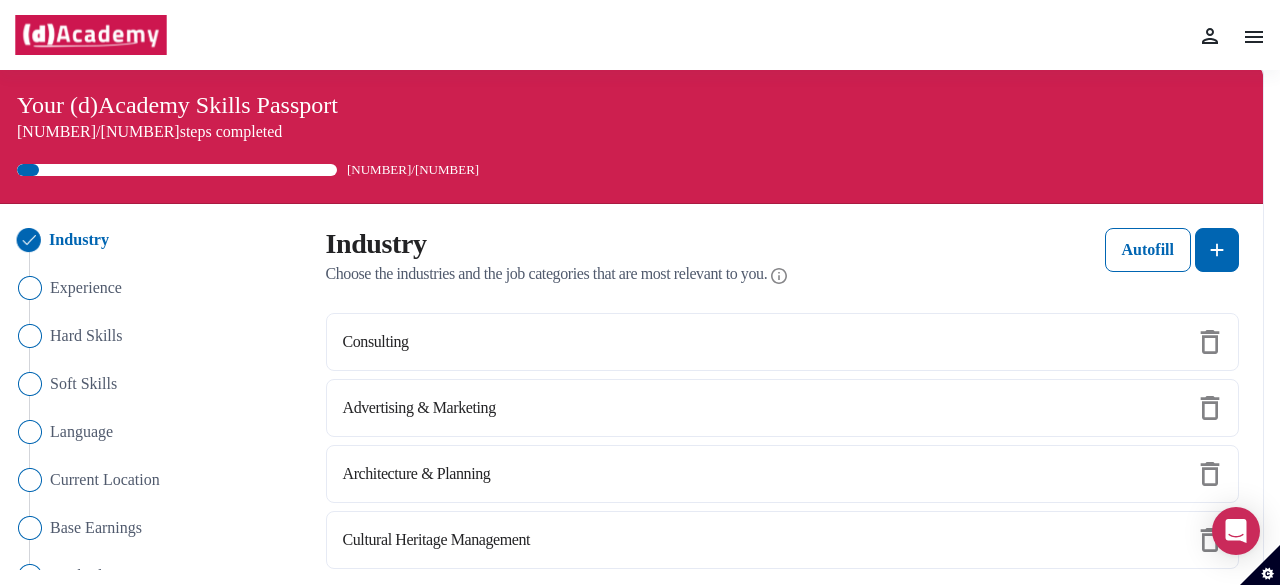 scroll, scrollTop: 0, scrollLeft: 0, axis: both 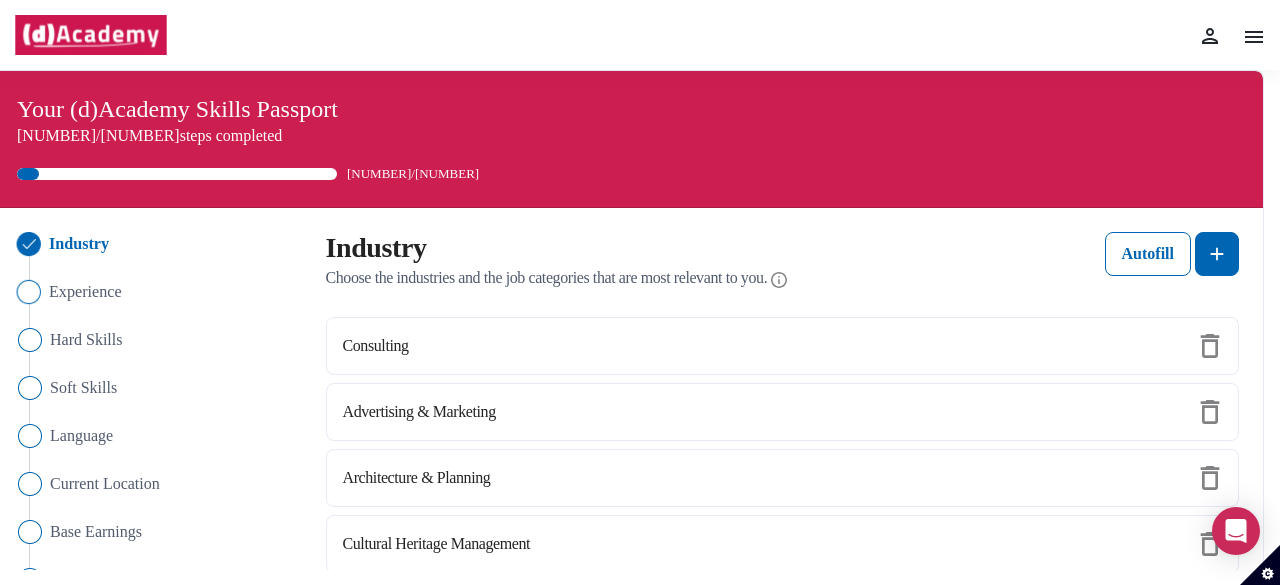click on "Experience" at bounding box center (85, 292) 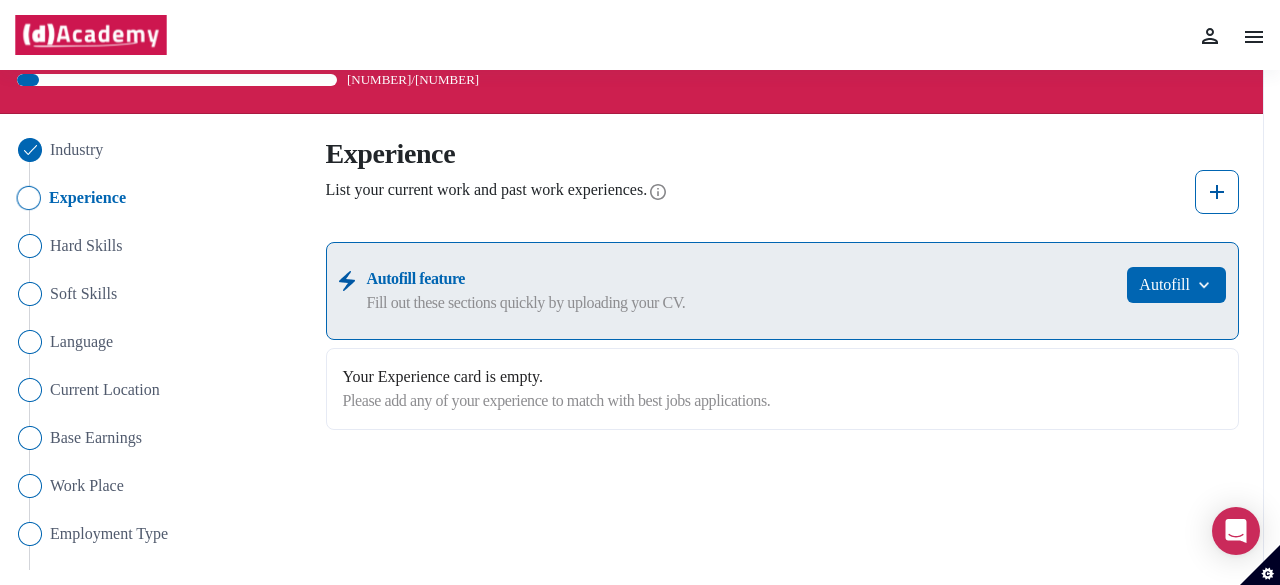 scroll, scrollTop: 14, scrollLeft: 0, axis: vertical 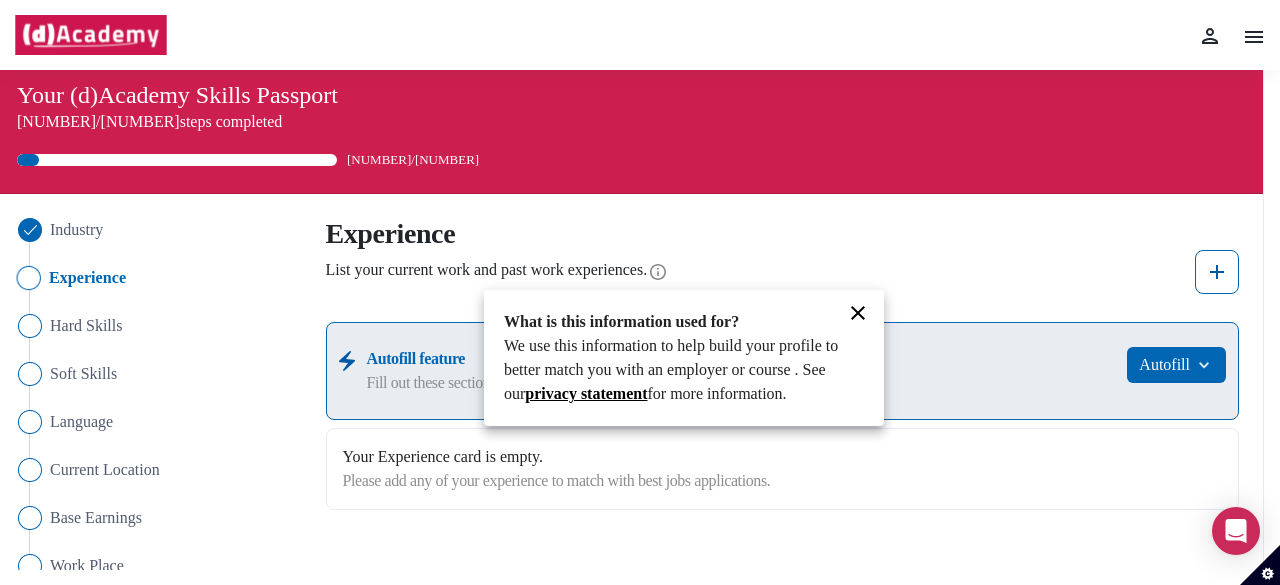 click at bounding box center [640, 292] 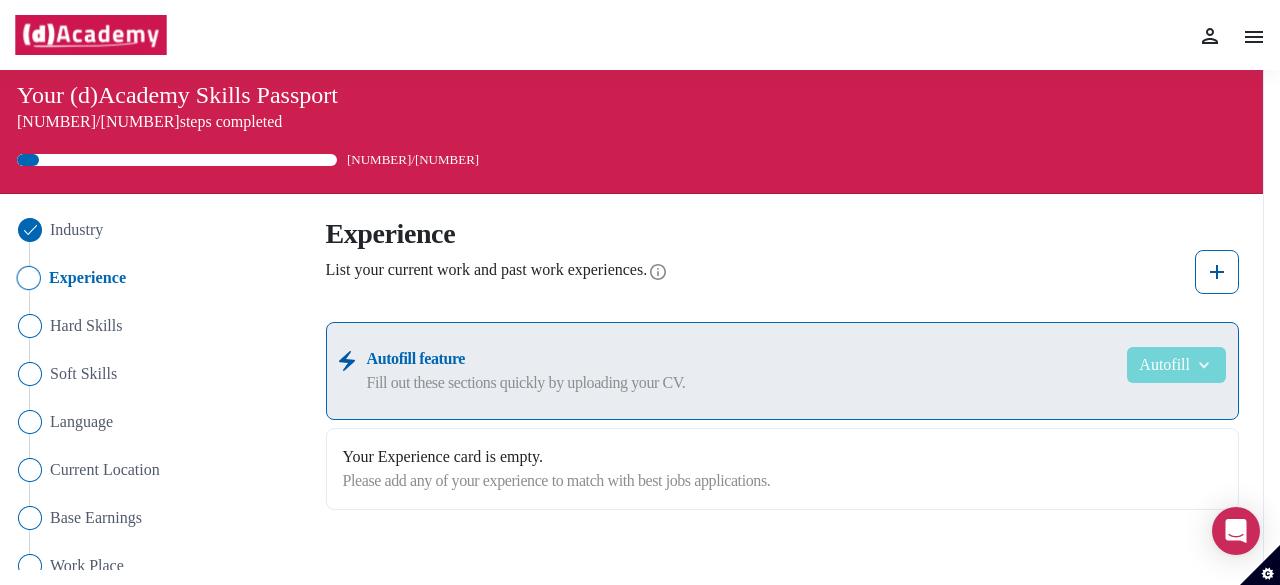 click at bounding box center (1202, 365) 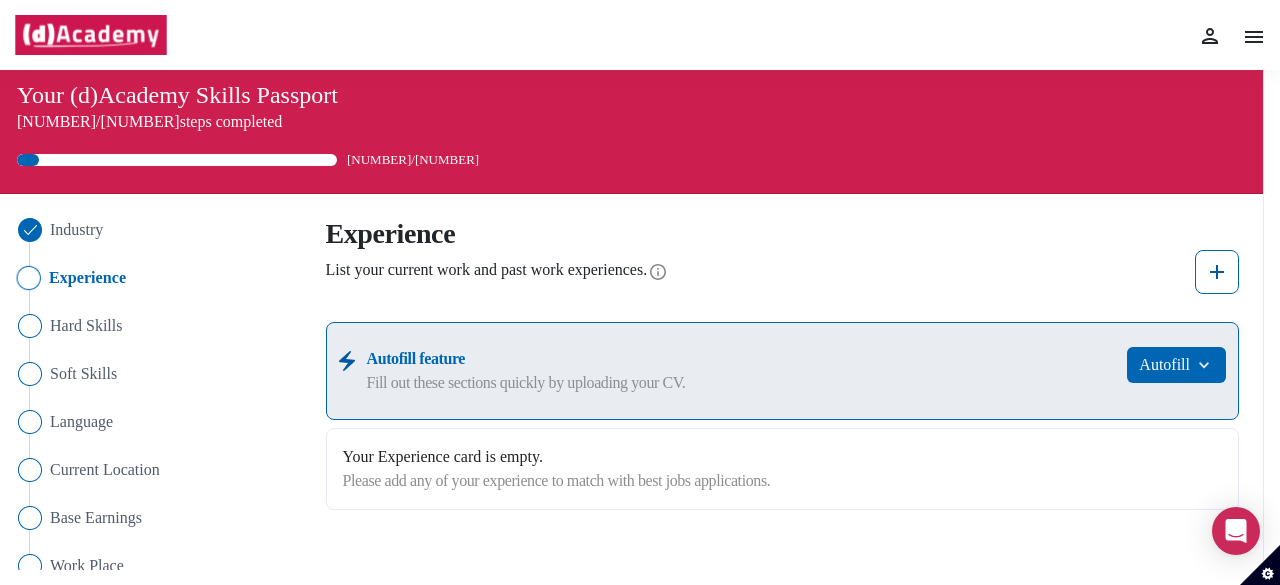 click on "Autofill feature Fill out these sections quickly by uploading your CV. Autofill" at bounding box center (783, 371) 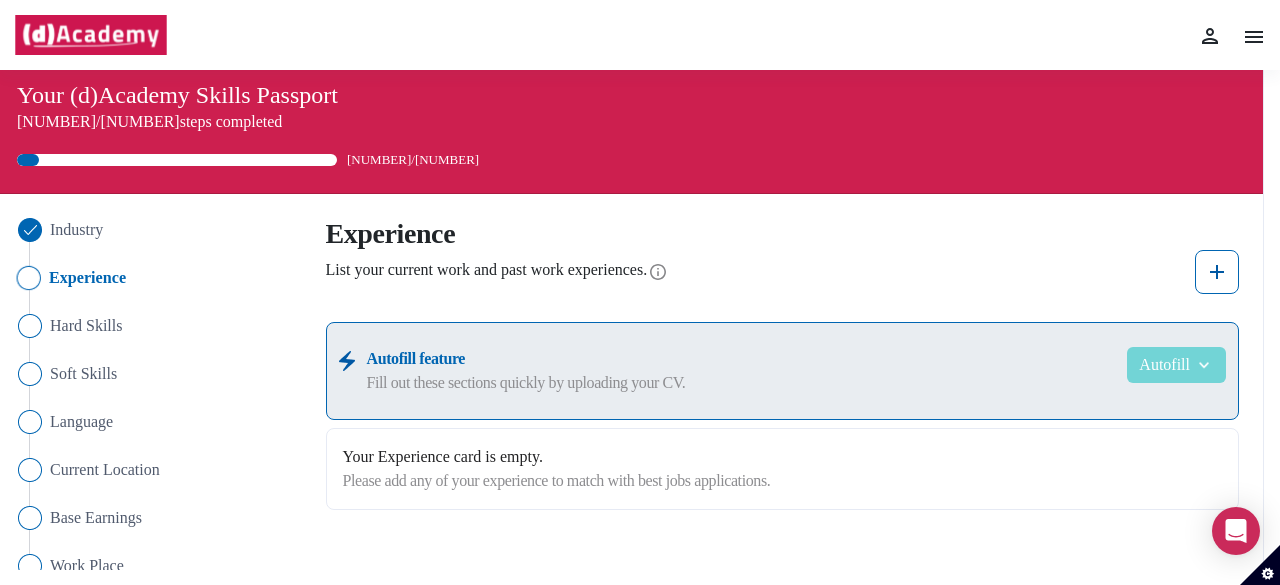 click on "Autofill" at bounding box center (1176, 365) 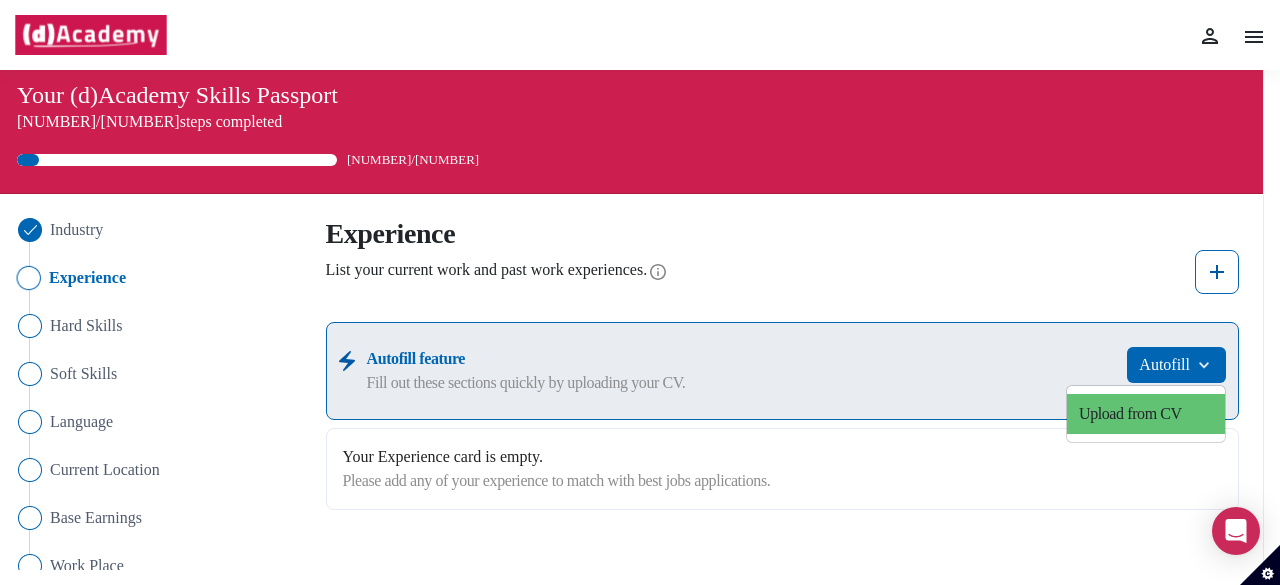 click on "Upload from CV" at bounding box center [1146, 414] 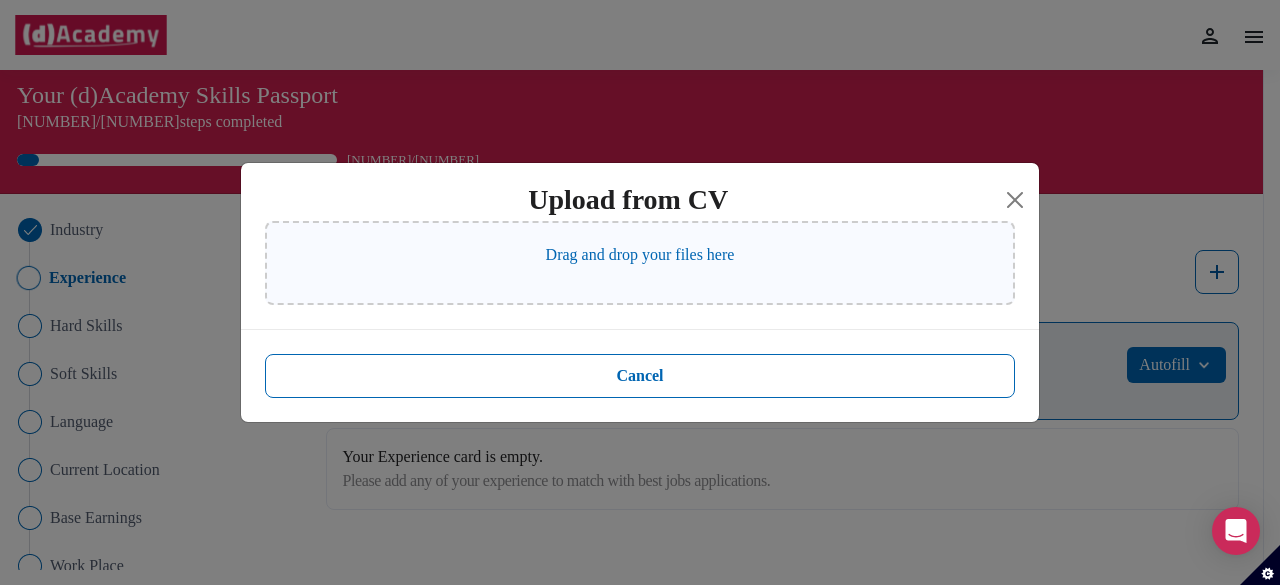 click on "Drag and drop your files here" at bounding box center [640, 263] 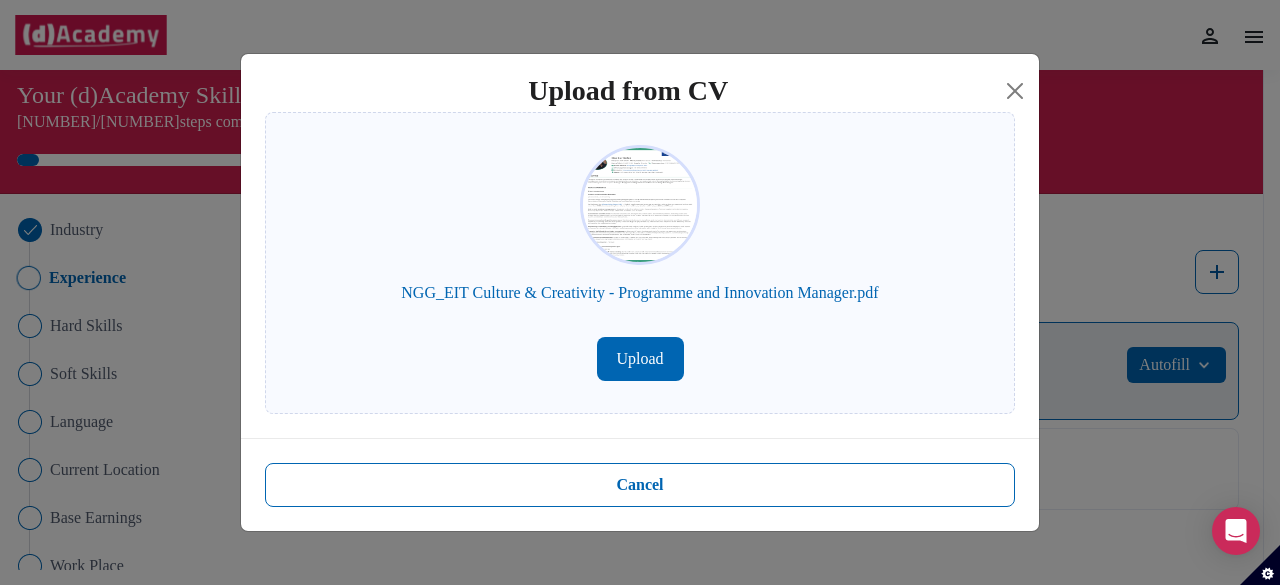 click on "Upload" at bounding box center [640, 359] 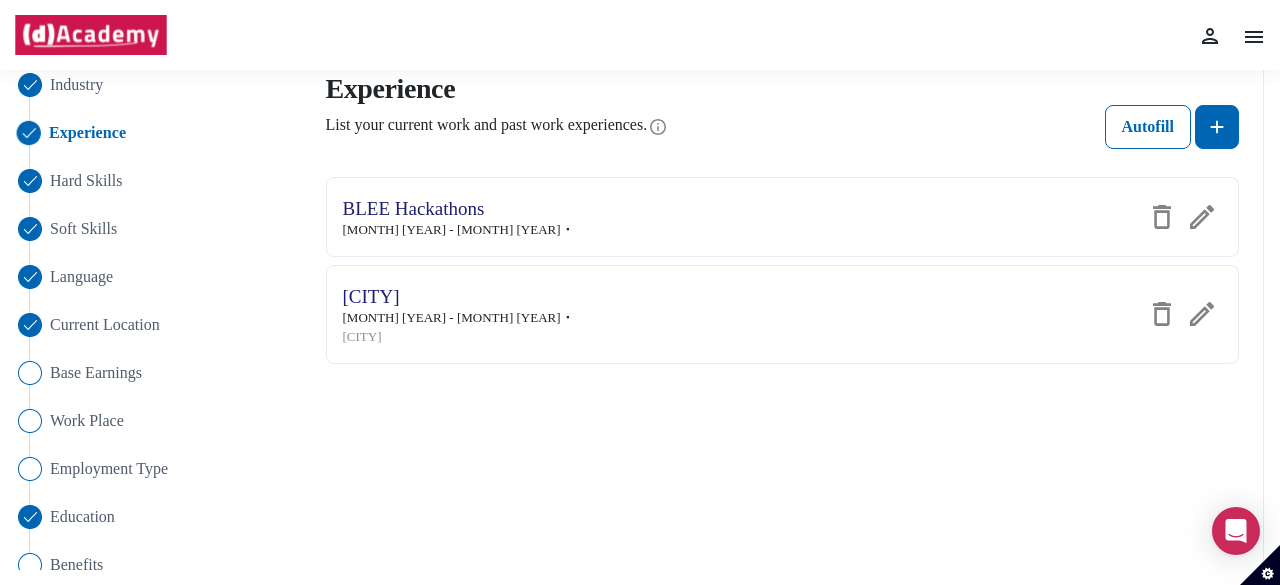 scroll, scrollTop: 158, scrollLeft: 0, axis: vertical 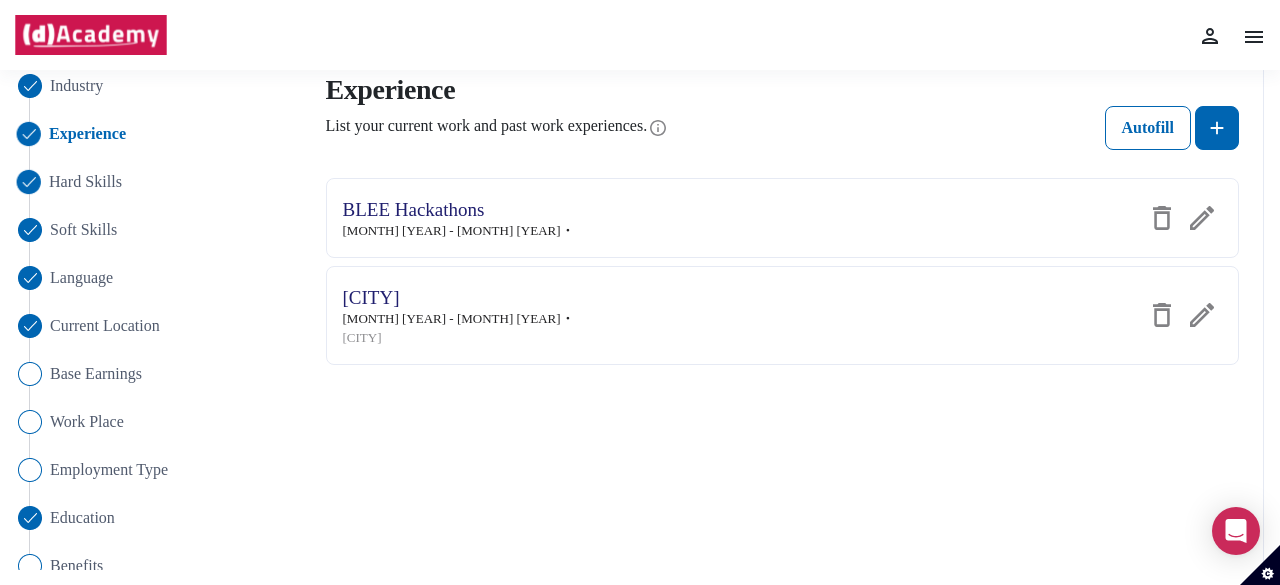 click on "Hard Skills" at bounding box center (85, 182) 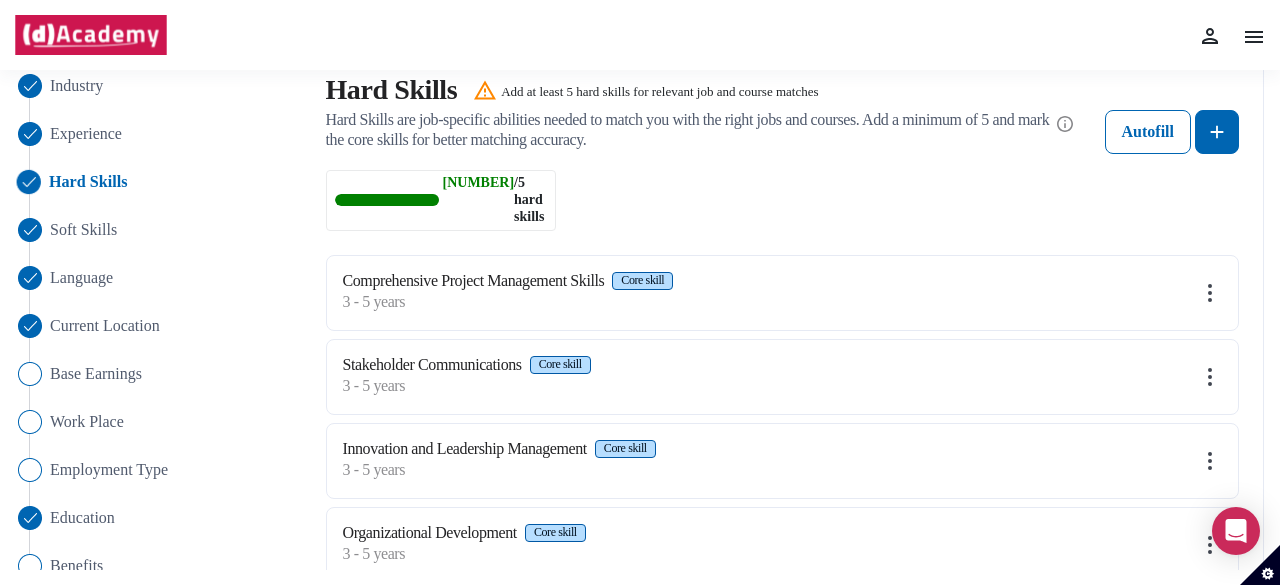 scroll, scrollTop: 214, scrollLeft: 0, axis: vertical 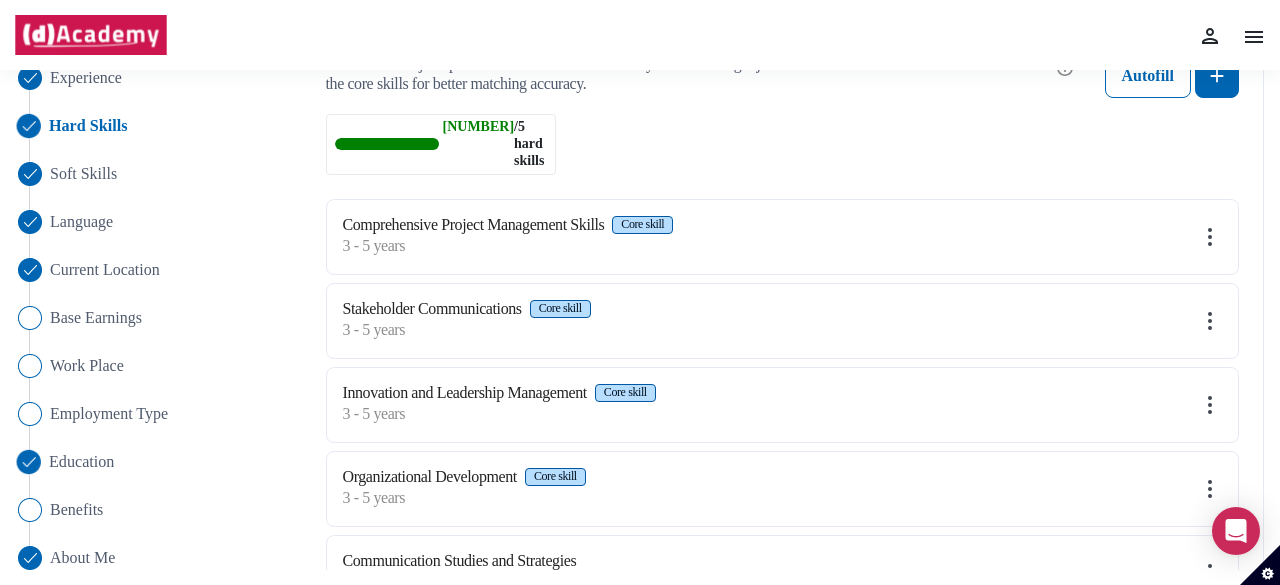 click on "Education" at bounding box center (82, 462) 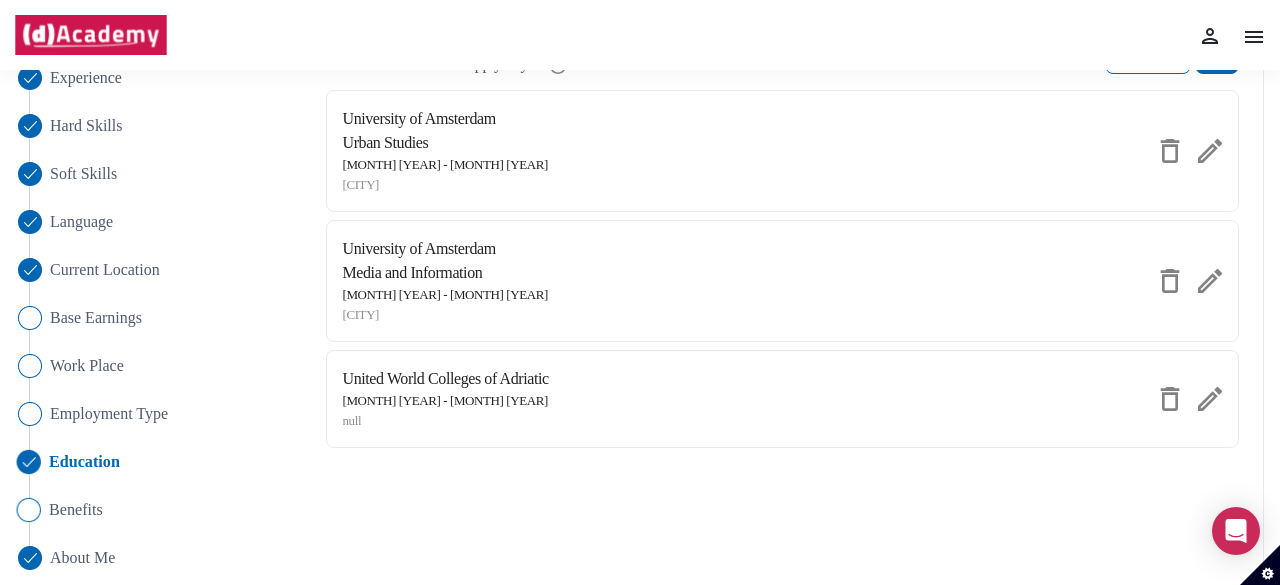 click on "Benefits" at bounding box center [76, 510] 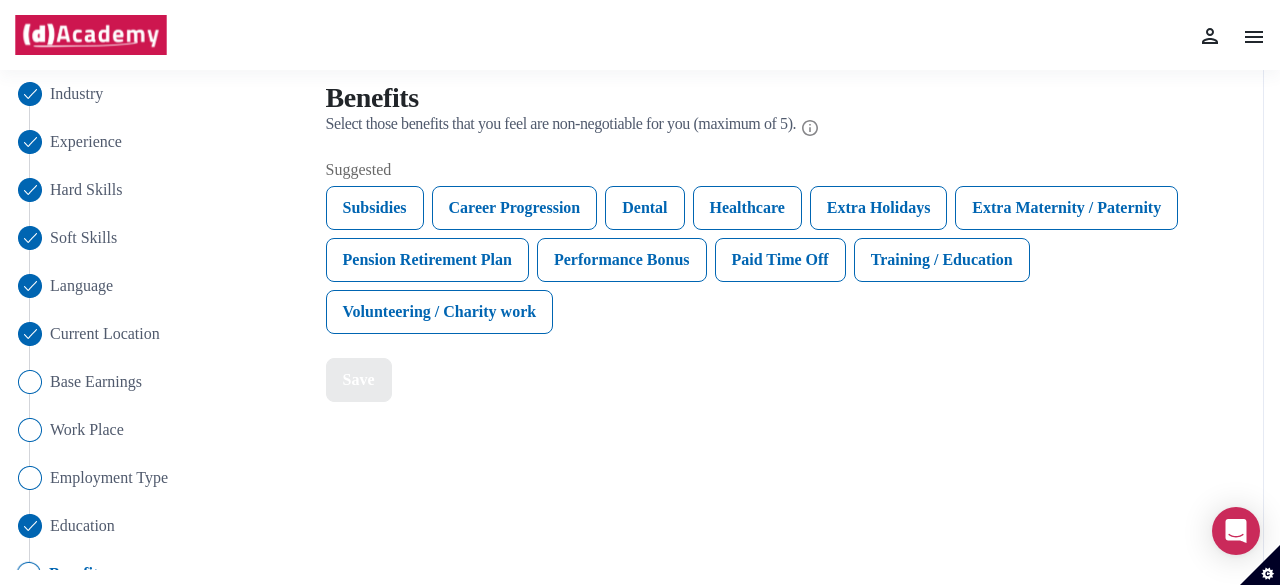 scroll, scrollTop: 144, scrollLeft: 0, axis: vertical 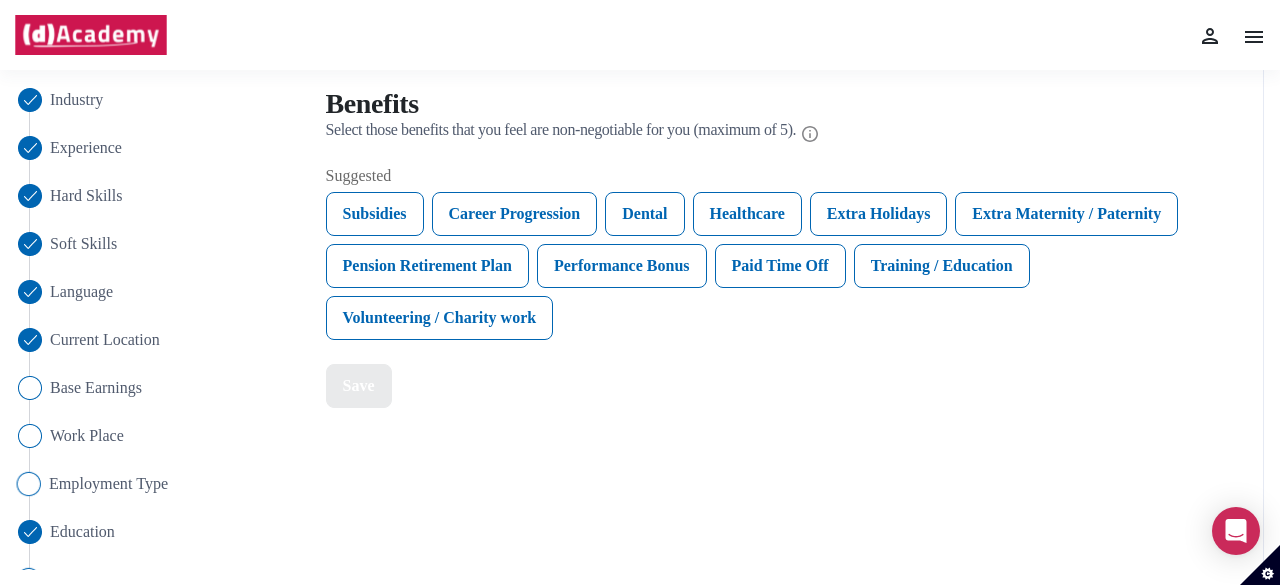 click on "Employment Type" at bounding box center [108, 484] 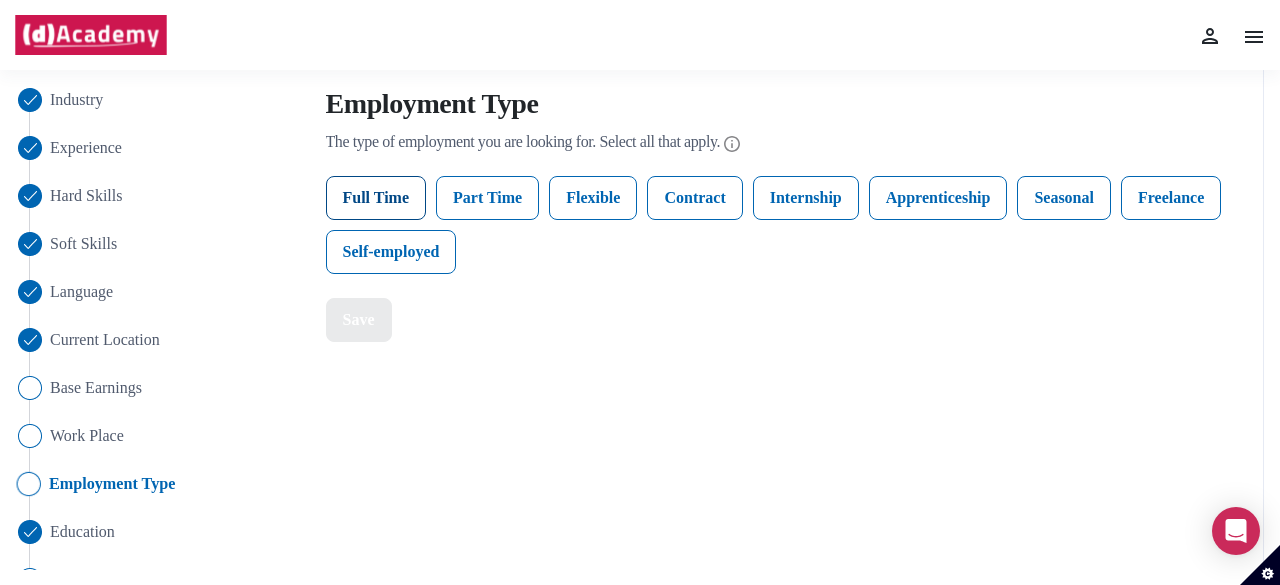 click on "Full Time" at bounding box center [376, 198] 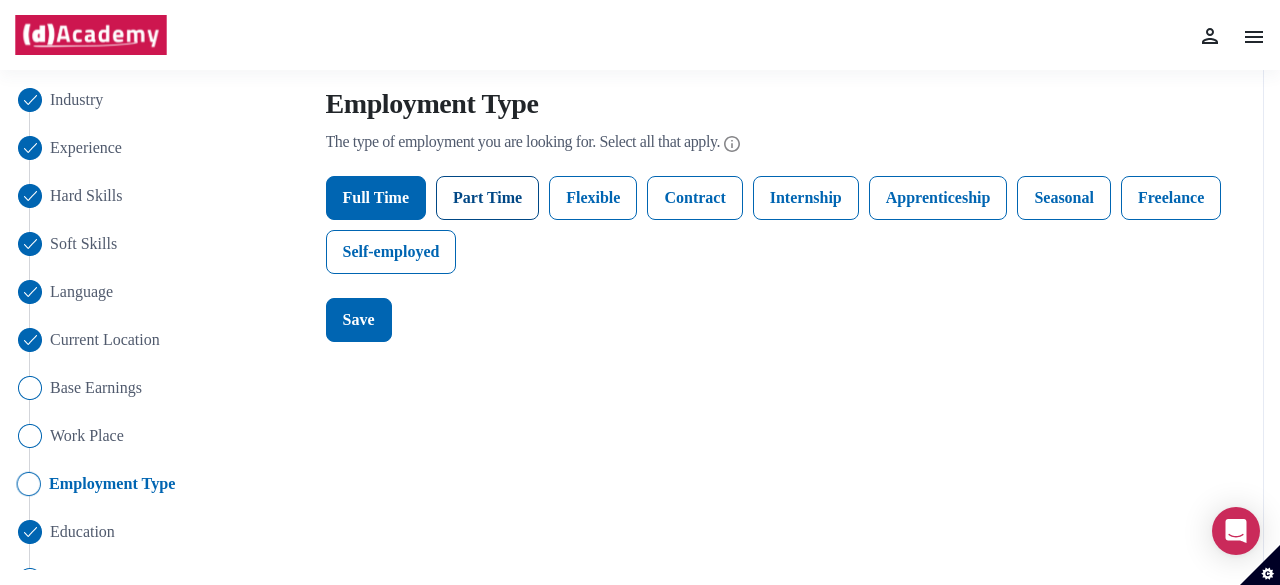 click on "Part Time" at bounding box center (487, 198) 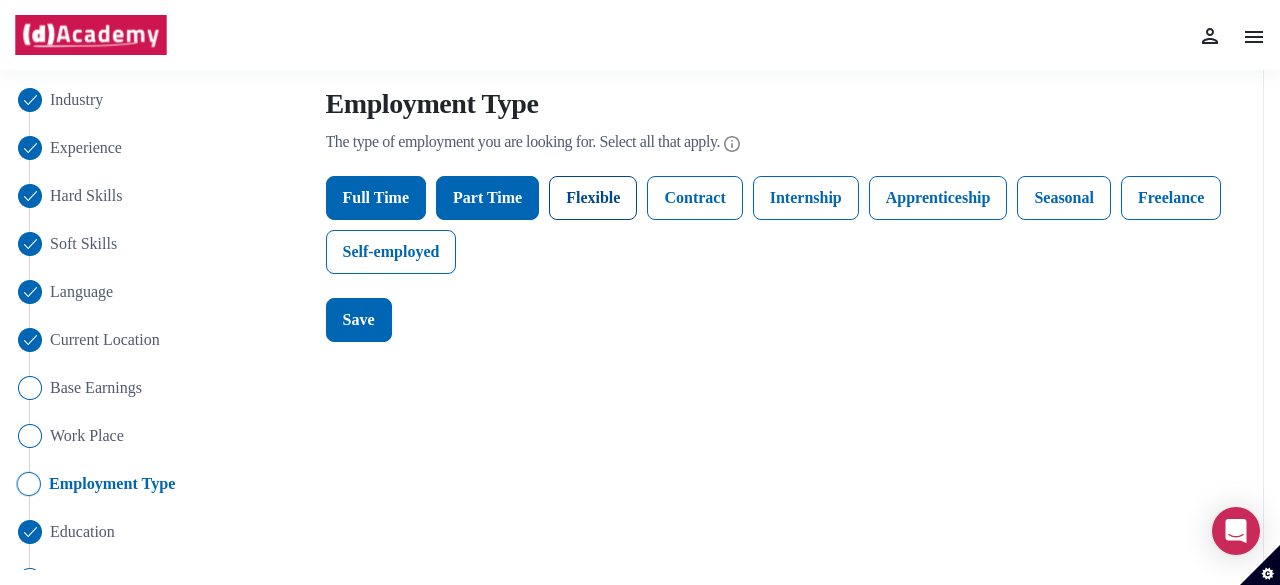 click on "Flexible" at bounding box center (593, 198) 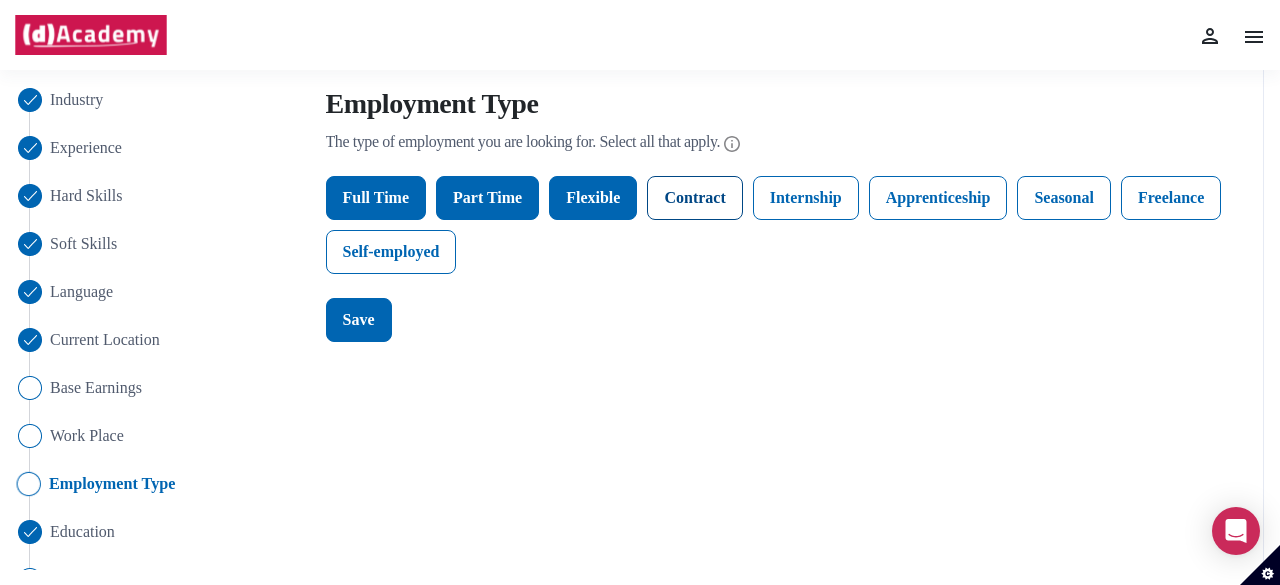 click on "Contract" at bounding box center [694, 198] 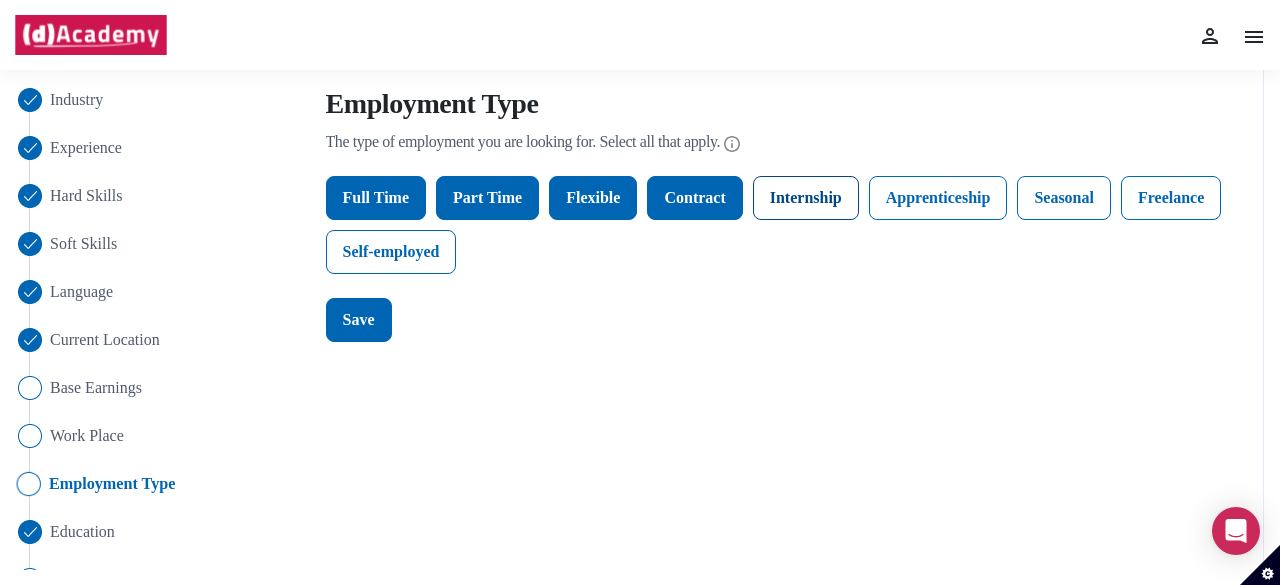 click on "Internship" at bounding box center [806, 198] 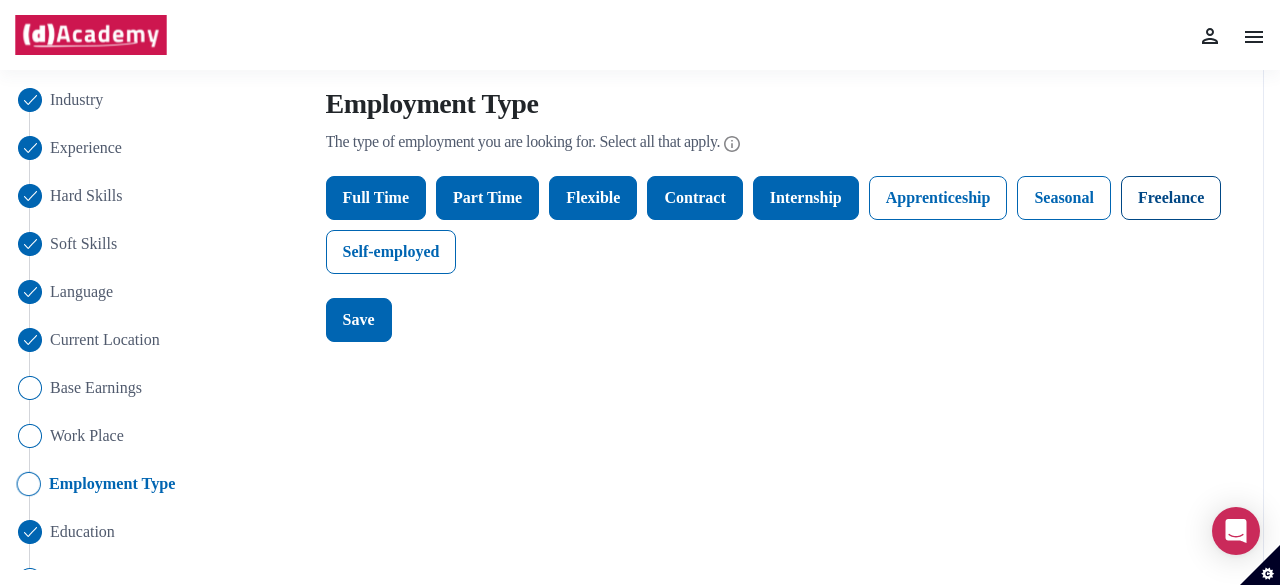 click on "Freelance" at bounding box center (1171, 198) 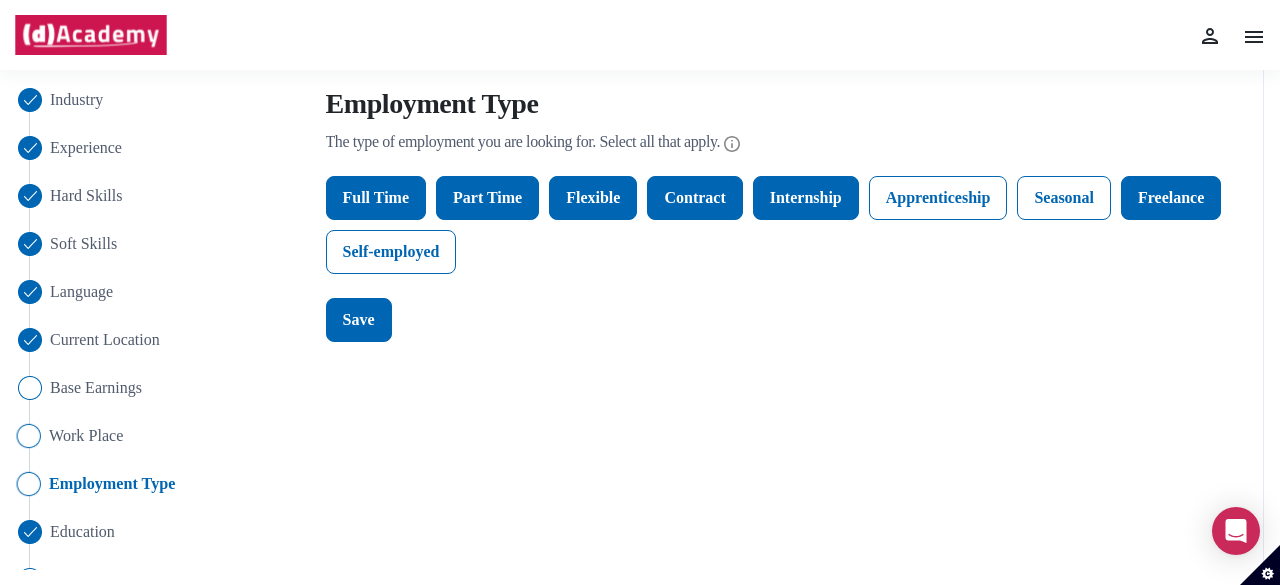 click on "Work Place" at bounding box center (86, 436) 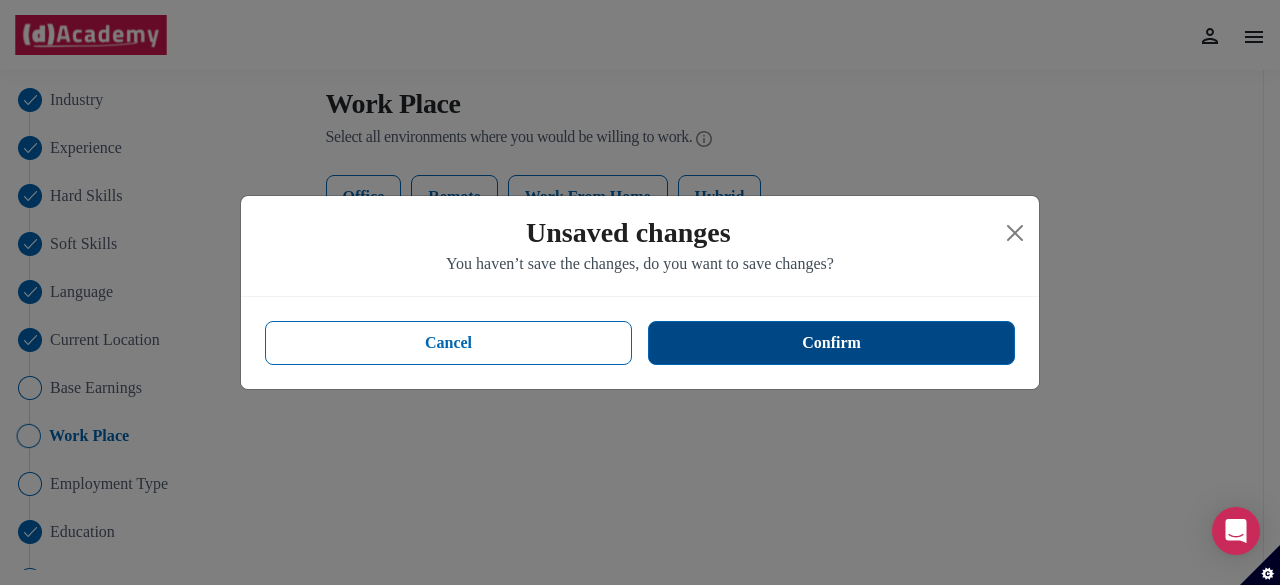 click on "Confirm" at bounding box center [831, 343] 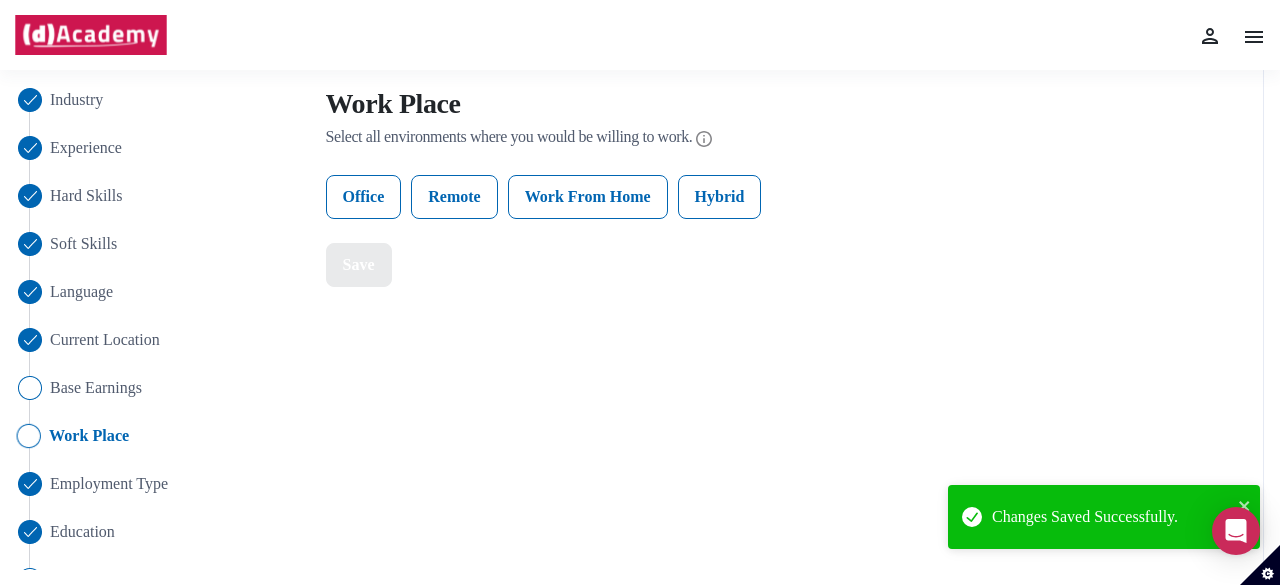 click on "Work Place" at bounding box center (89, 436) 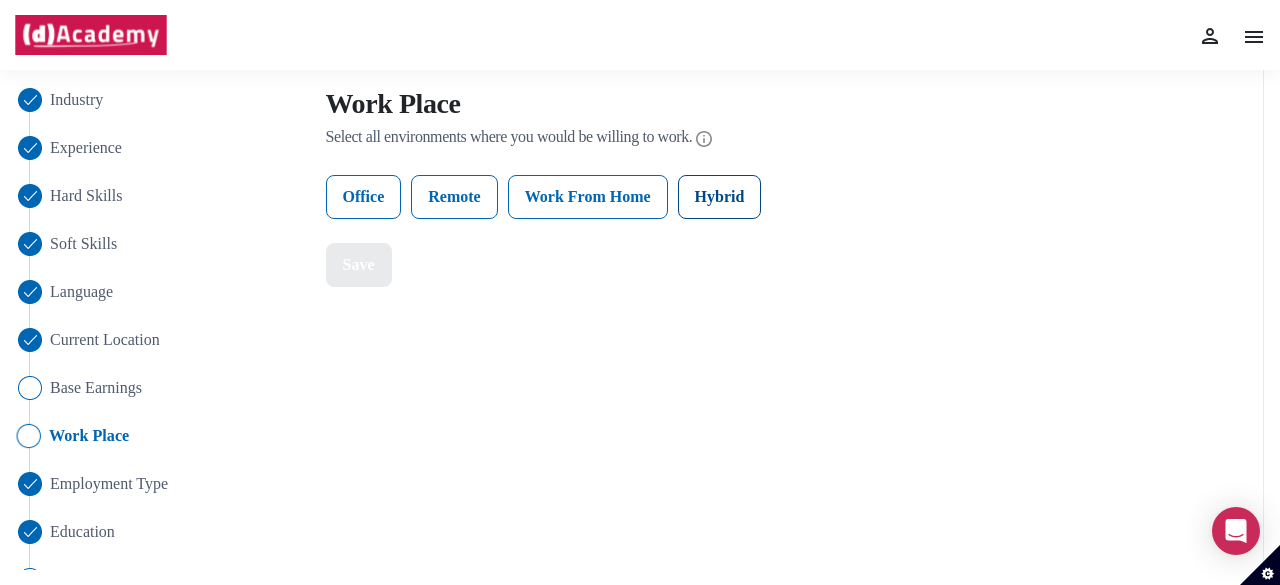 click on "Hybrid" at bounding box center (720, 197) 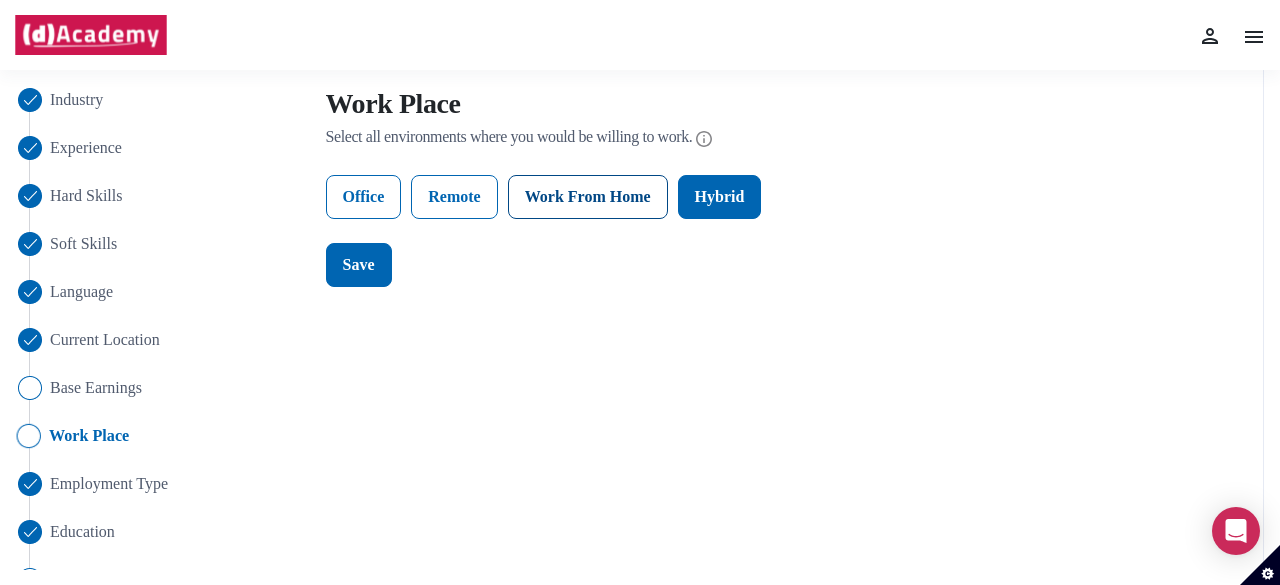click on "Work From Home" at bounding box center [588, 197] 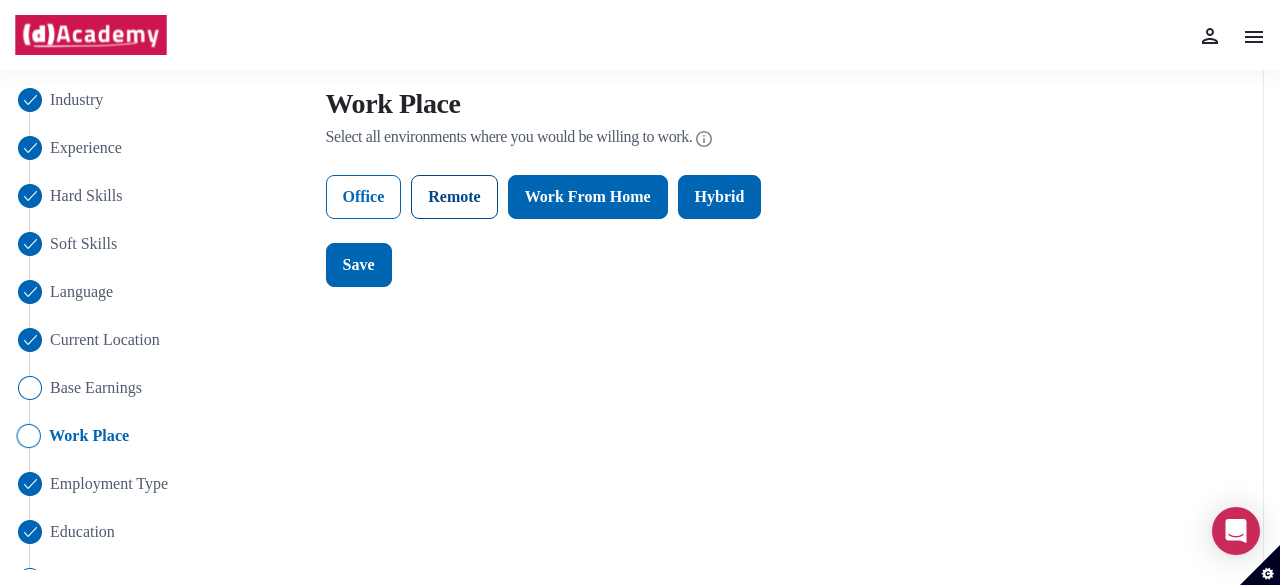 click on "Remote" at bounding box center (454, 197) 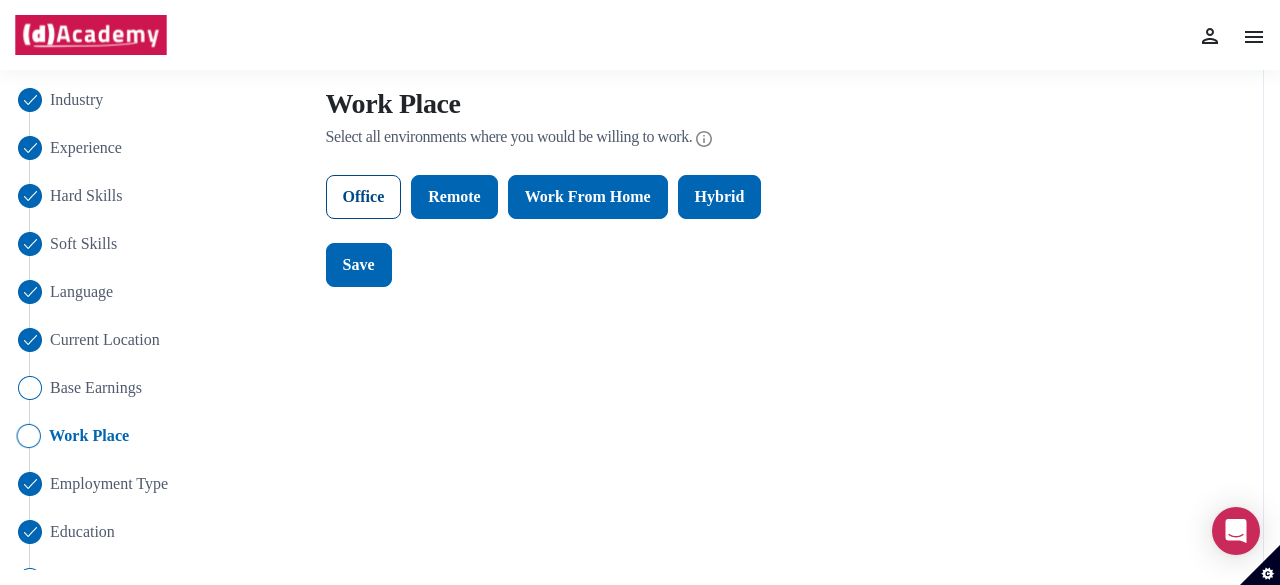 click on "Office" at bounding box center (364, 197) 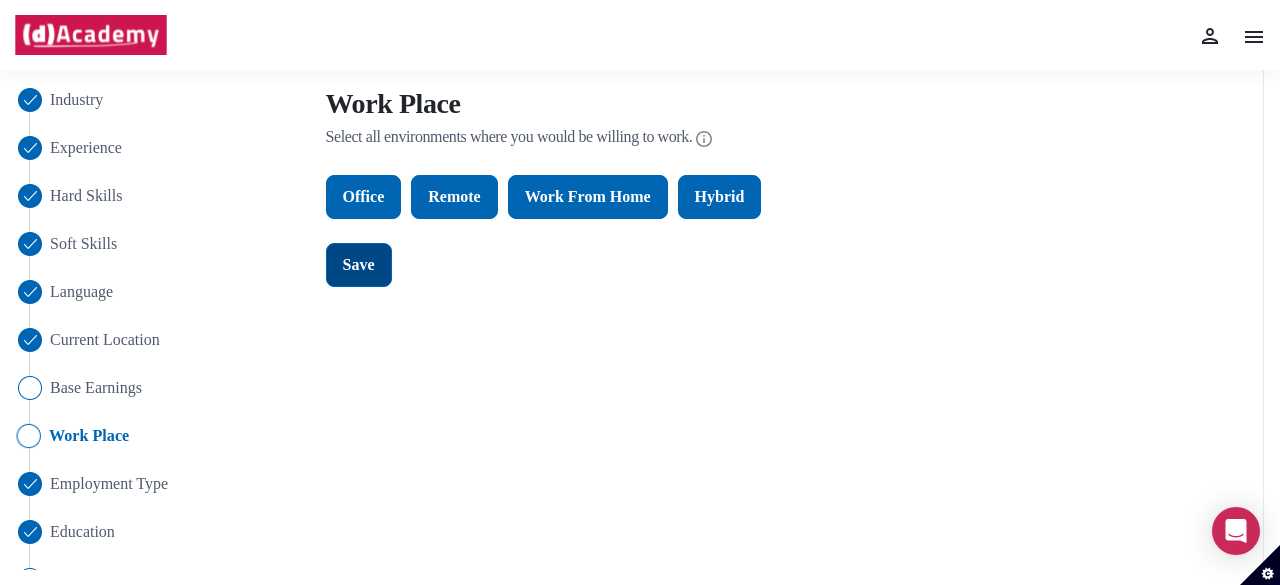 click on "Save" at bounding box center [359, 265] 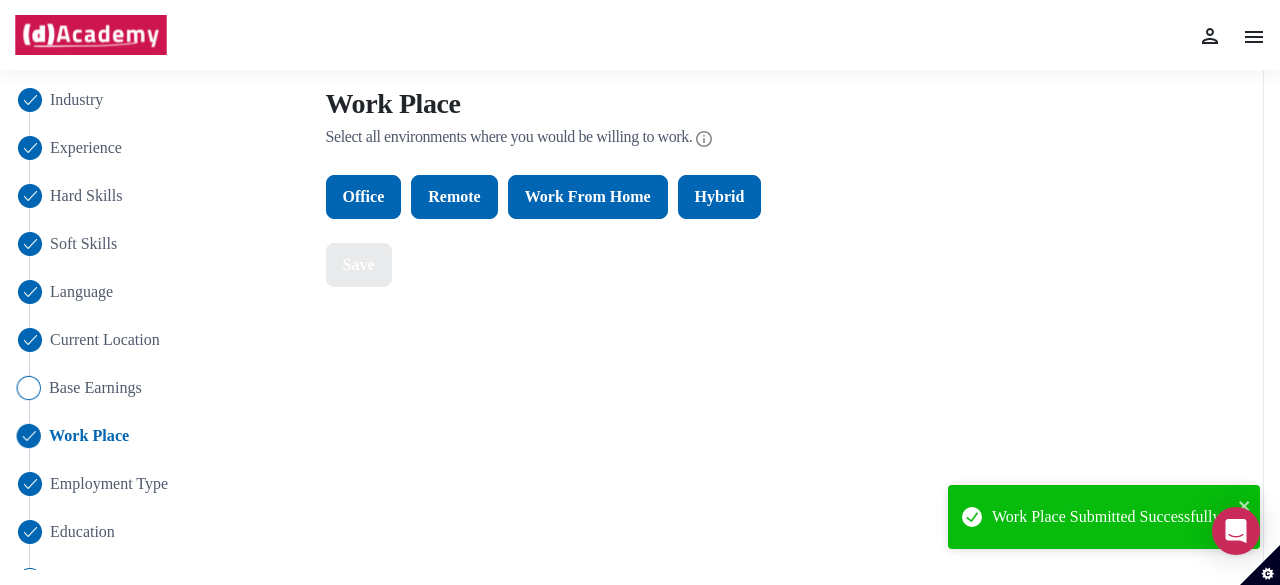 click on "Base Earnings" at bounding box center (95, 388) 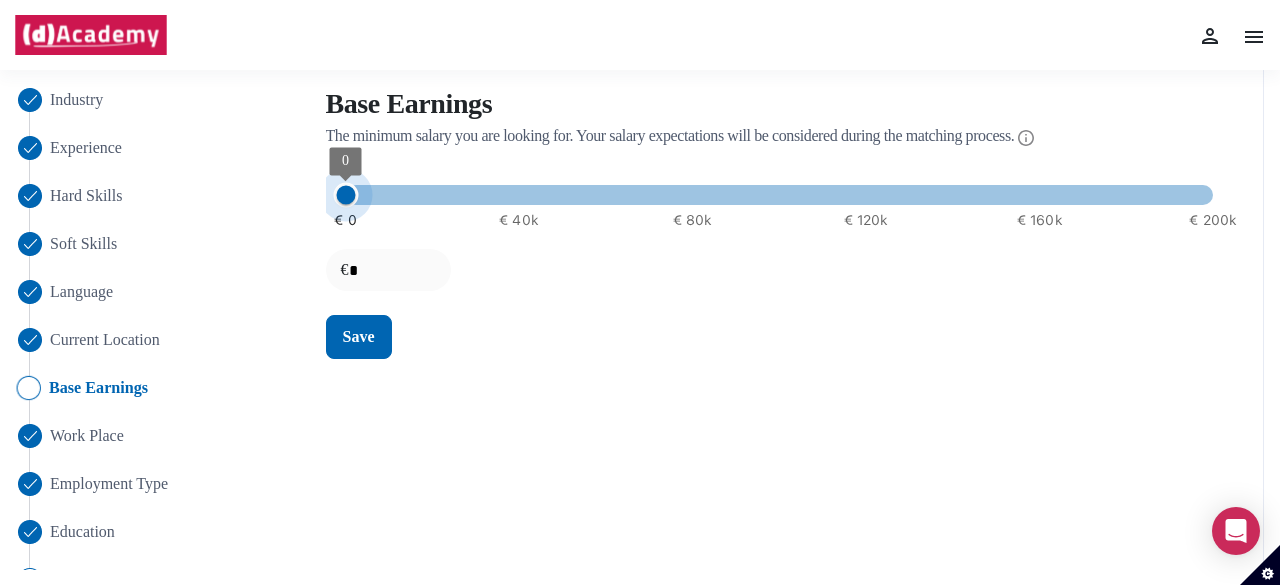 drag, startPoint x: 354, startPoint y: 189, endPoint x: 338, endPoint y: 232, distance: 45.88028 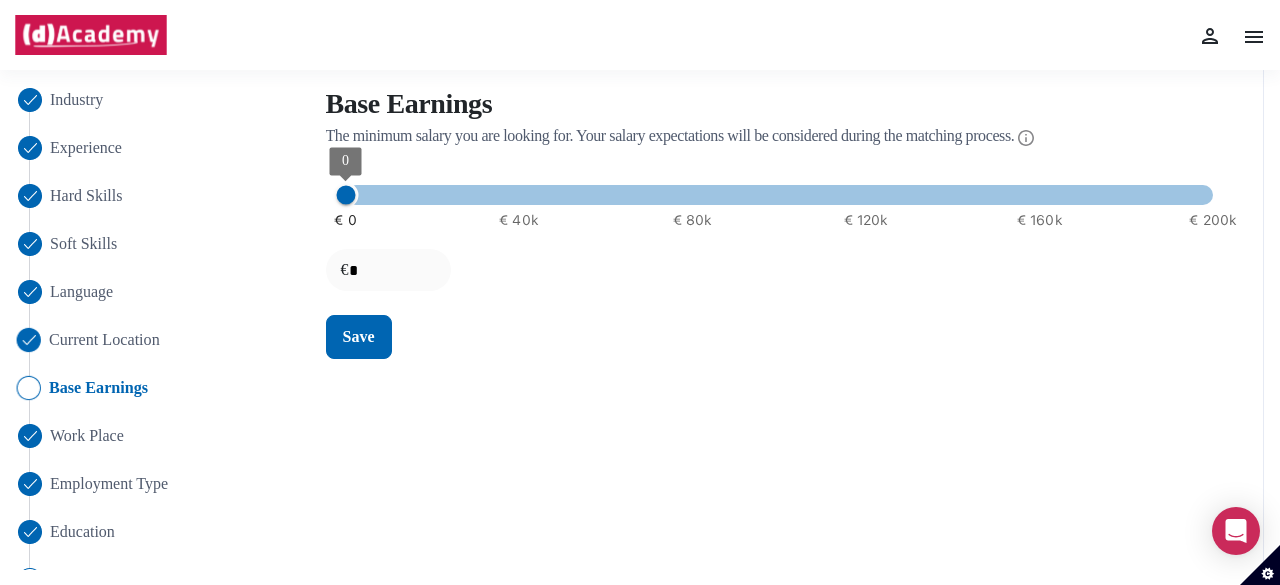 click on "Current Location" at bounding box center [104, 340] 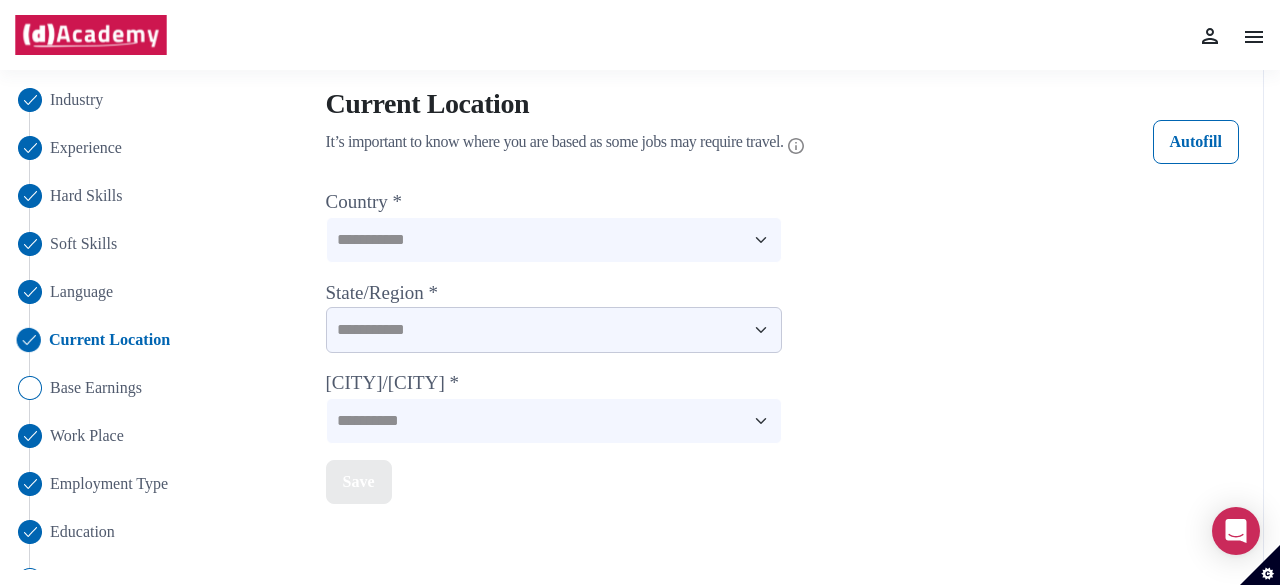 click on "**********" at bounding box center (554, 330) 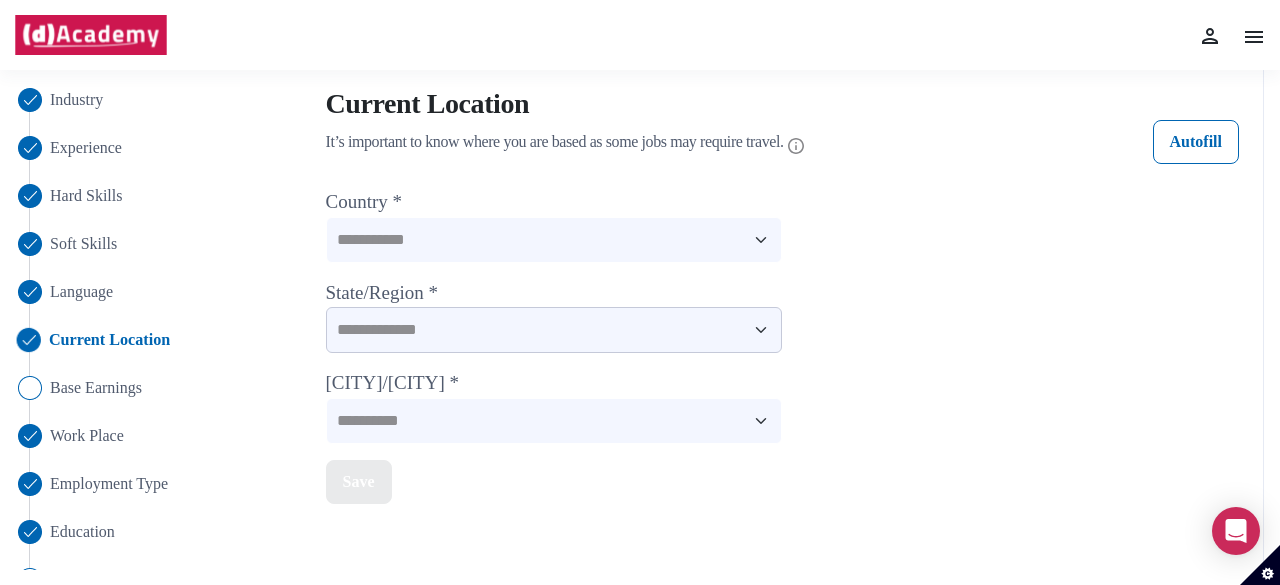 click on "**********" at bounding box center (554, 330) 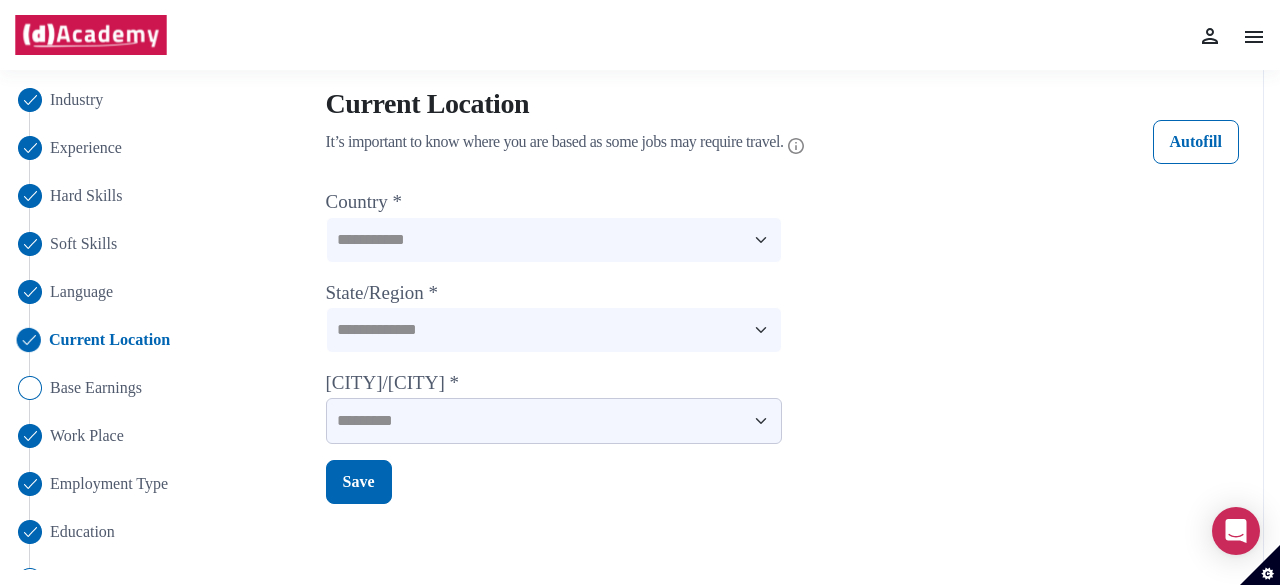 click on "**********" at bounding box center [554, 421] 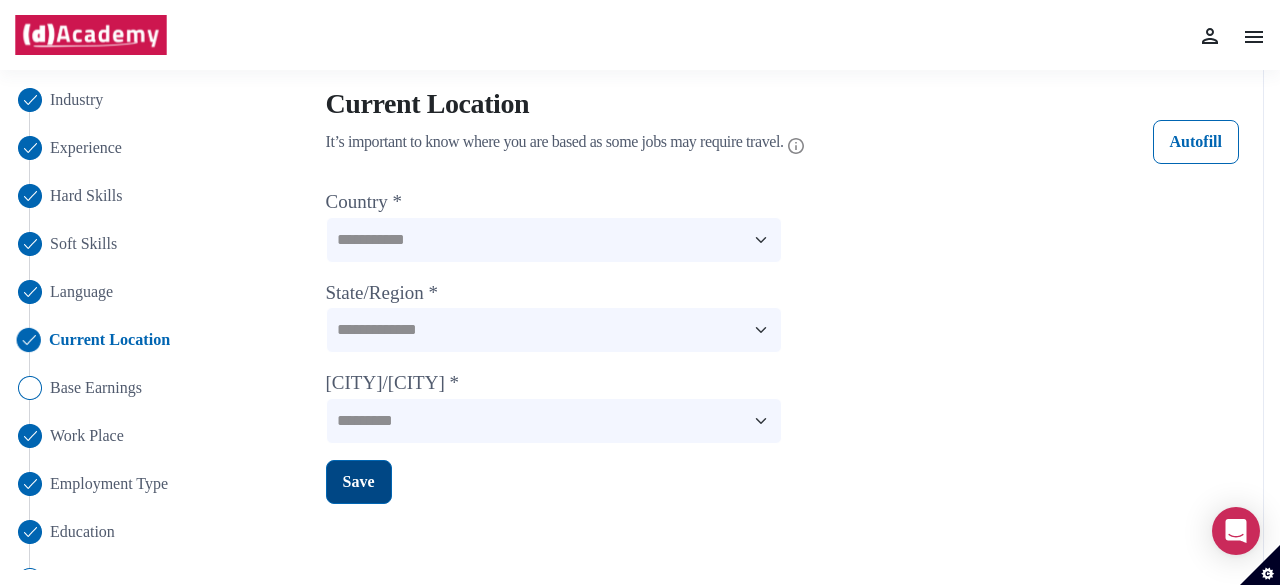 click on "Save" at bounding box center [359, 482] 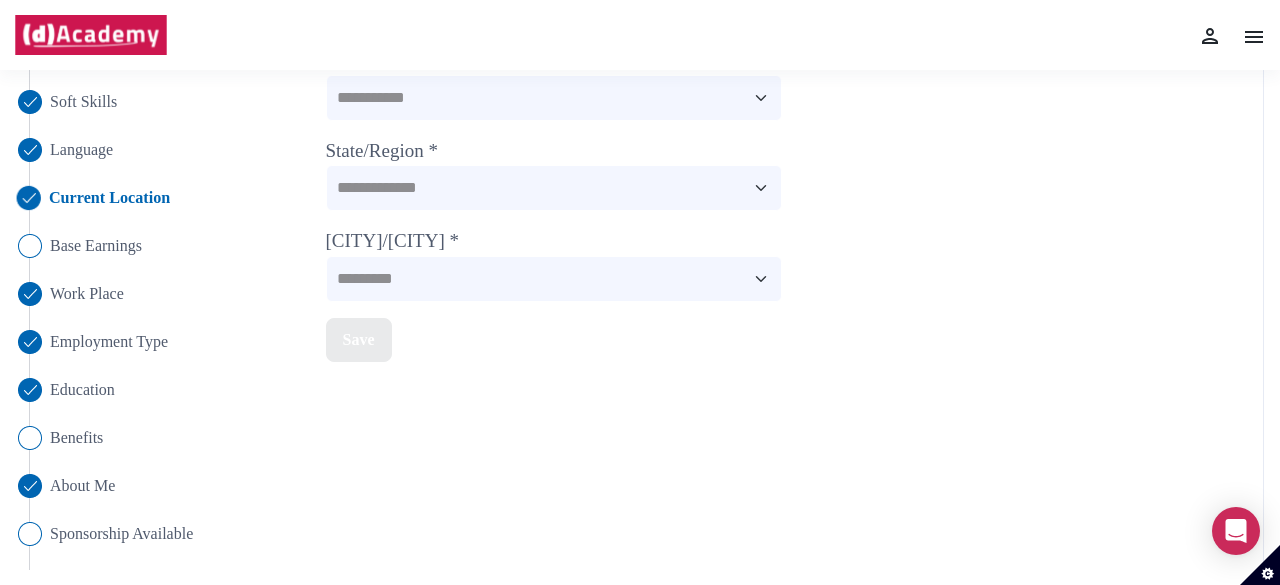 scroll, scrollTop: 333, scrollLeft: 0, axis: vertical 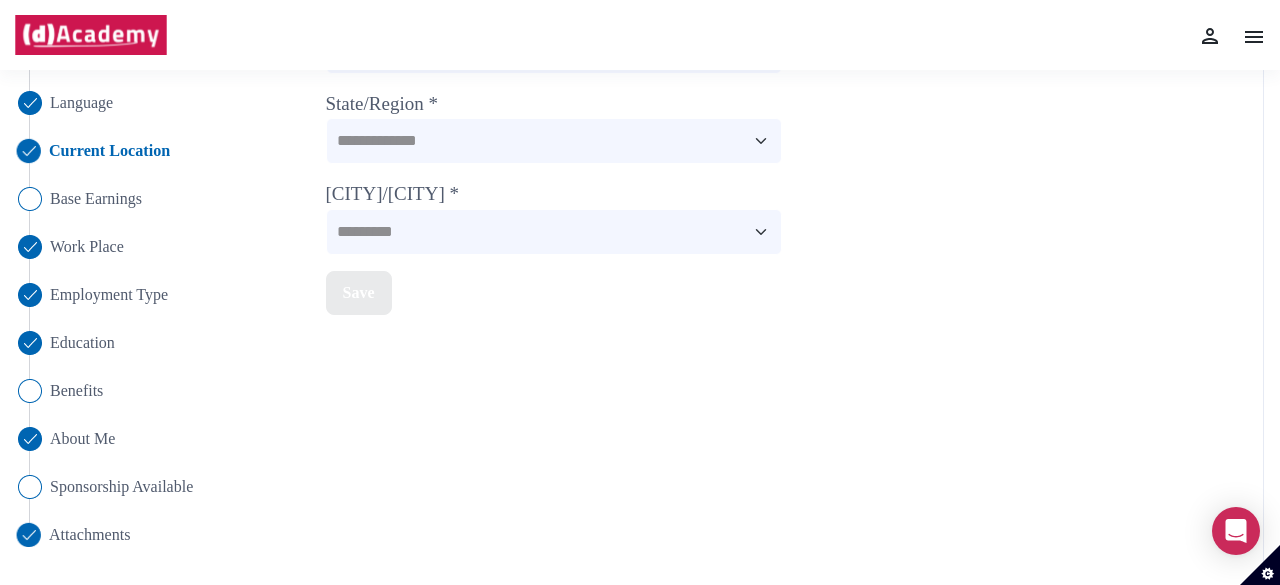click on "Attachments" at bounding box center (90, 535) 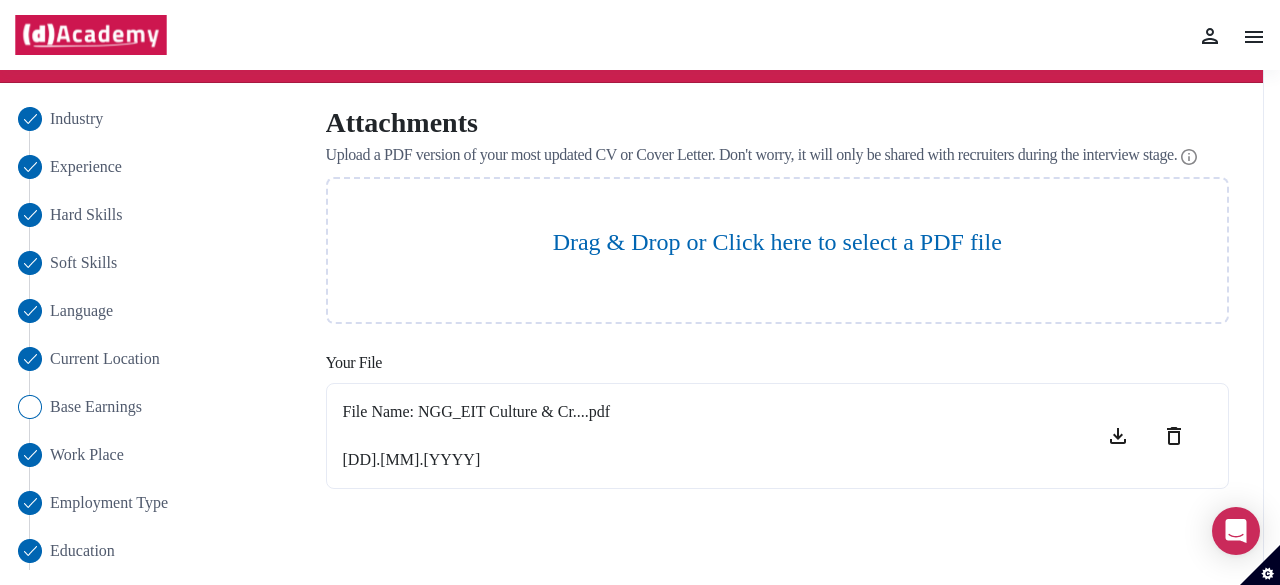 scroll, scrollTop: 124, scrollLeft: 0, axis: vertical 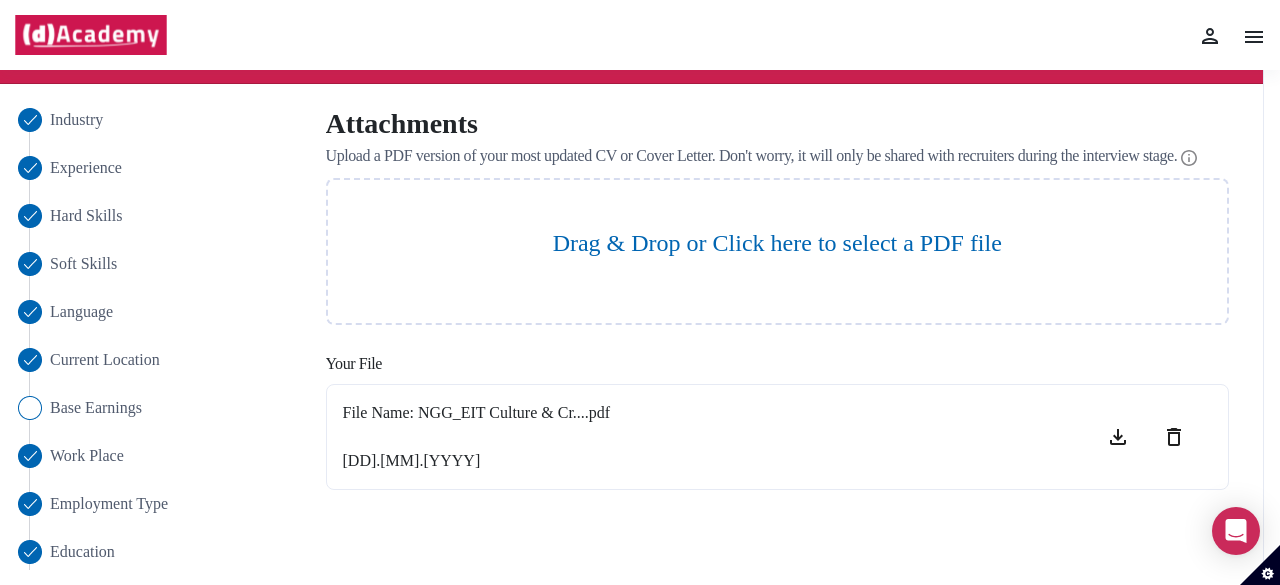 click at bounding box center [1174, 437] 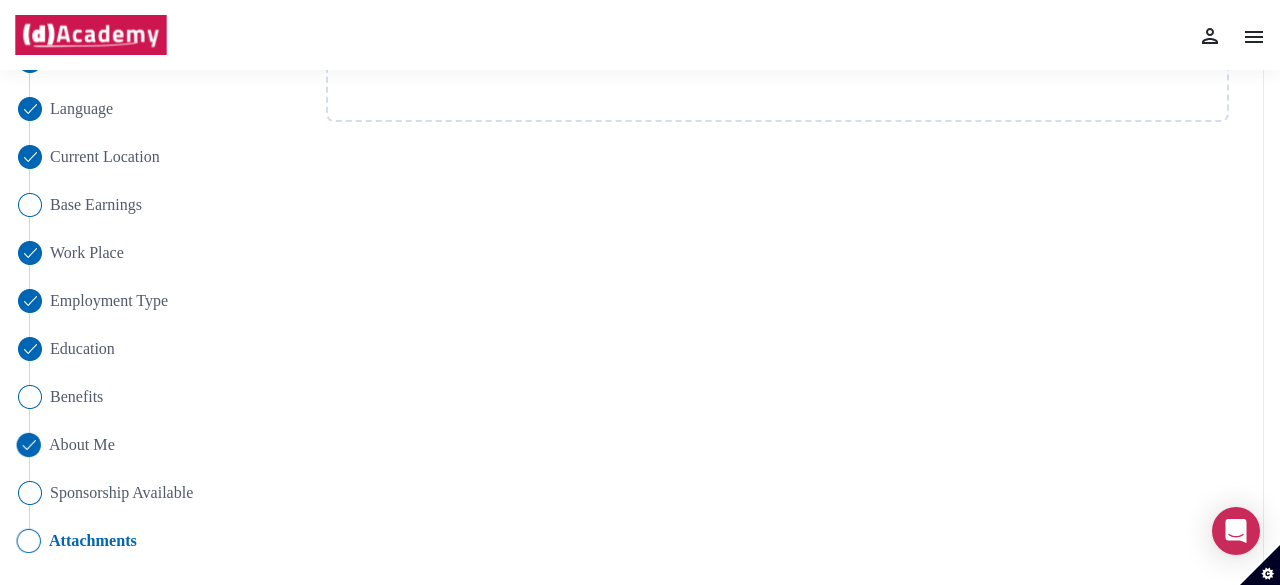 scroll, scrollTop: 330, scrollLeft: 0, axis: vertical 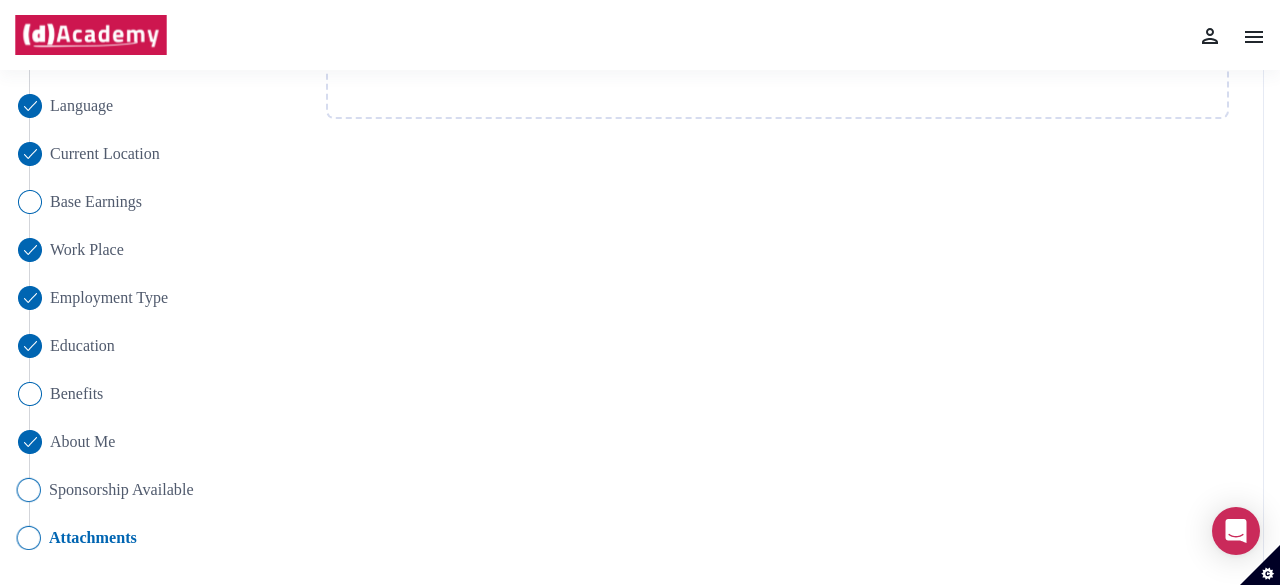 click on "Sponsorship Available" at bounding box center (121, 490) 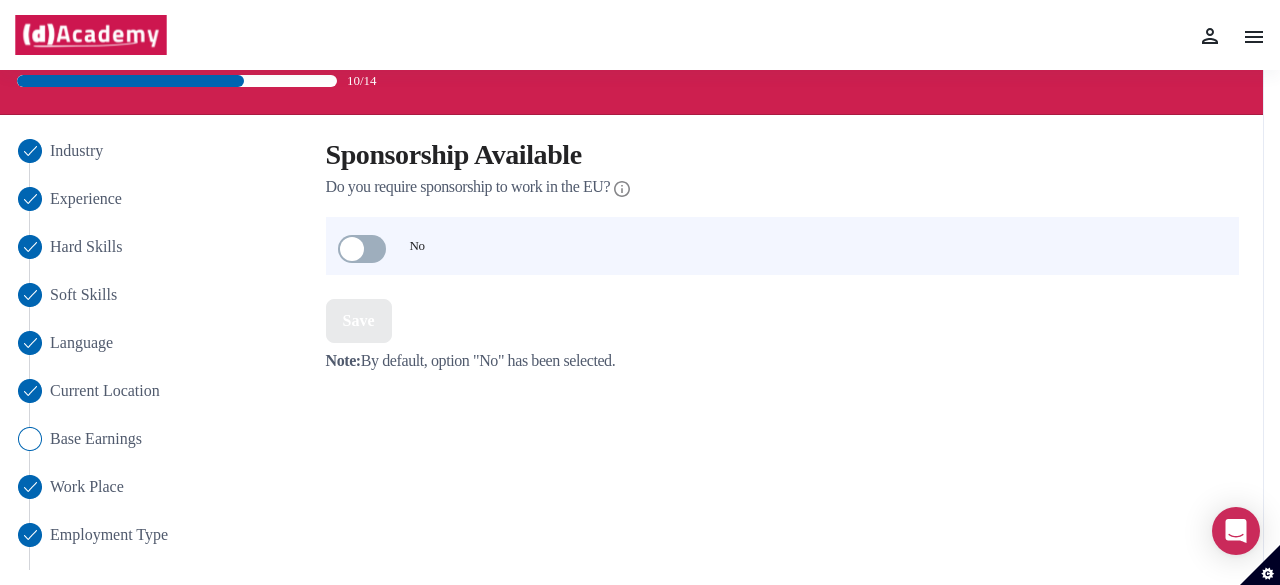 scroll, scrollTop: 92, scrollLeft: 0, axis: vertical 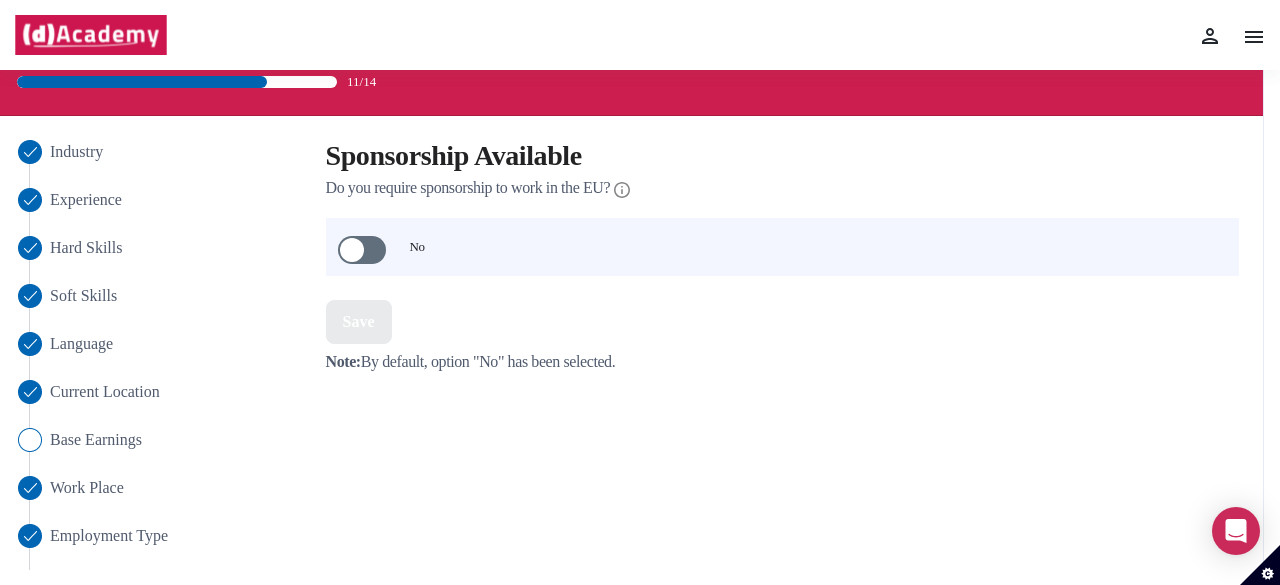 click at bounding box center (362, 250) 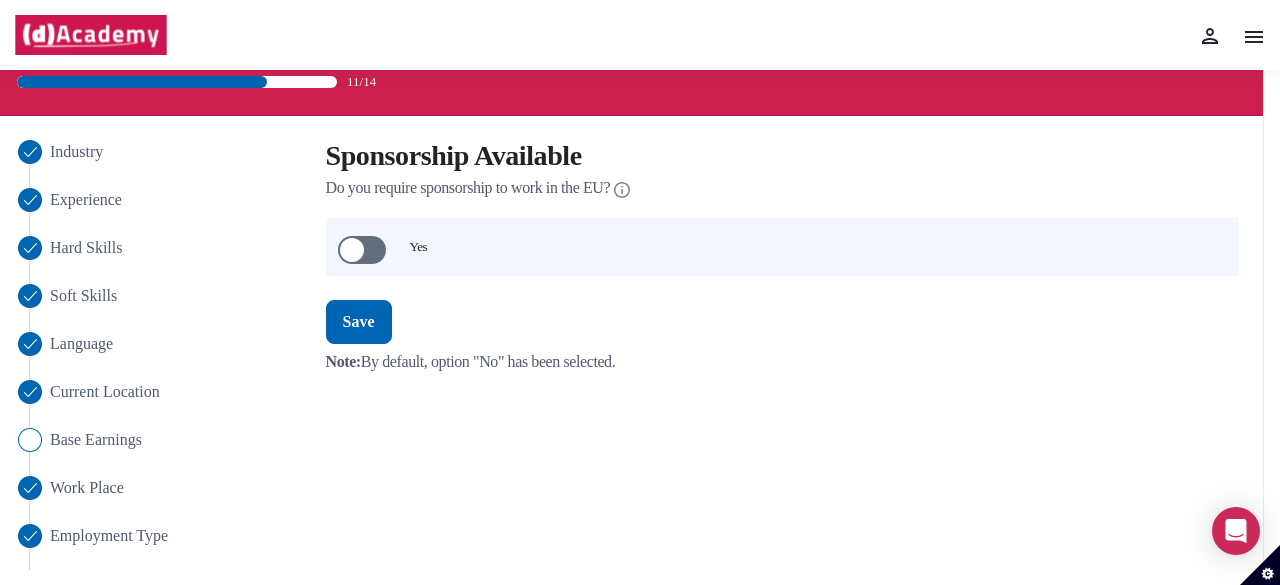 click at bounding box center [362, 250] 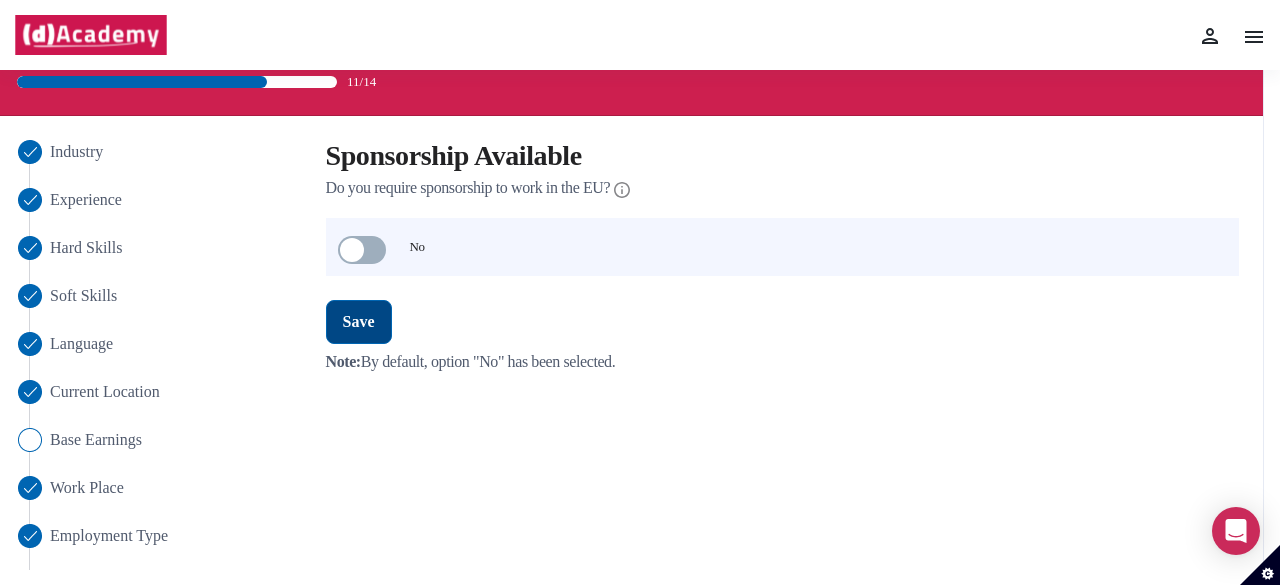 click on "Save" at bounding box center (359, 322) 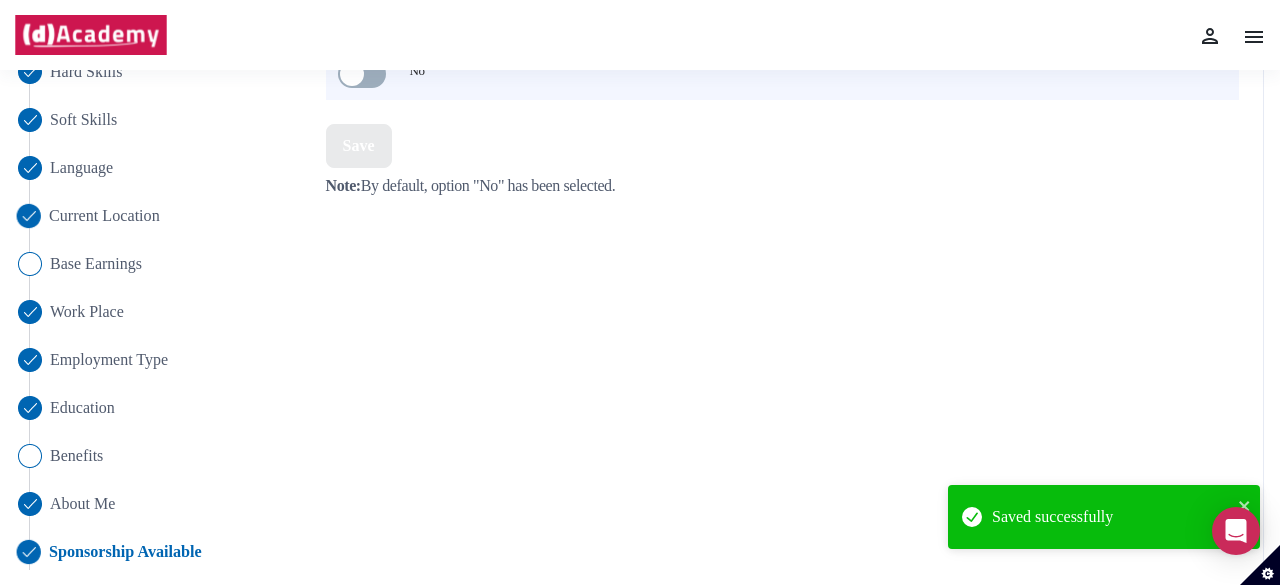 scroll, scrollTop: 0, scrollLeft: 0, axis: both 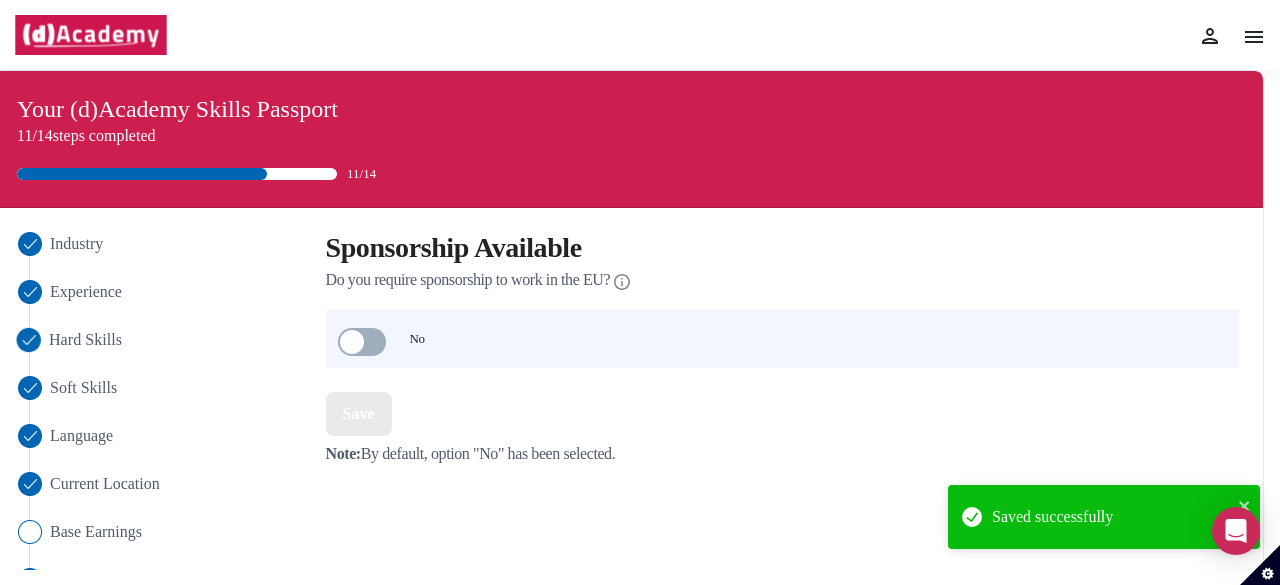 click on "Hard Skills" at bounding box center [85, 340] 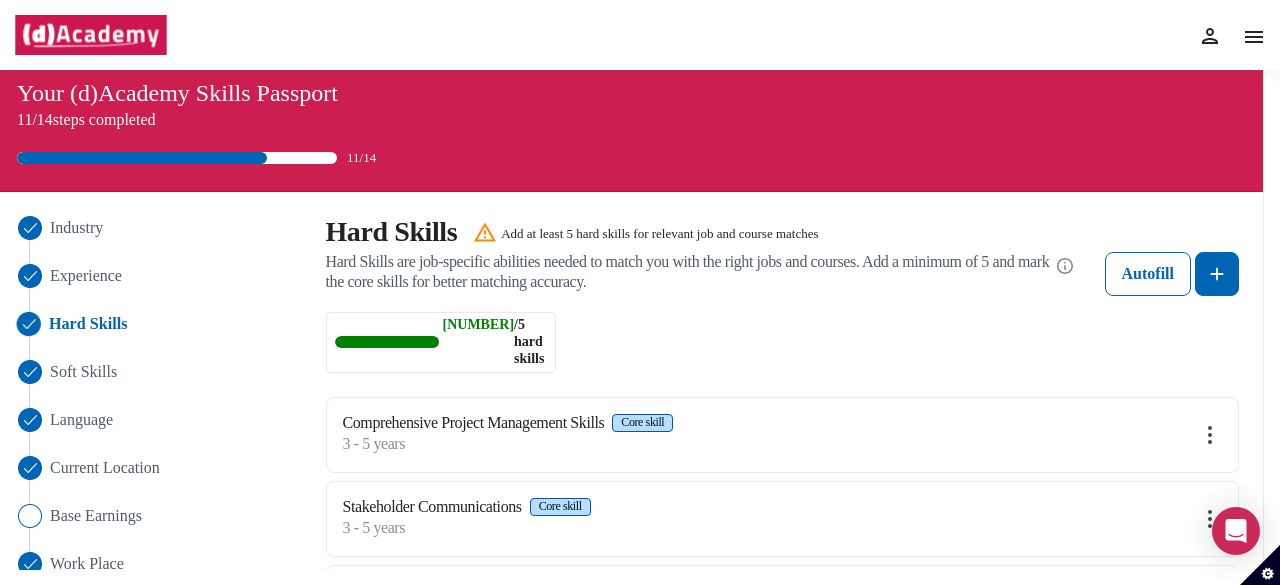 scroll, scrollTop: 0, scrollLeft: 0, axis: both 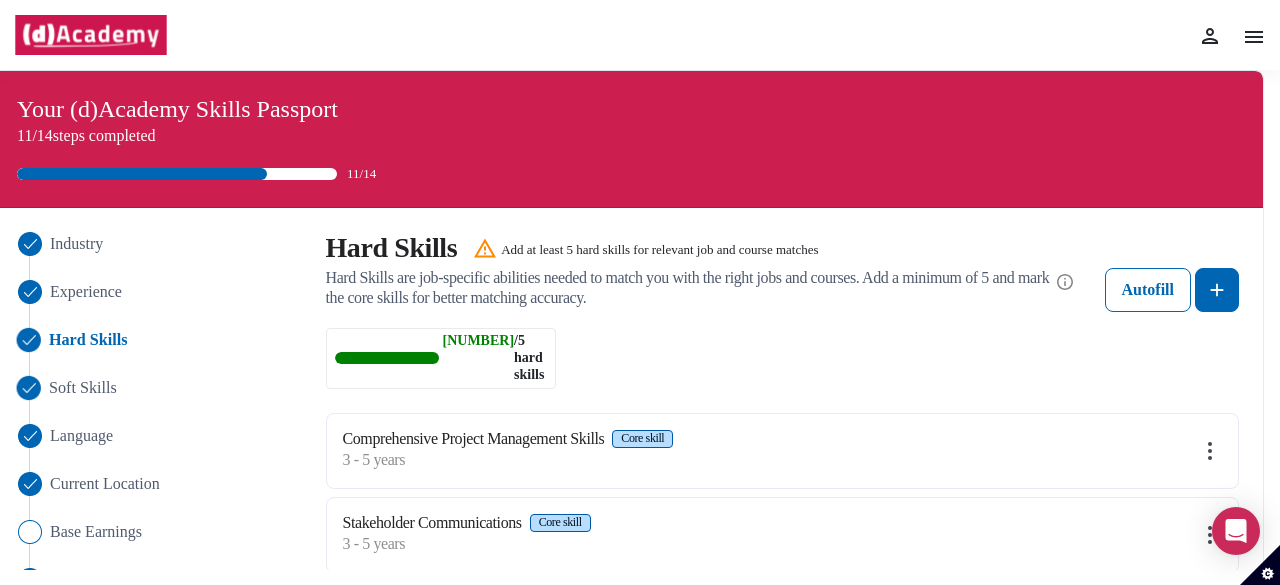 click on "Soft Skills" at bounding box center (83, 388) 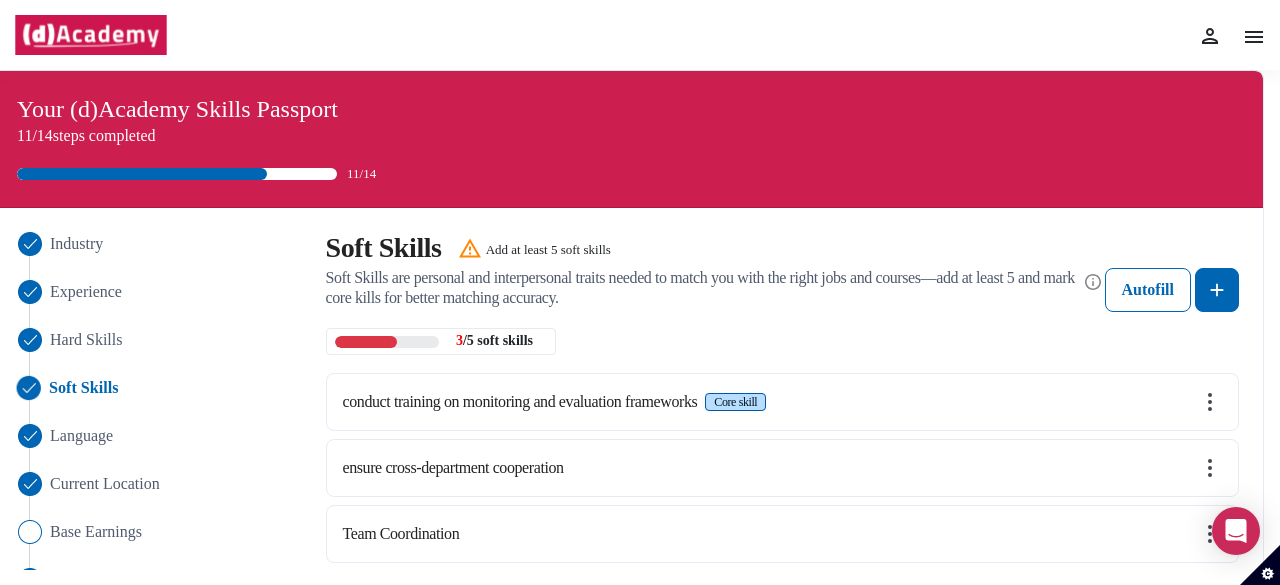 scroll, scrollTop: 109, scrollLeft: 0, axis: vertical 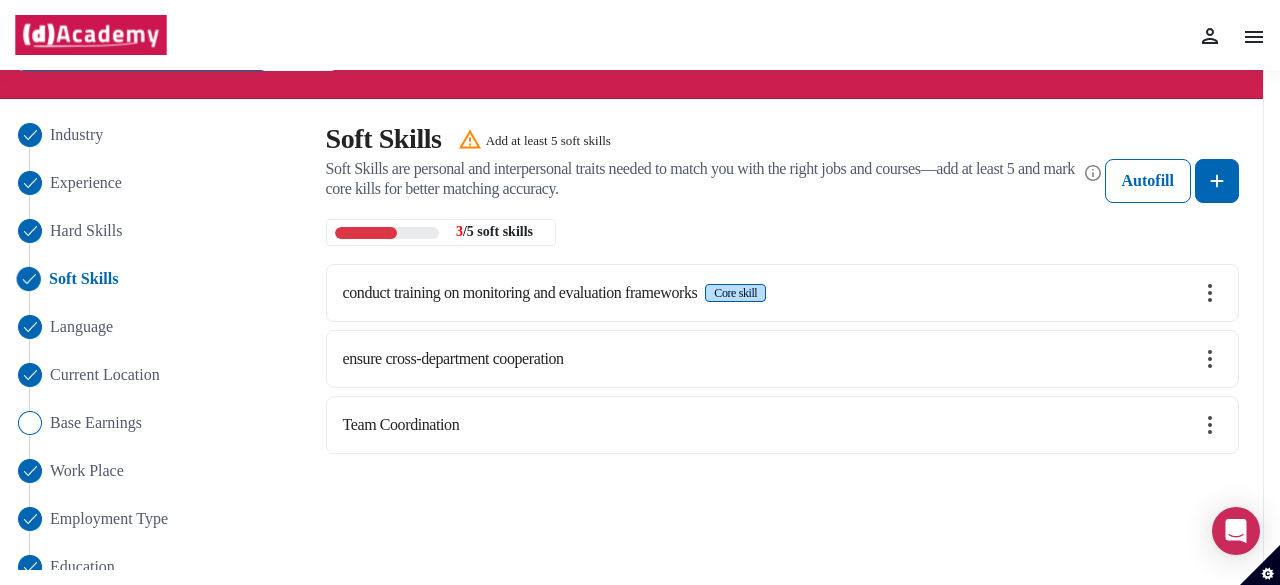 click at bounding box center (1210, 293) 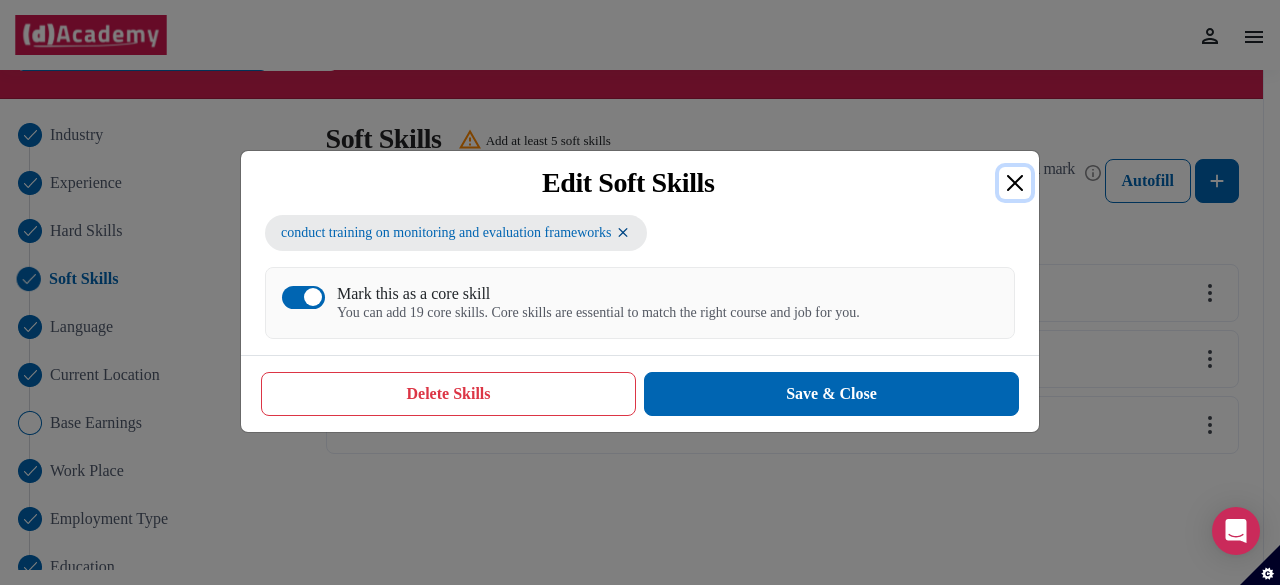 click at bounding box center [1015, 183] 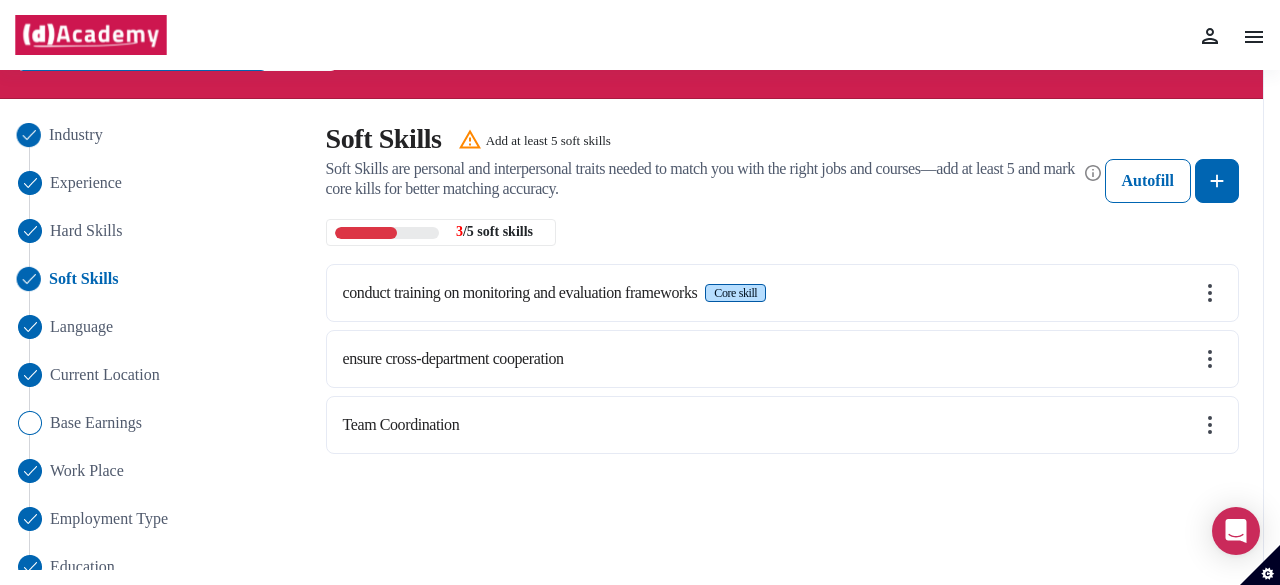 scroll, scrollTop: 0, scrollLeft: 0, axis: both 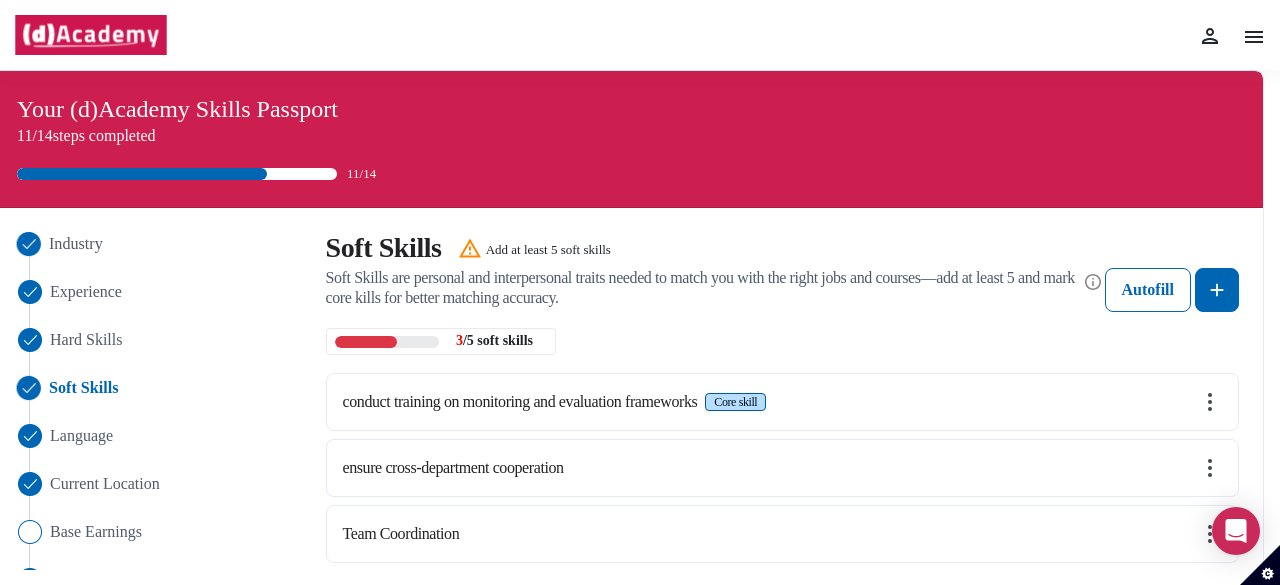click on "Industry" at bounding box center (76, 244) 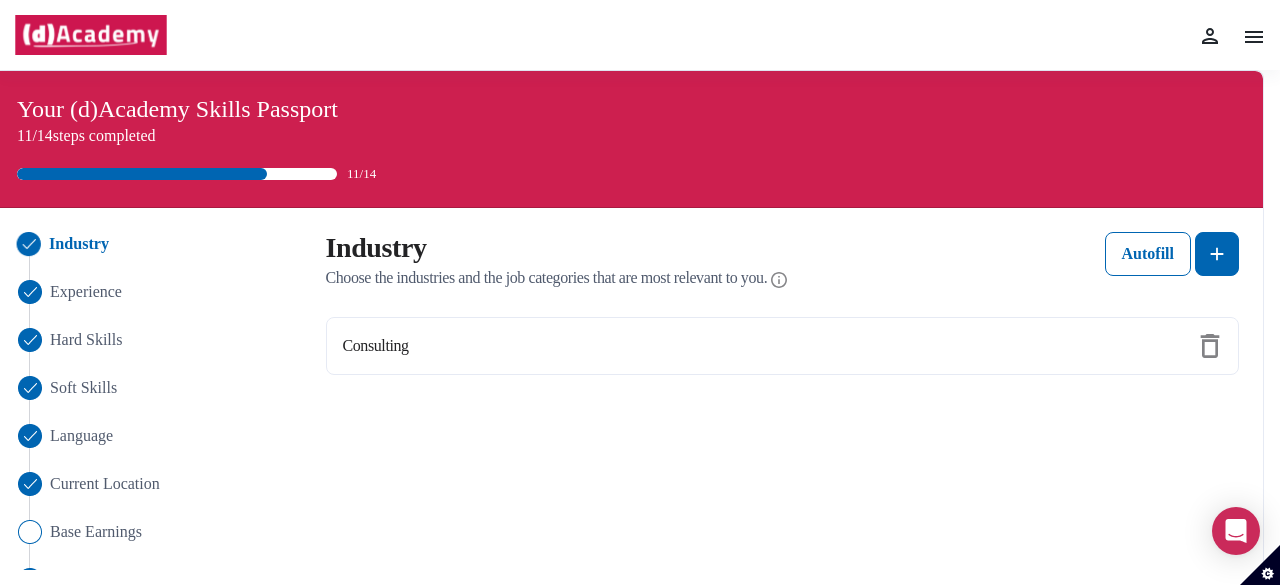 click on "Industry" at bounding box center (79, 244) 